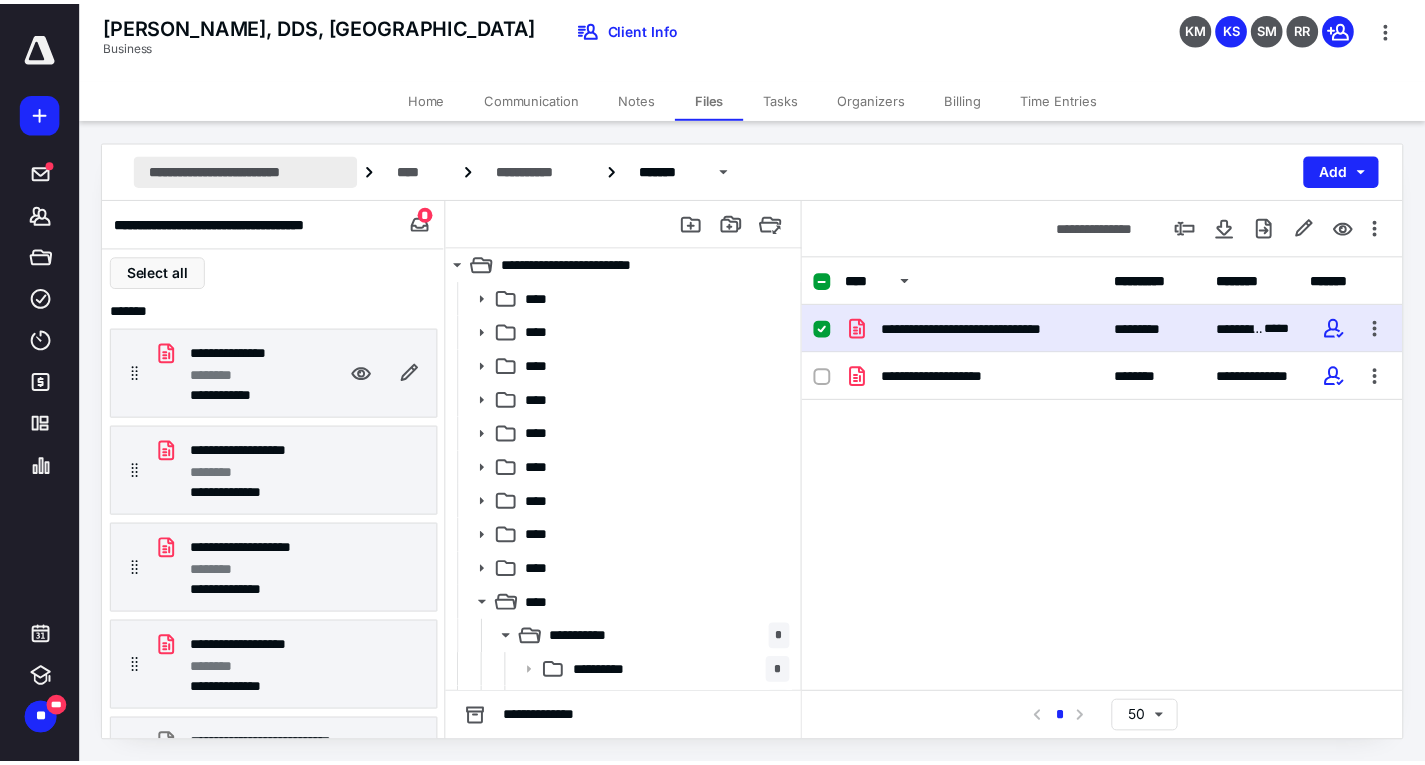 scroll, scrollTop: 0, scrollLeft: 0, axis: both 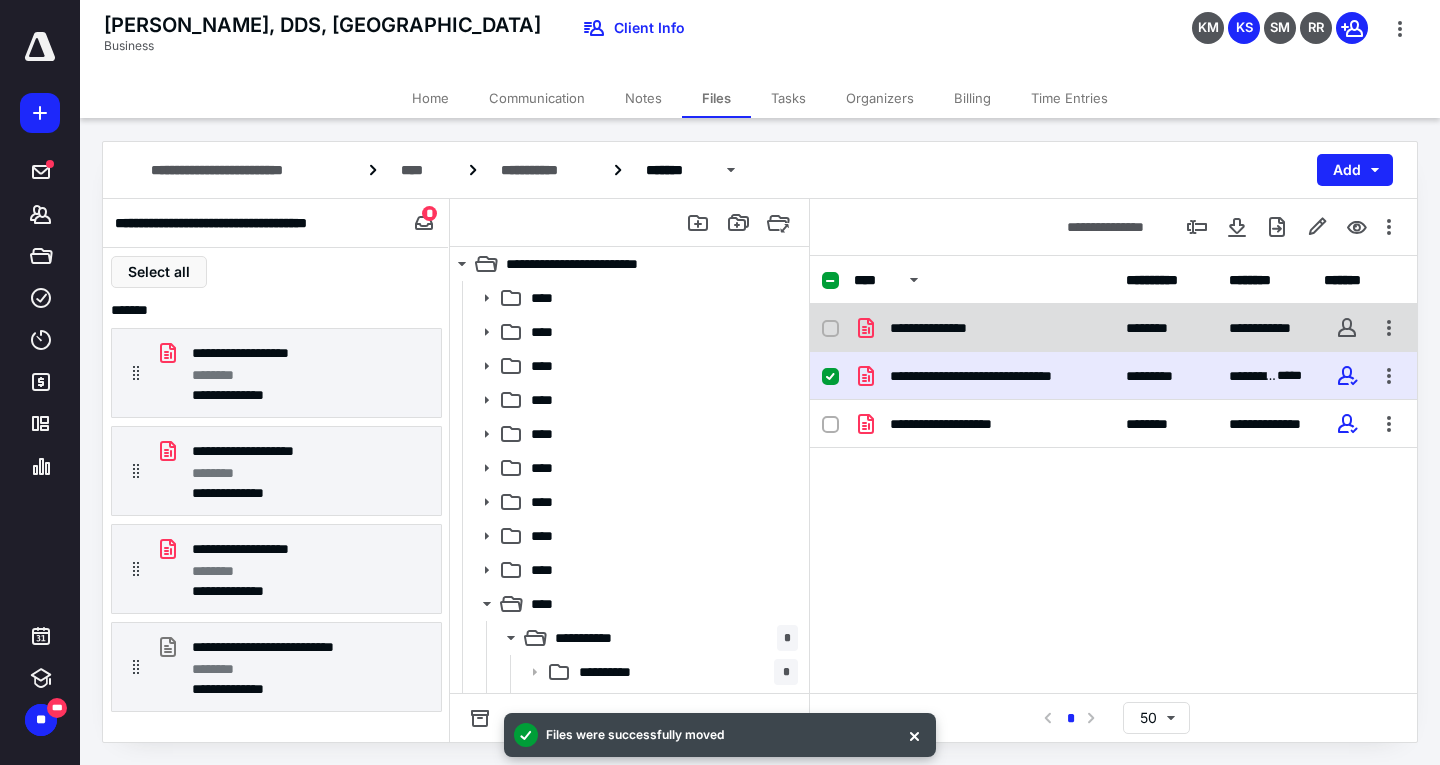 click 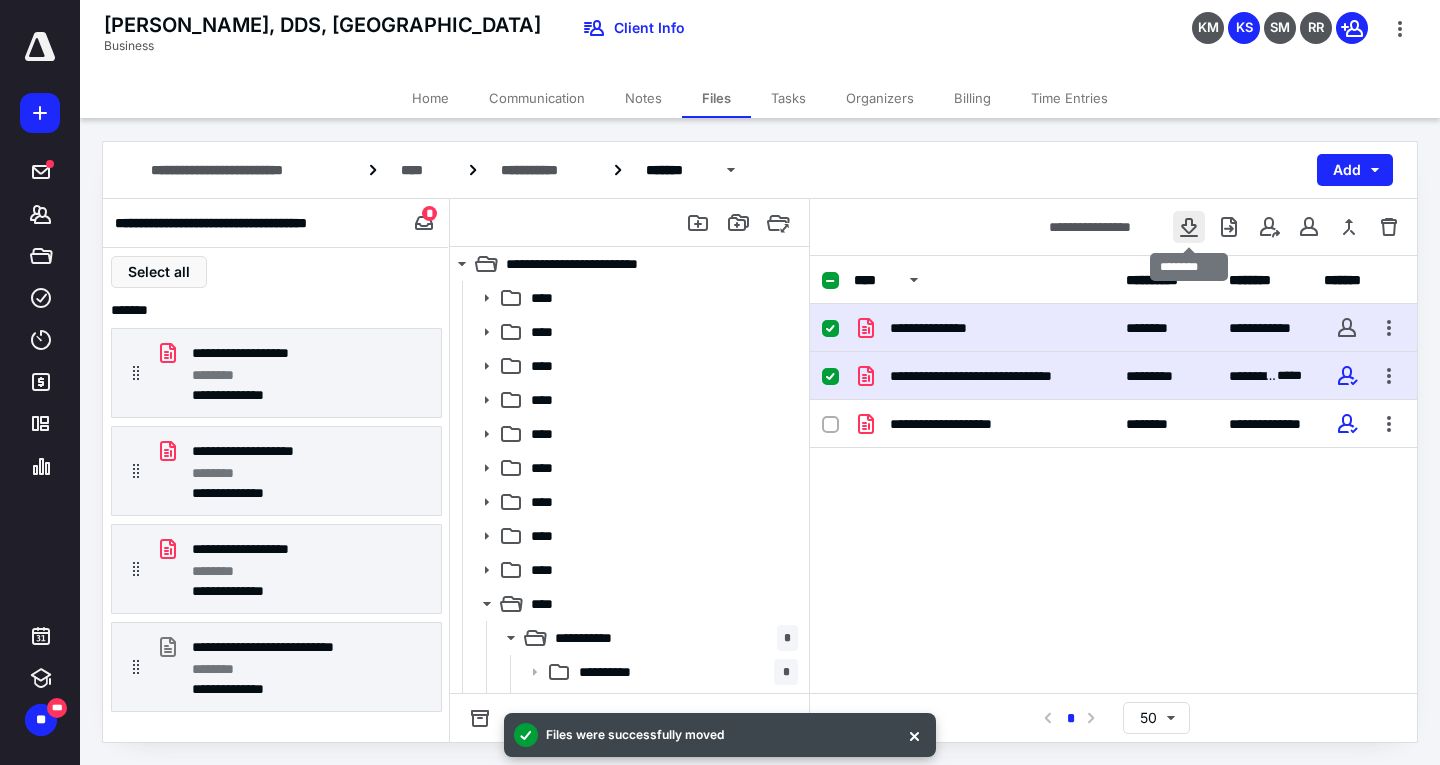 click at bounding box center [1189, 227] 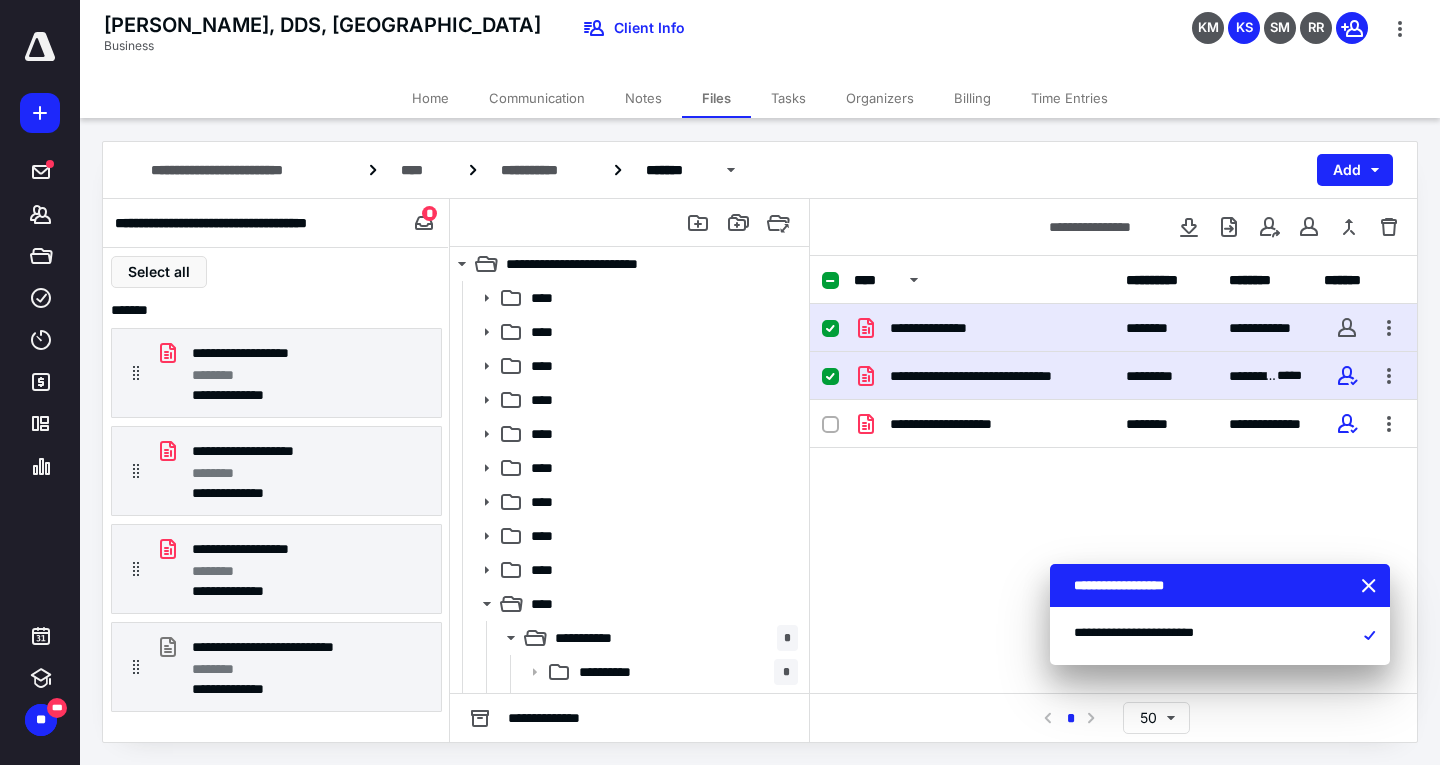 click at bounding box center [830, 377] 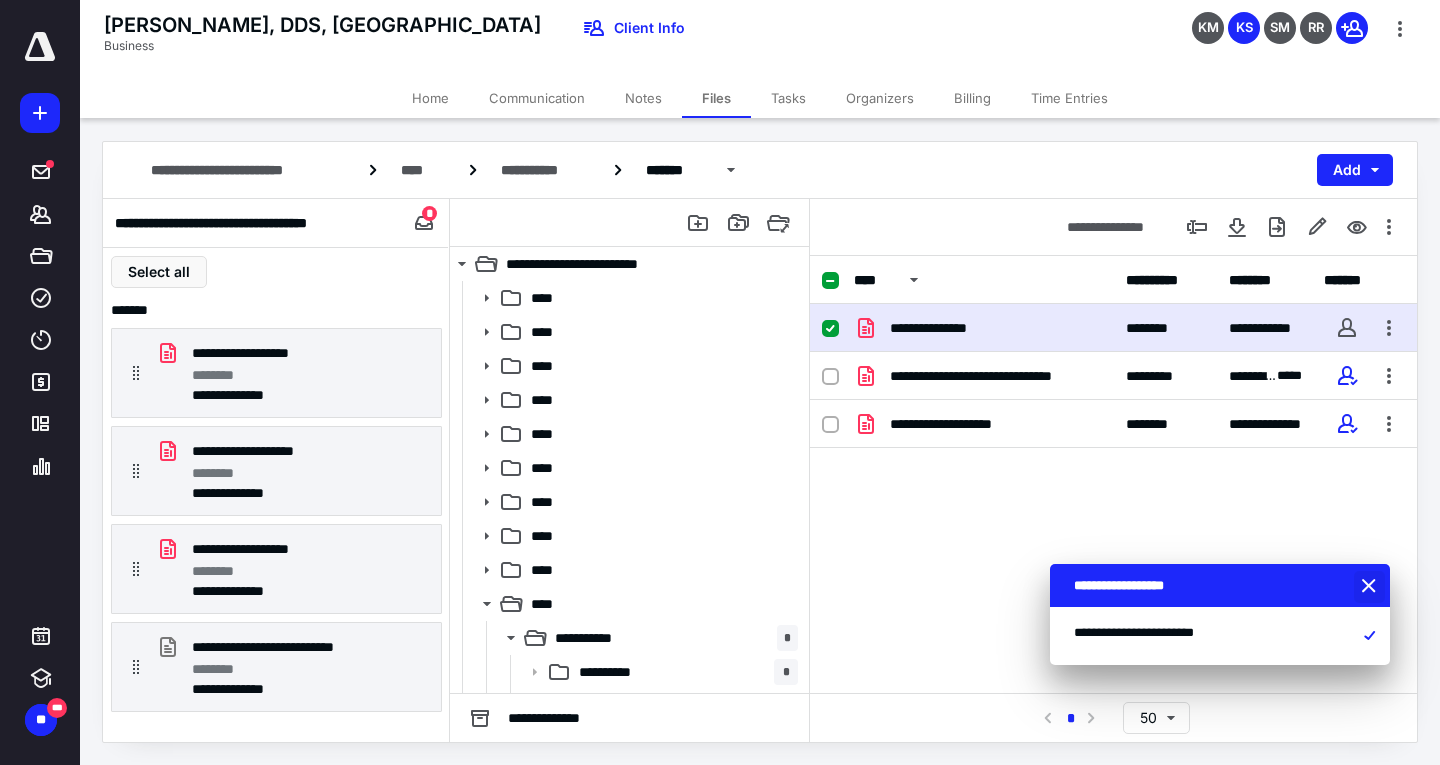 click at bounding box center (1371, 587) 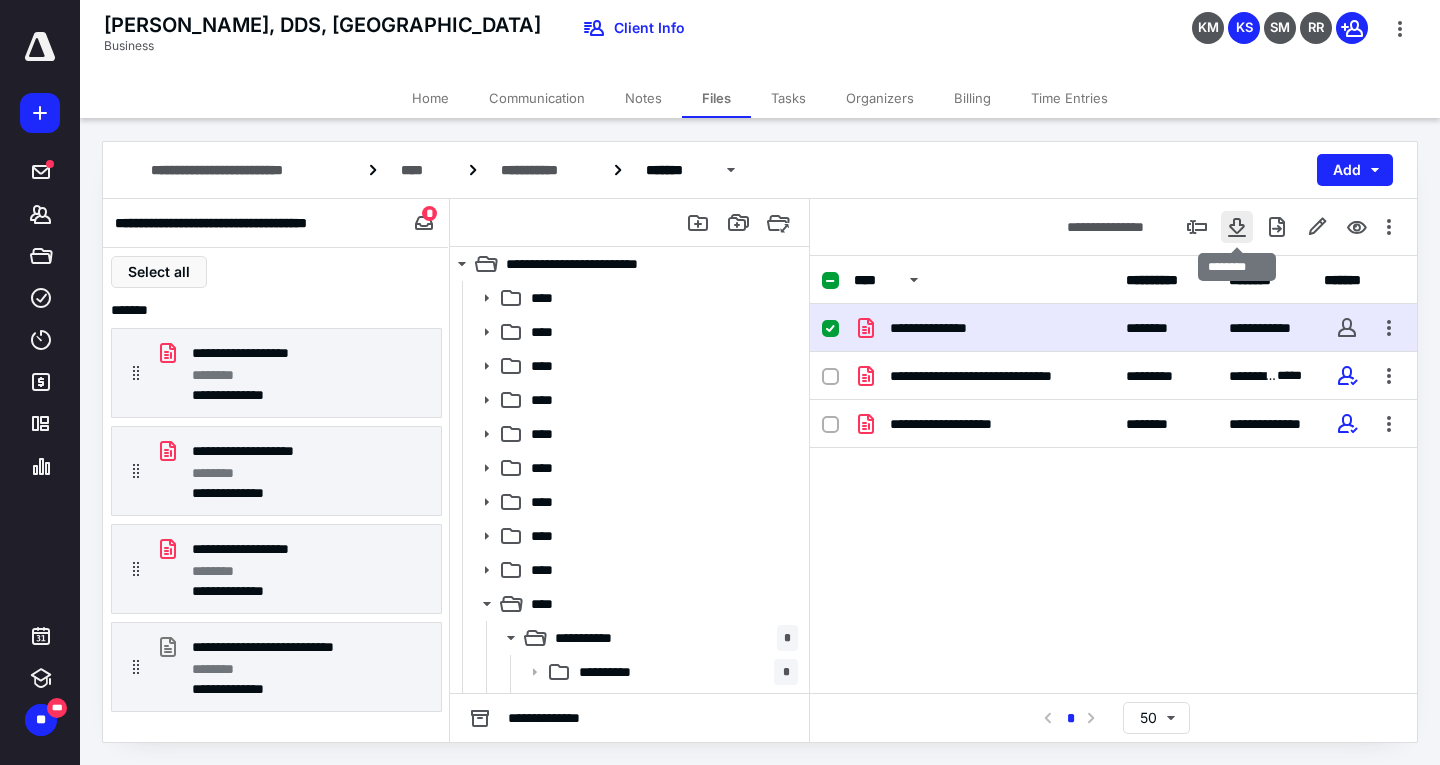 click at bounding box center [1237, 227] 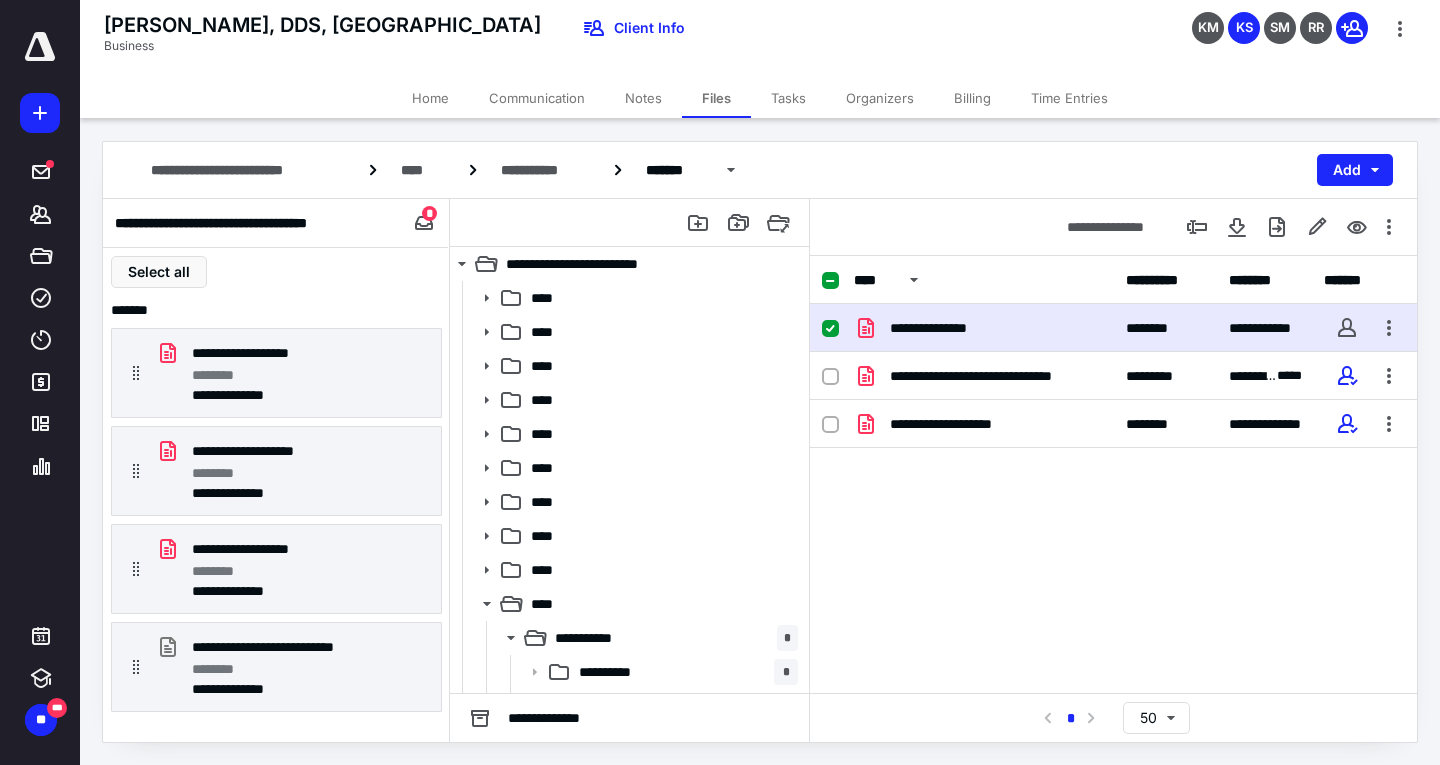 checkbox on "false" 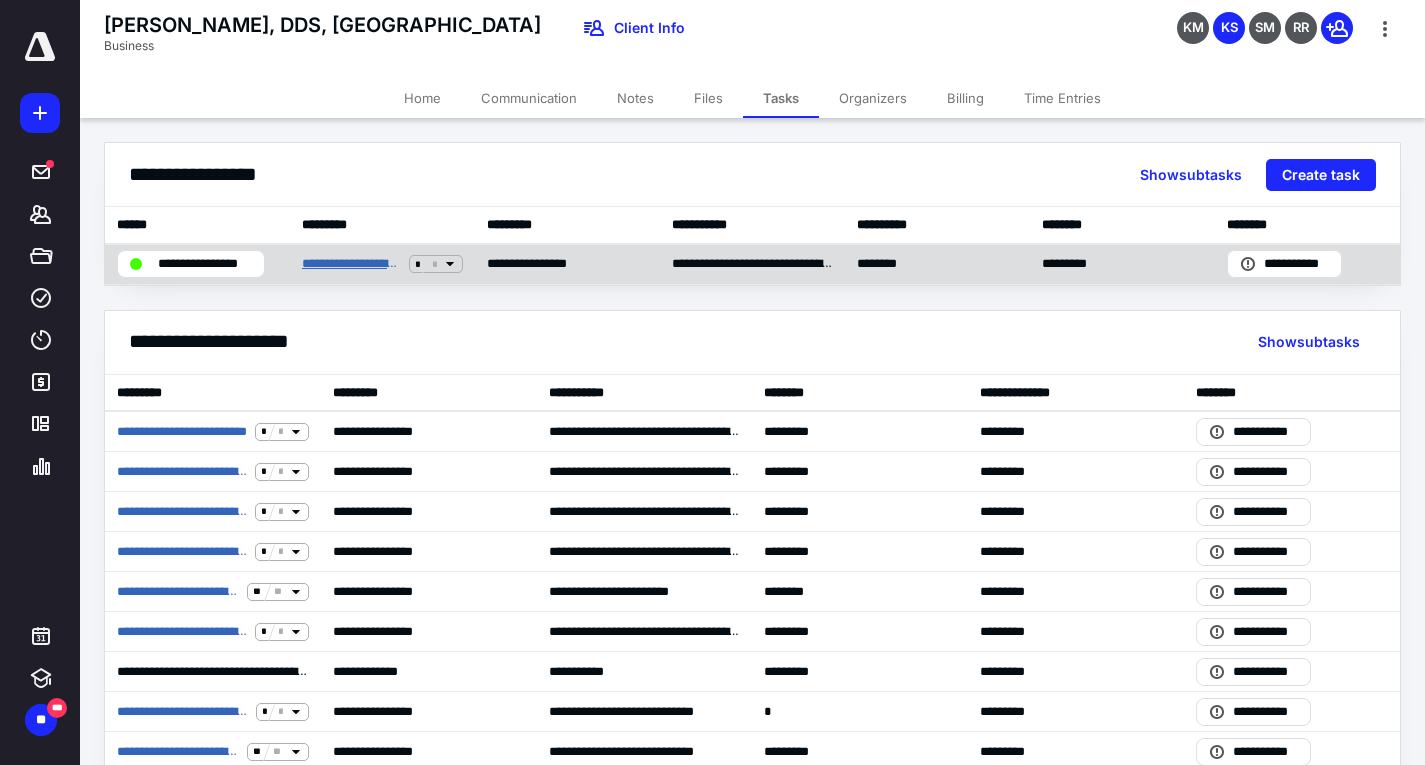 click on "**********" at bounding box center [351, 264] 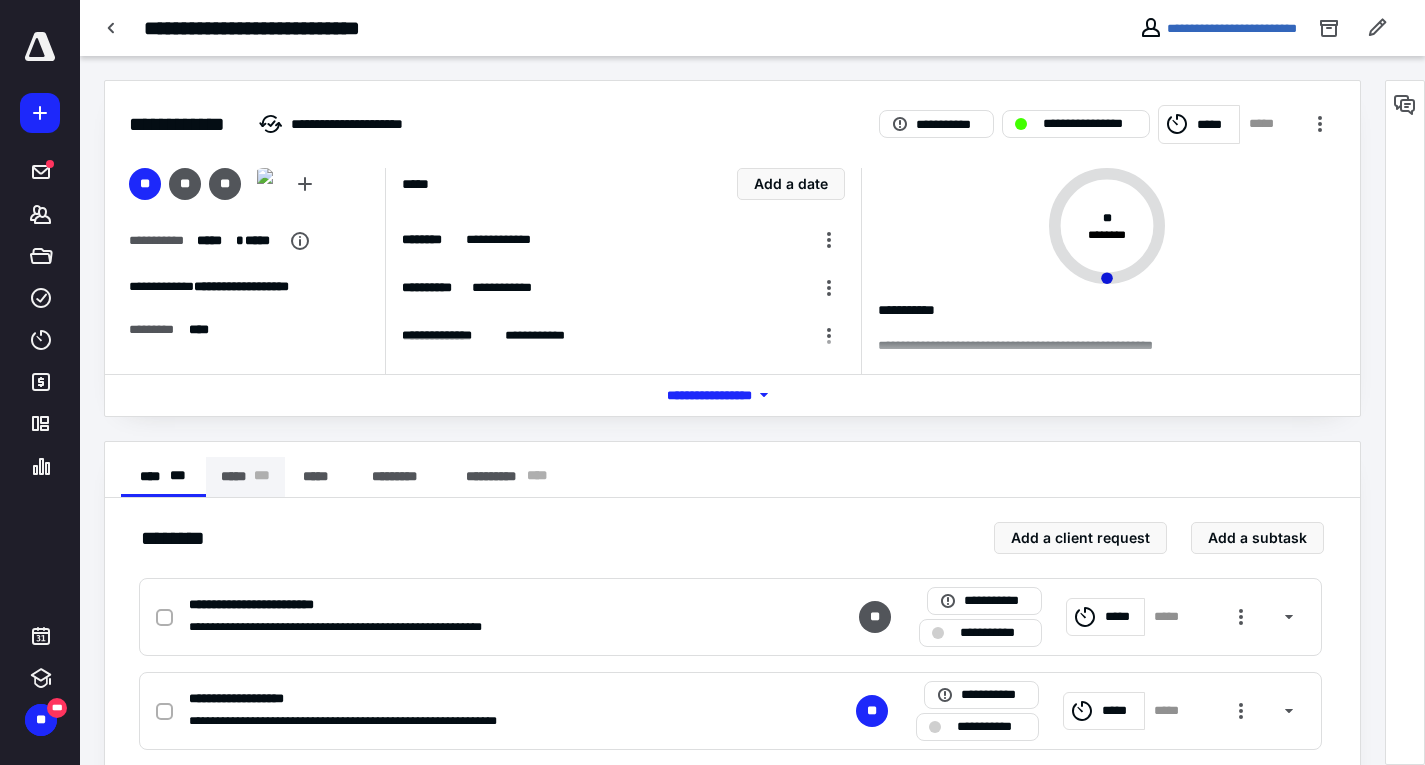 click on "***** * * *" at bounding box center (245, 477) 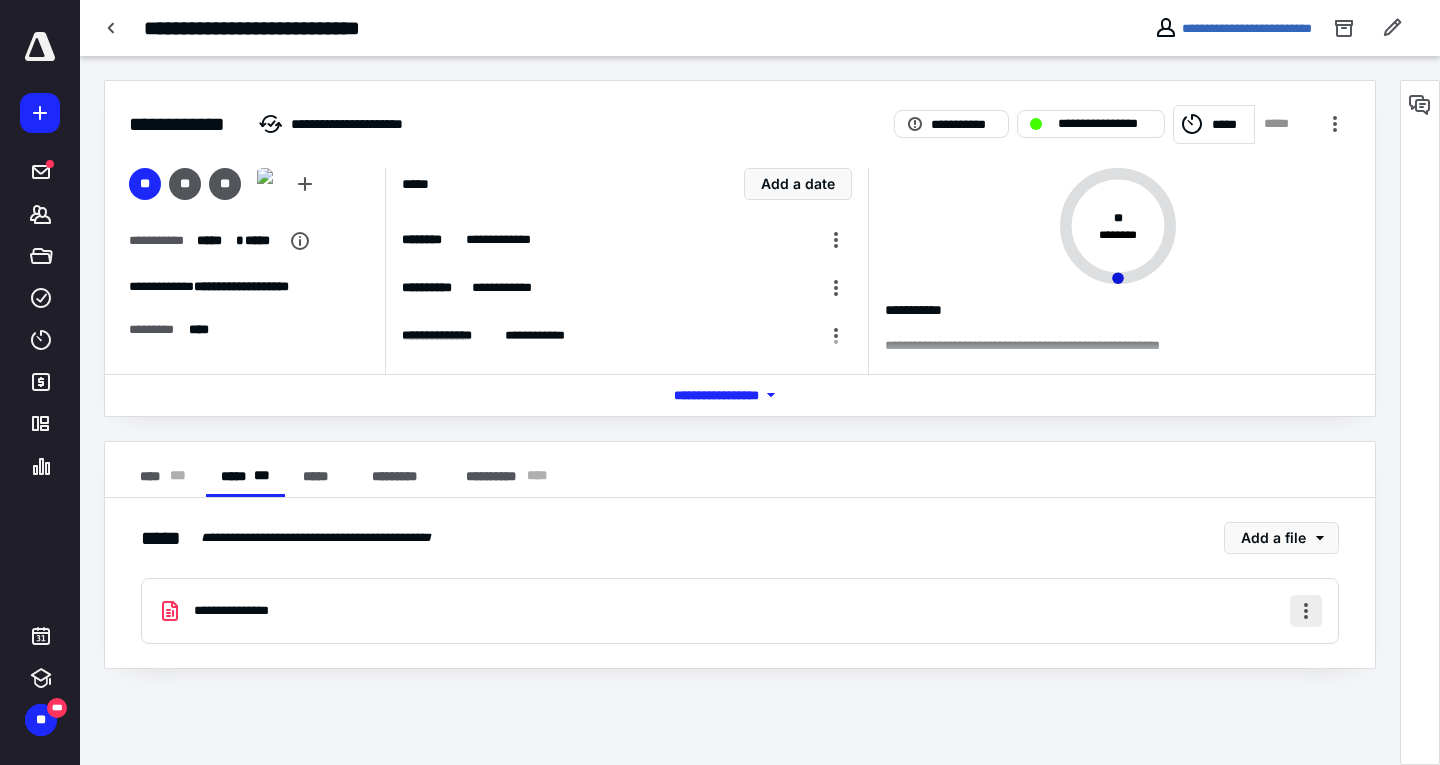 click at bounding box center (1306, 611) 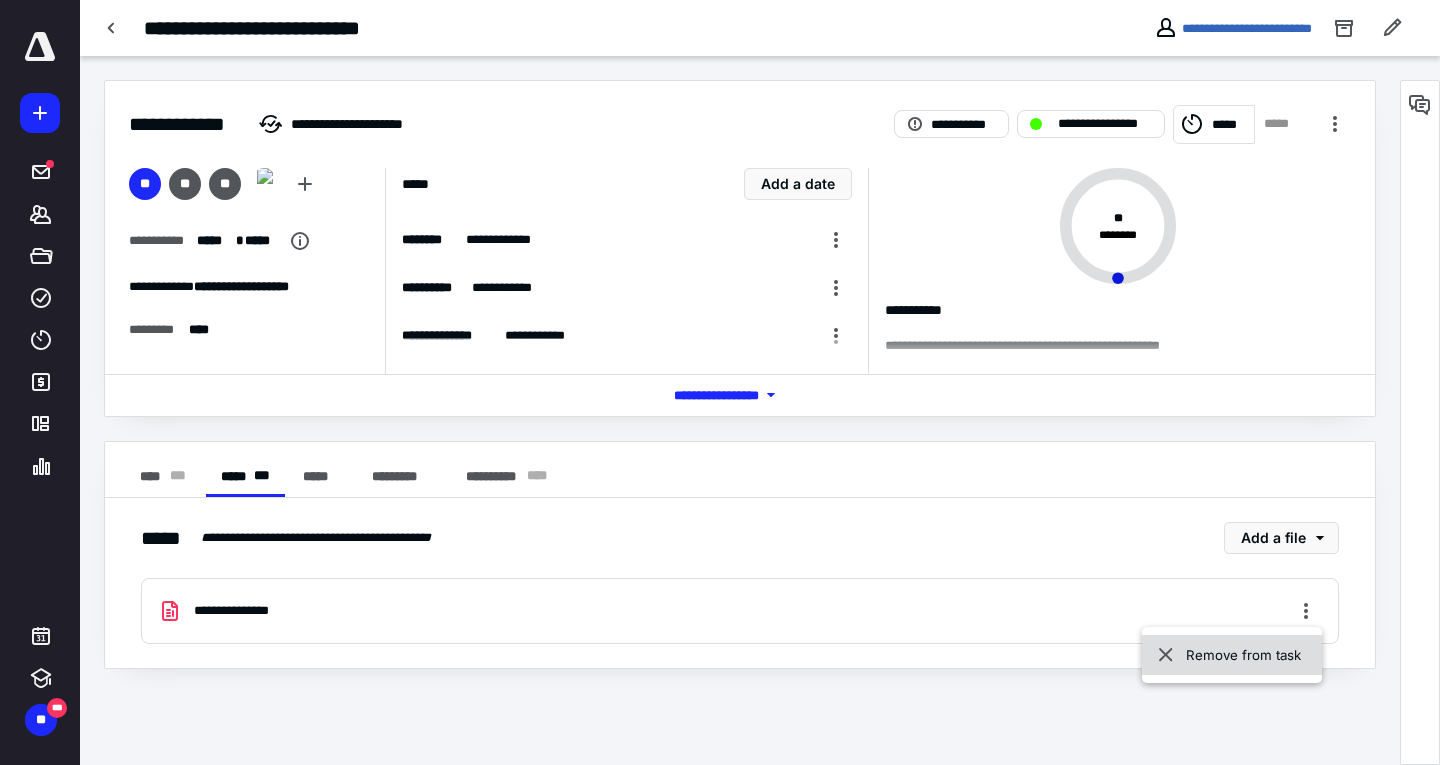 click on "Remove from task" at bounding box center [1232, 655] 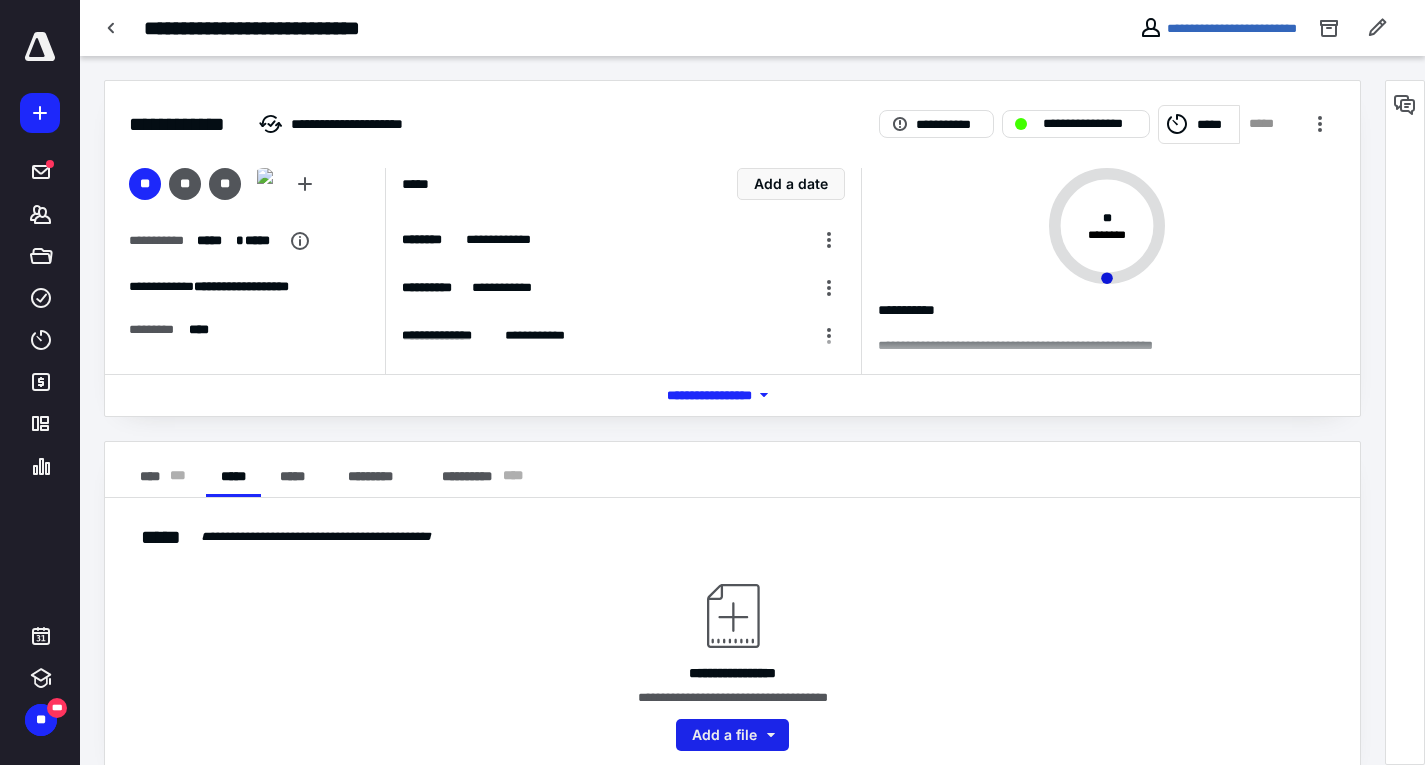 click on "Add a file" at bounding box center (732, 735) 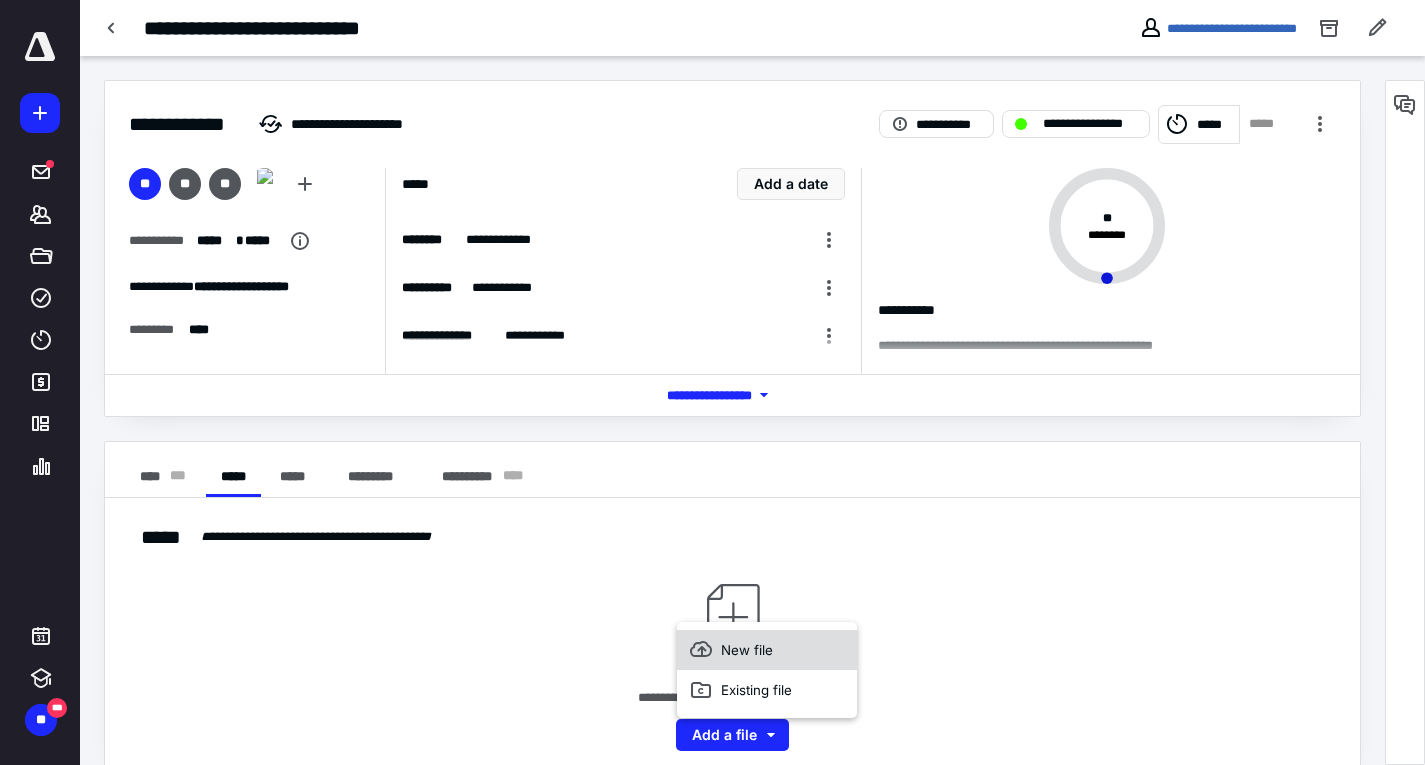 click on "New file" at bounding box center (767, 650) 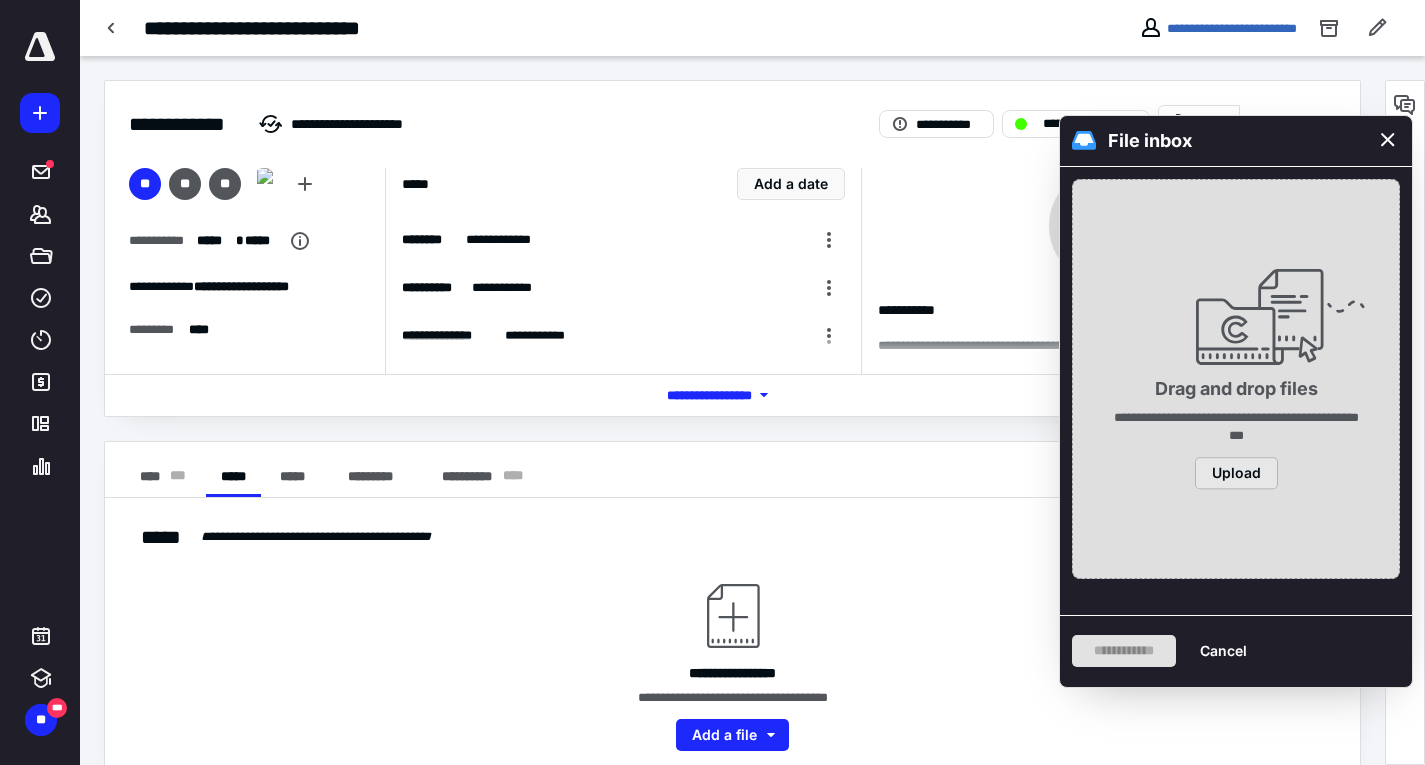click on "Upload" at bounding box center [1236, 474] 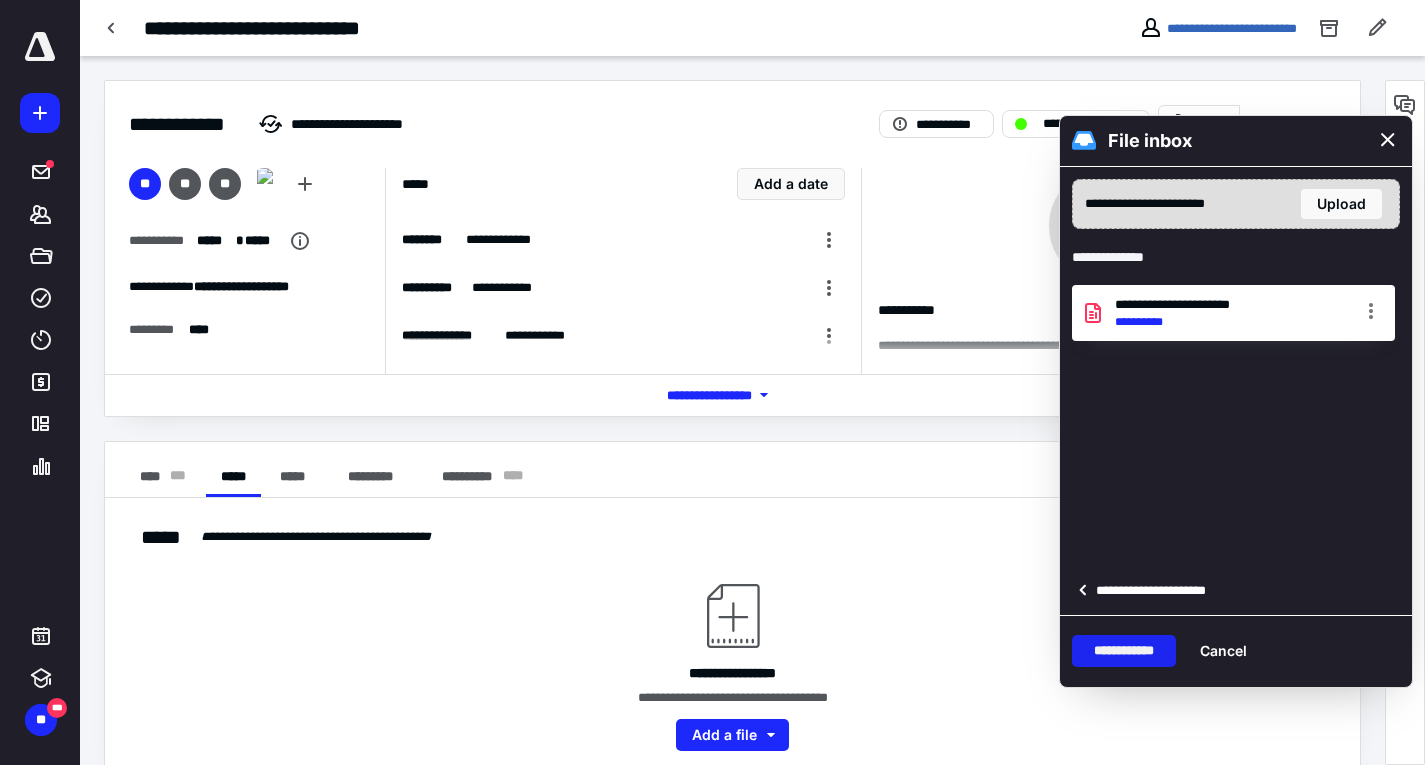 click on "**********" at bounding box center (1124, 651) 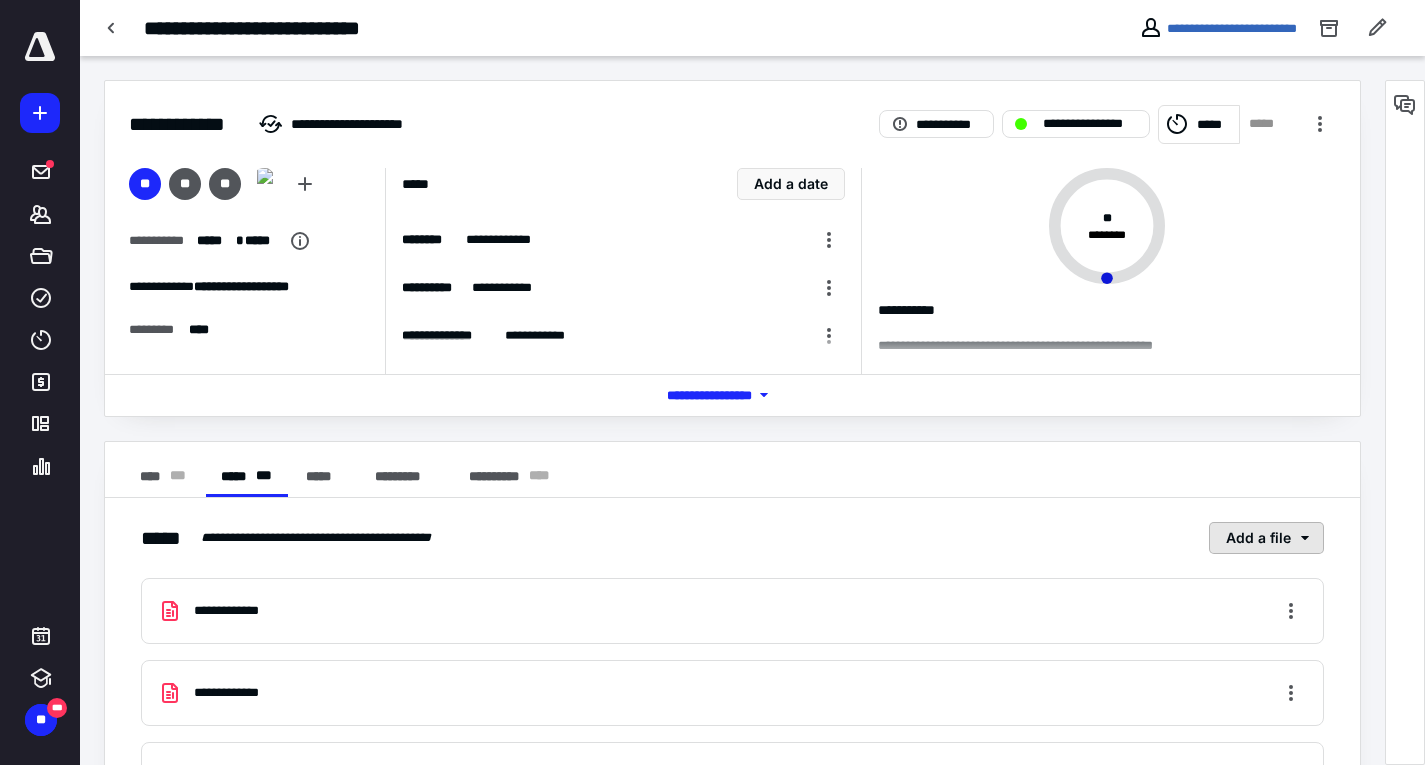 click on "Add a file" at bounding box center [1266, 538] 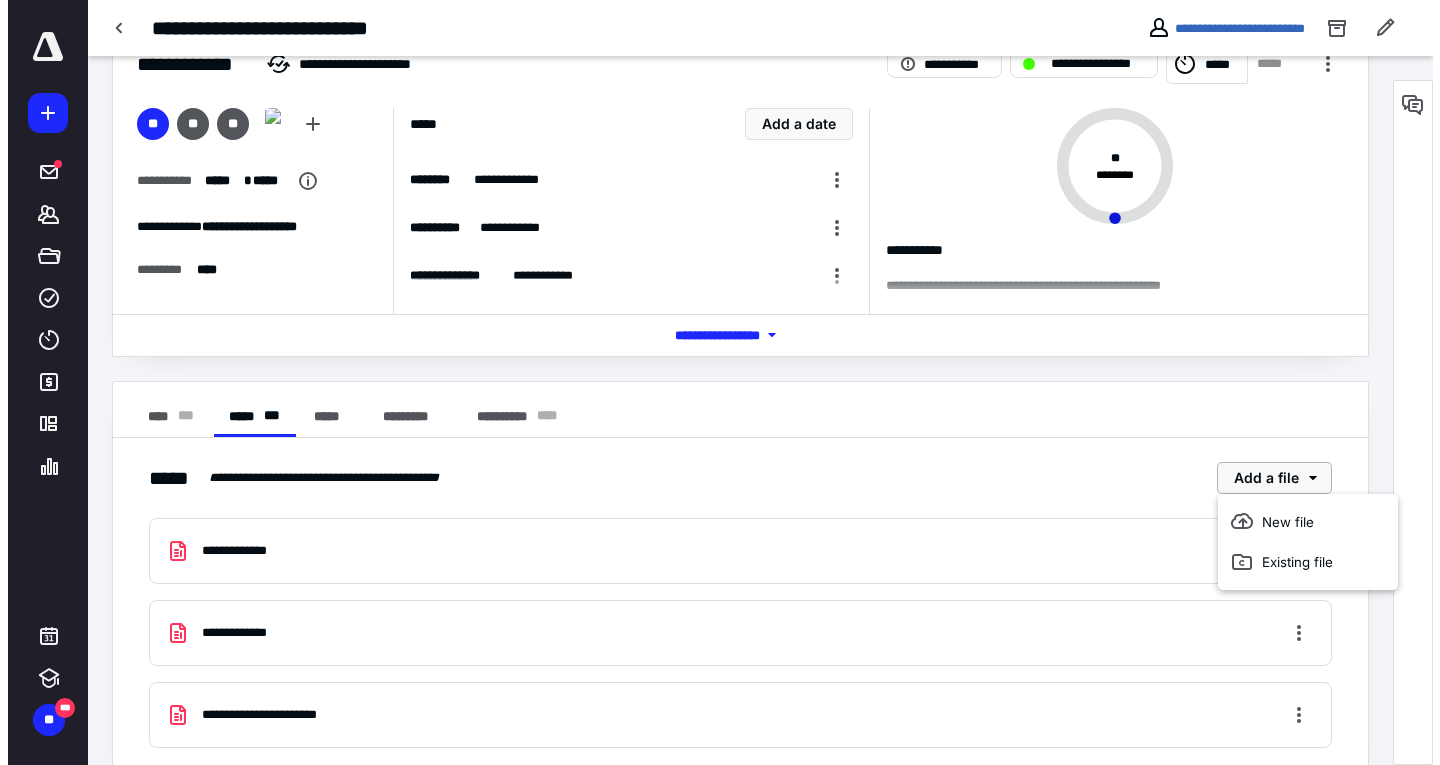 scroll, scrollTop: 92, scrollLeft: 0, axis: vertical 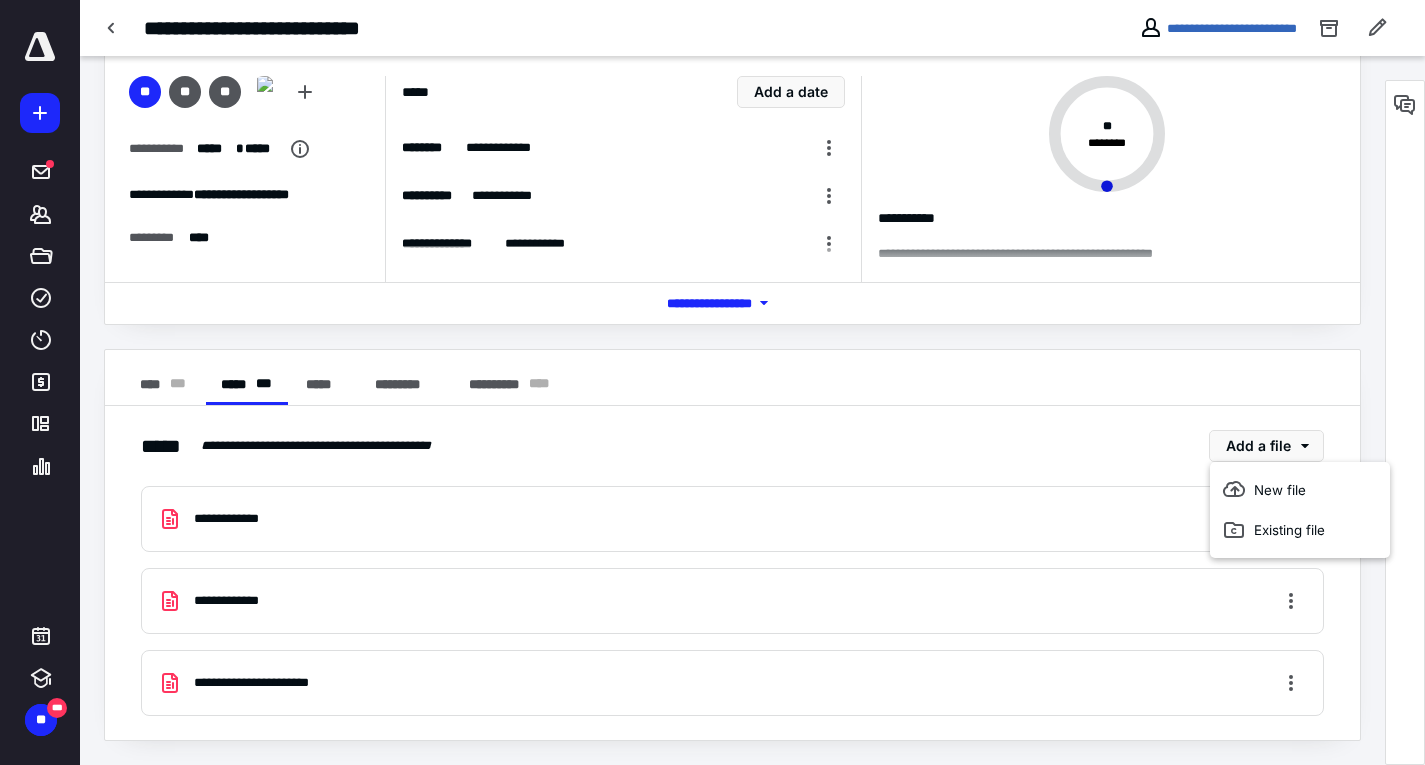 click on "**********" at bounding box center (732, 519) 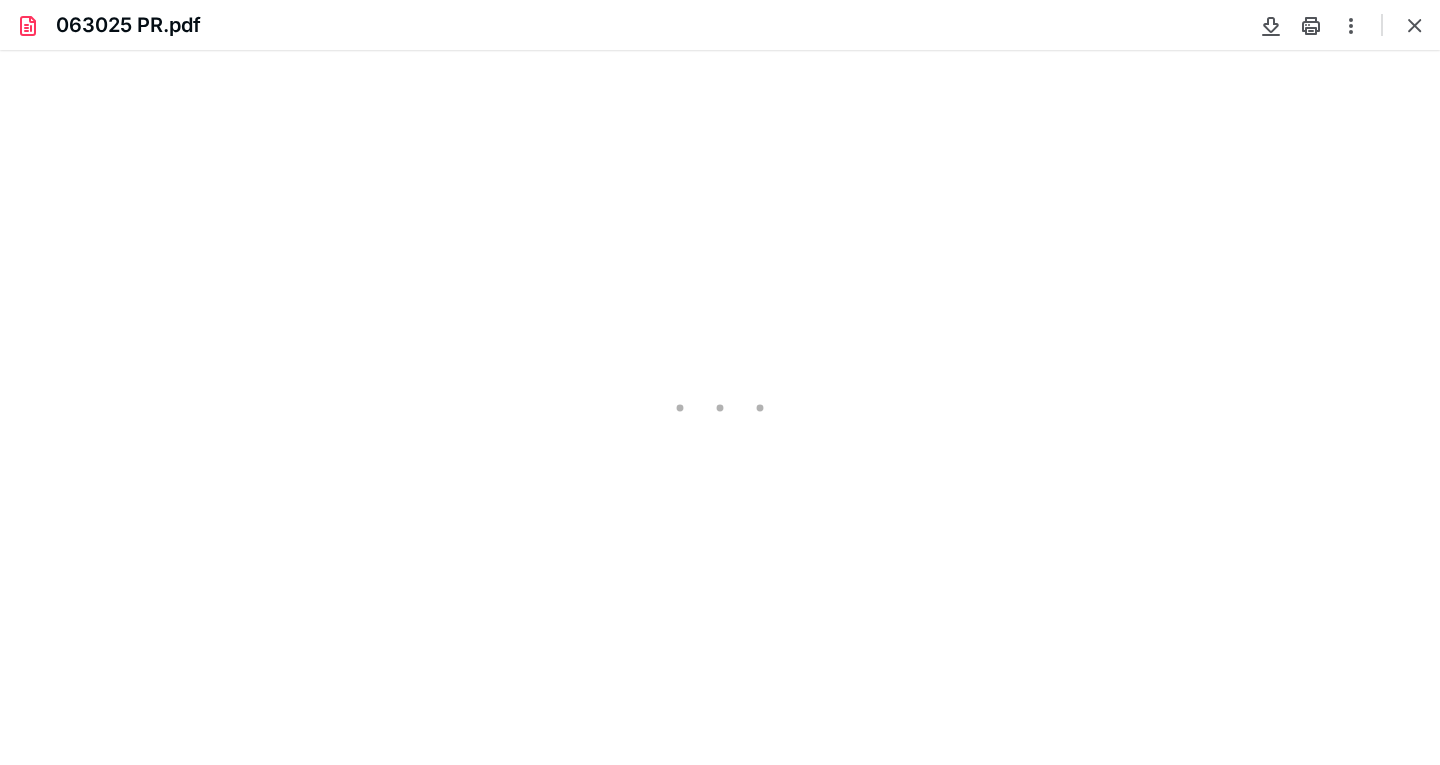 scroll, scrollTop: 0, scrollLeft: 0, axis: both 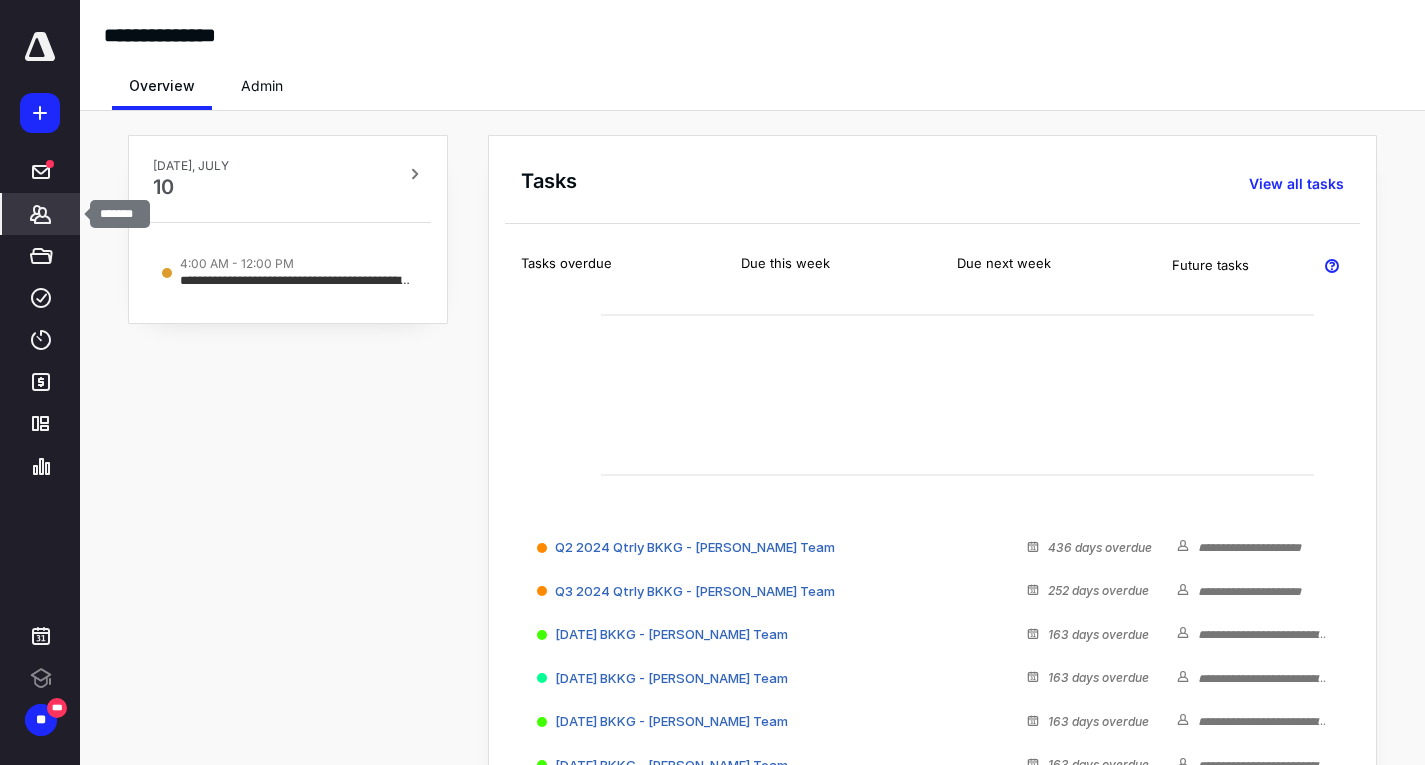 click 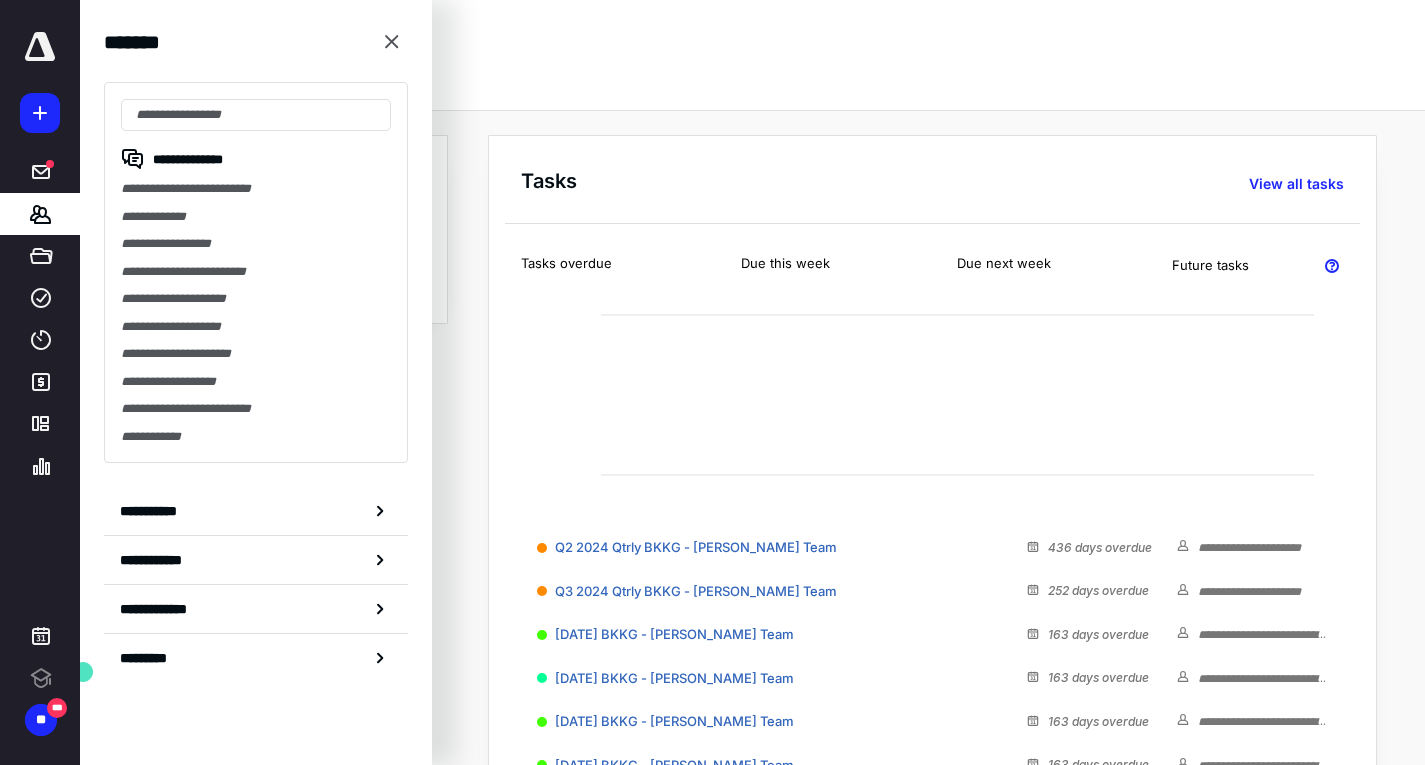 scroll, scrollTop: 0, scrollLeft: 0, axis: both 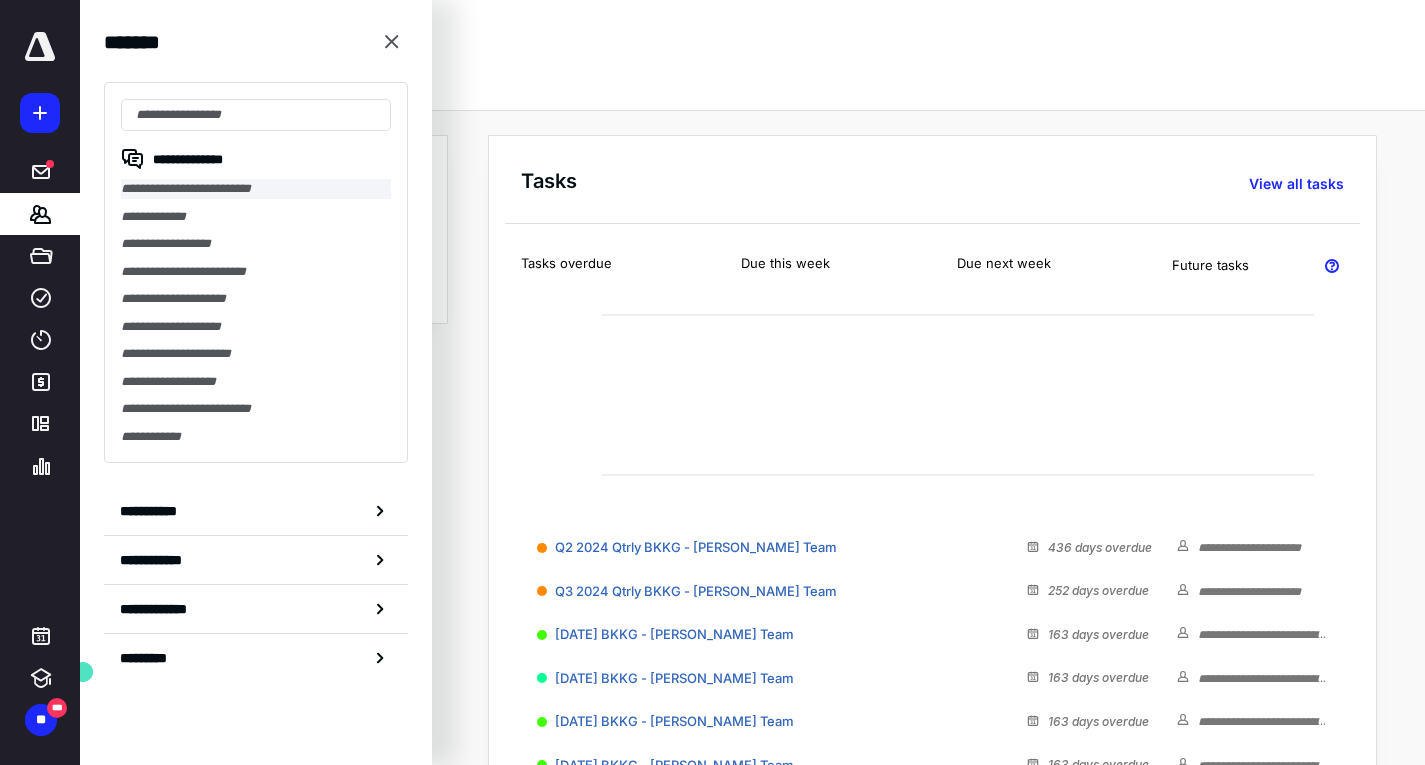 click on "**********" at bounding box center [256, 189] 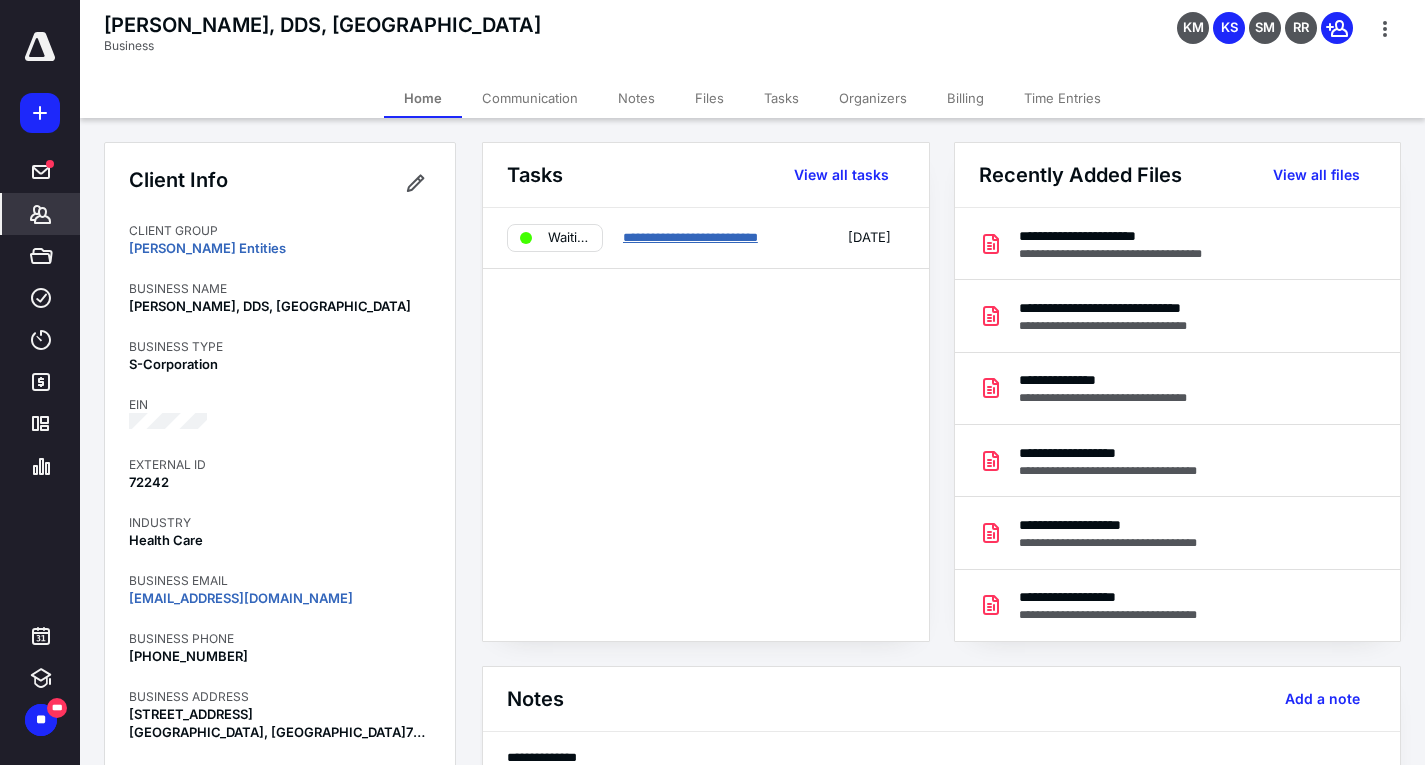 click on "**********" at bounding box center (690, 237) 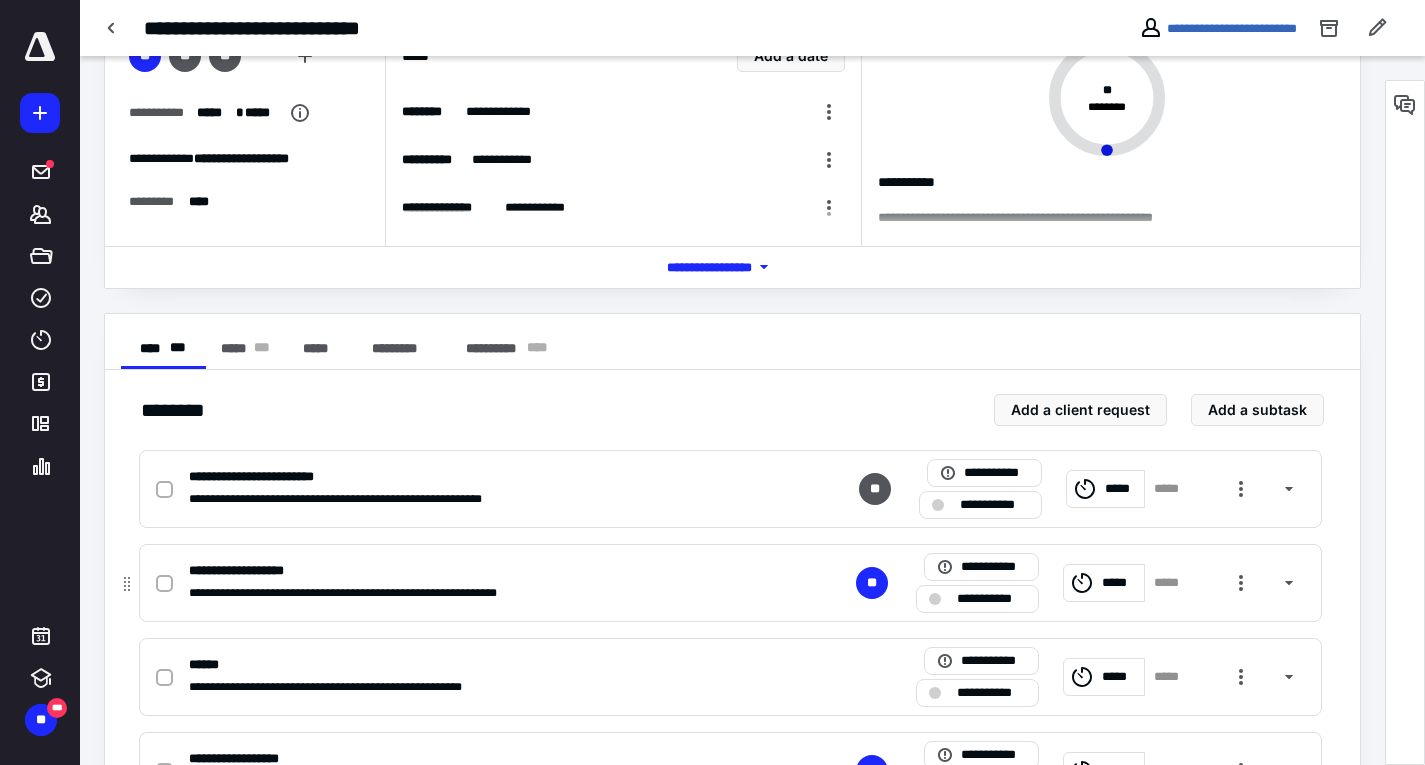scroll, scrollTop: 400, scrollLeft: 0, axis: vertical 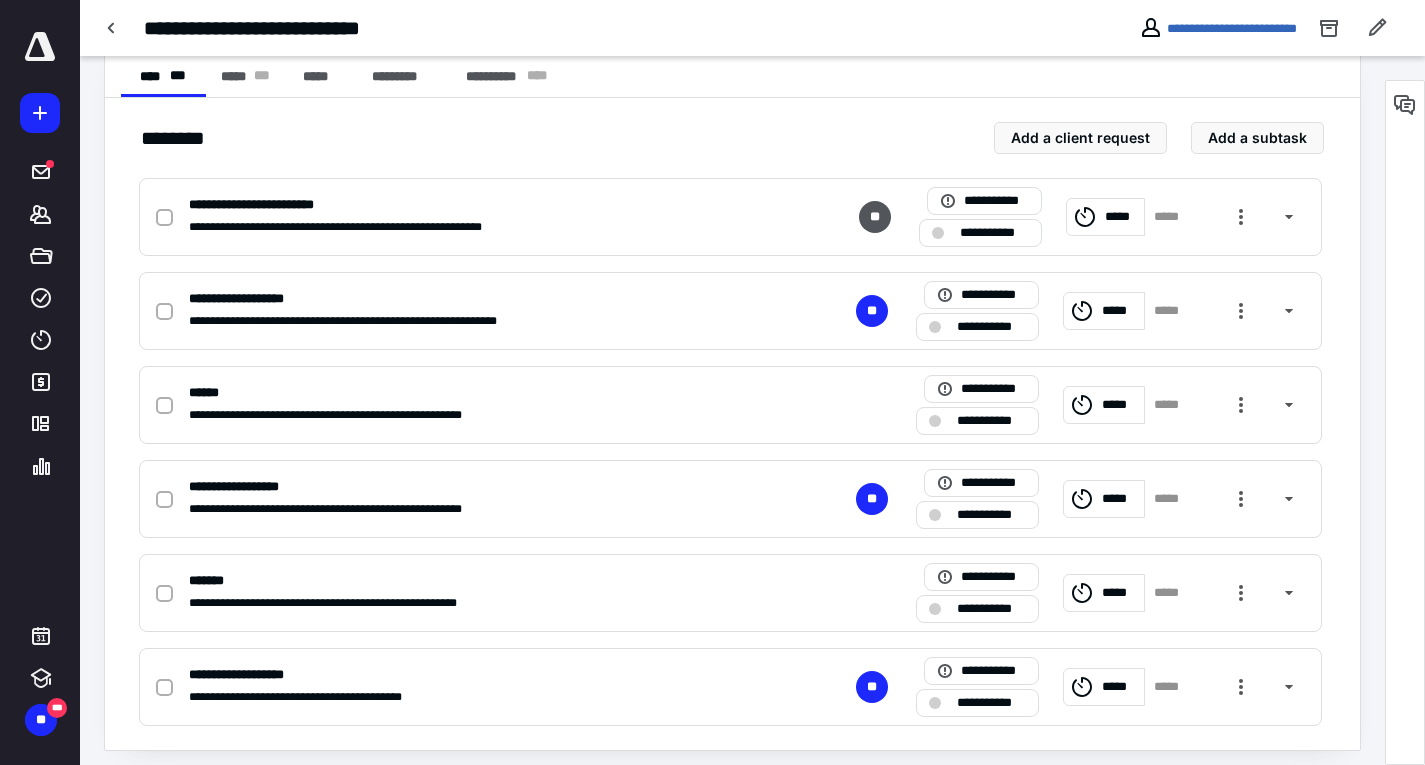 click on "***** * * *" at bounding box center (245, 77) 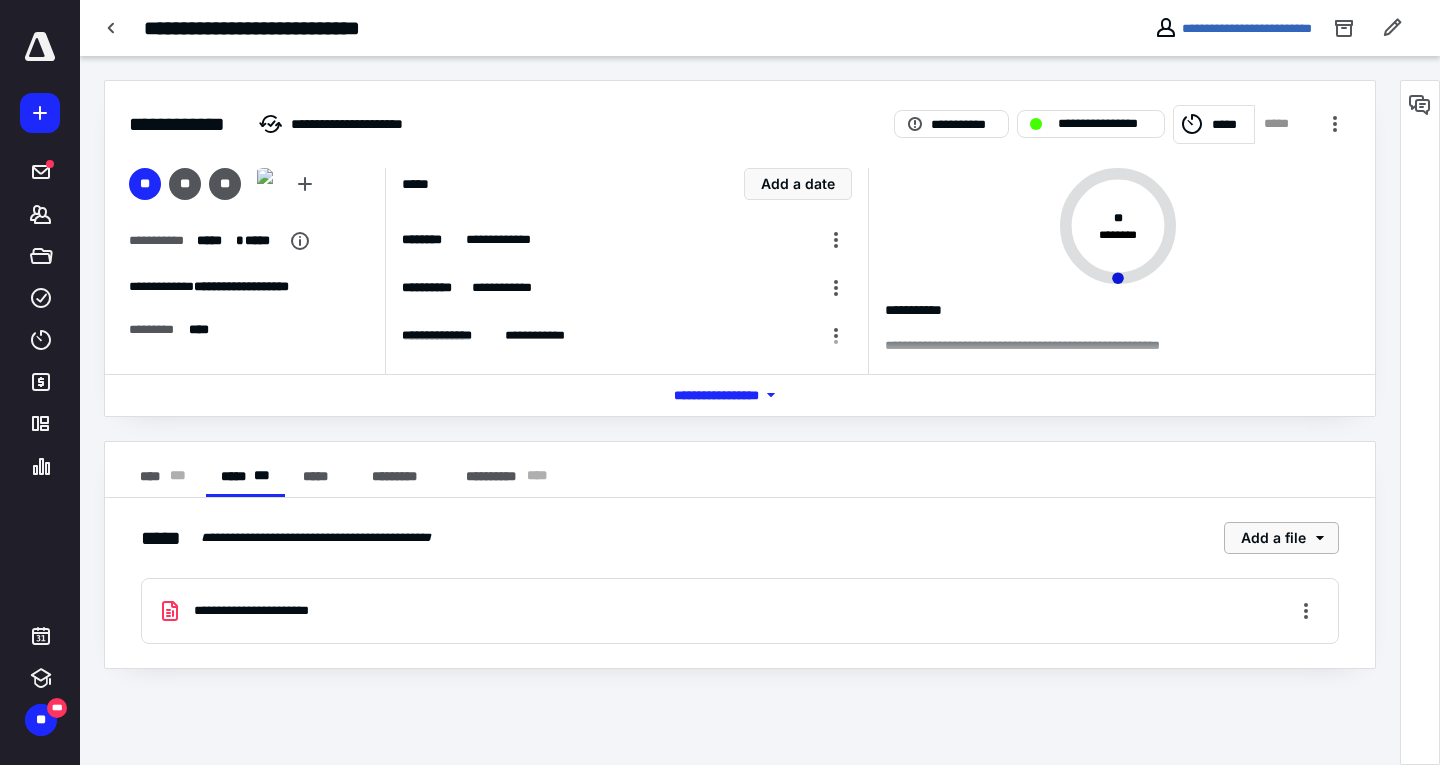 drag, startPoint x: 1243, startPoint y: 537, endPoint x: 1436, endPoint y: 450, distance: 211.70262 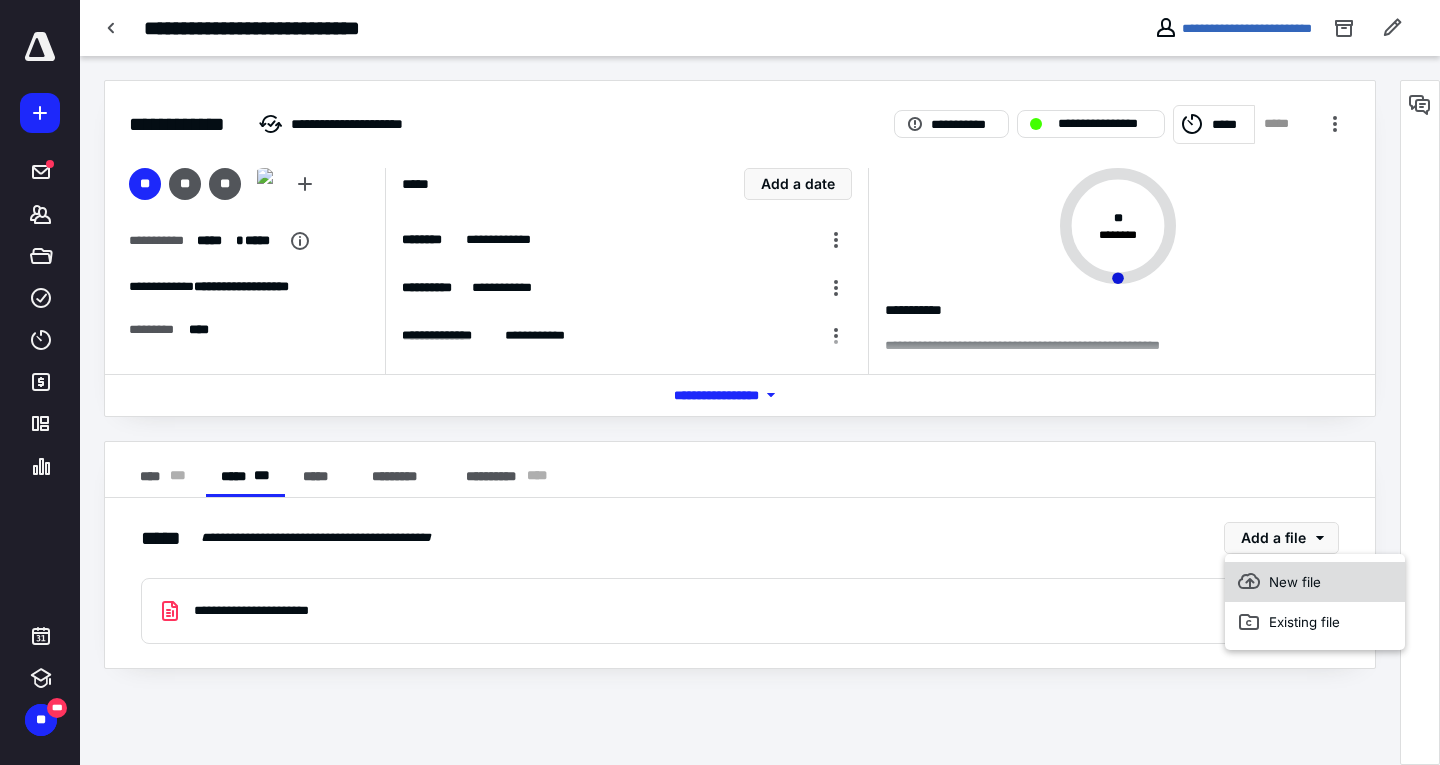 click on "New file" at bounding box center [1315, 582] 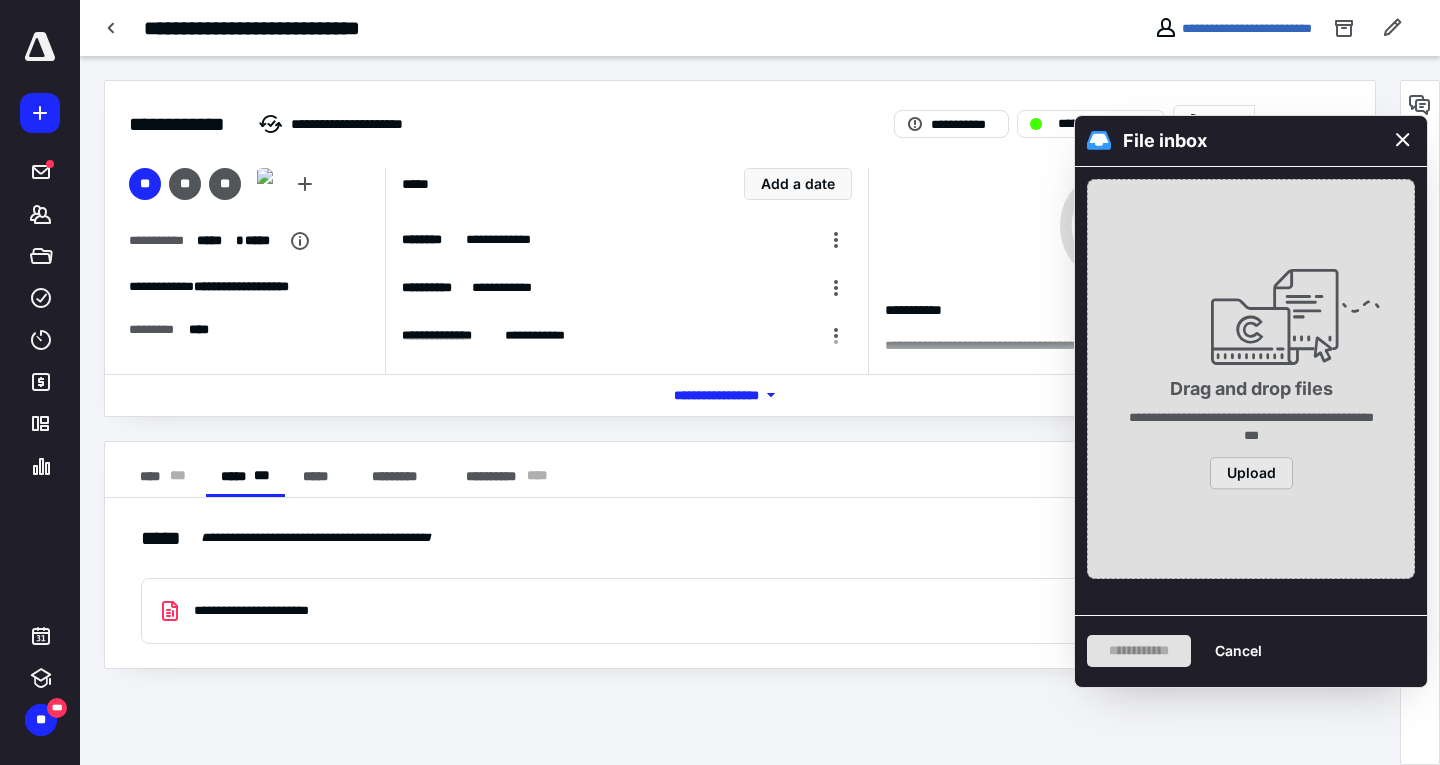 click on "Upload" at bounding box center [1251, 474] 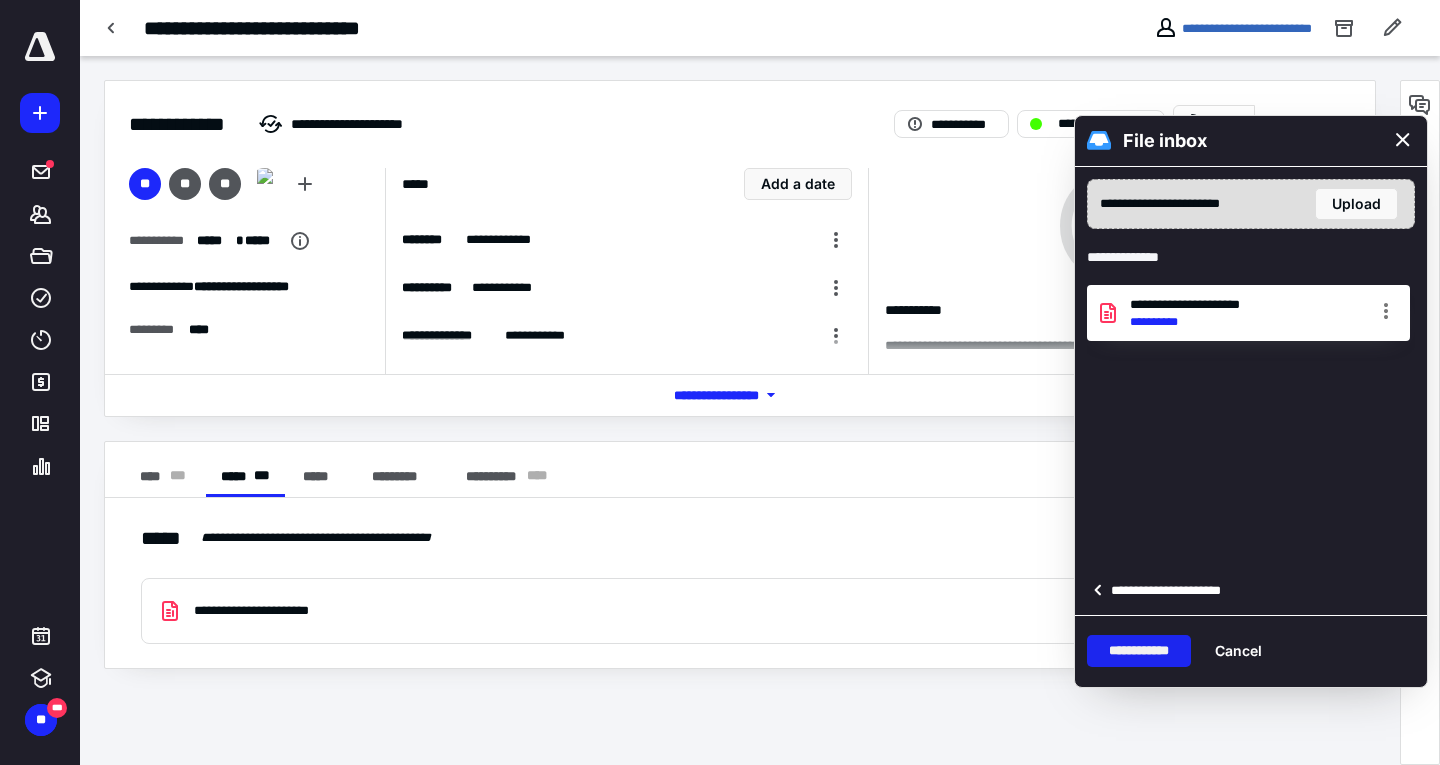 click on "**********" at bounding box center (1139, 651) 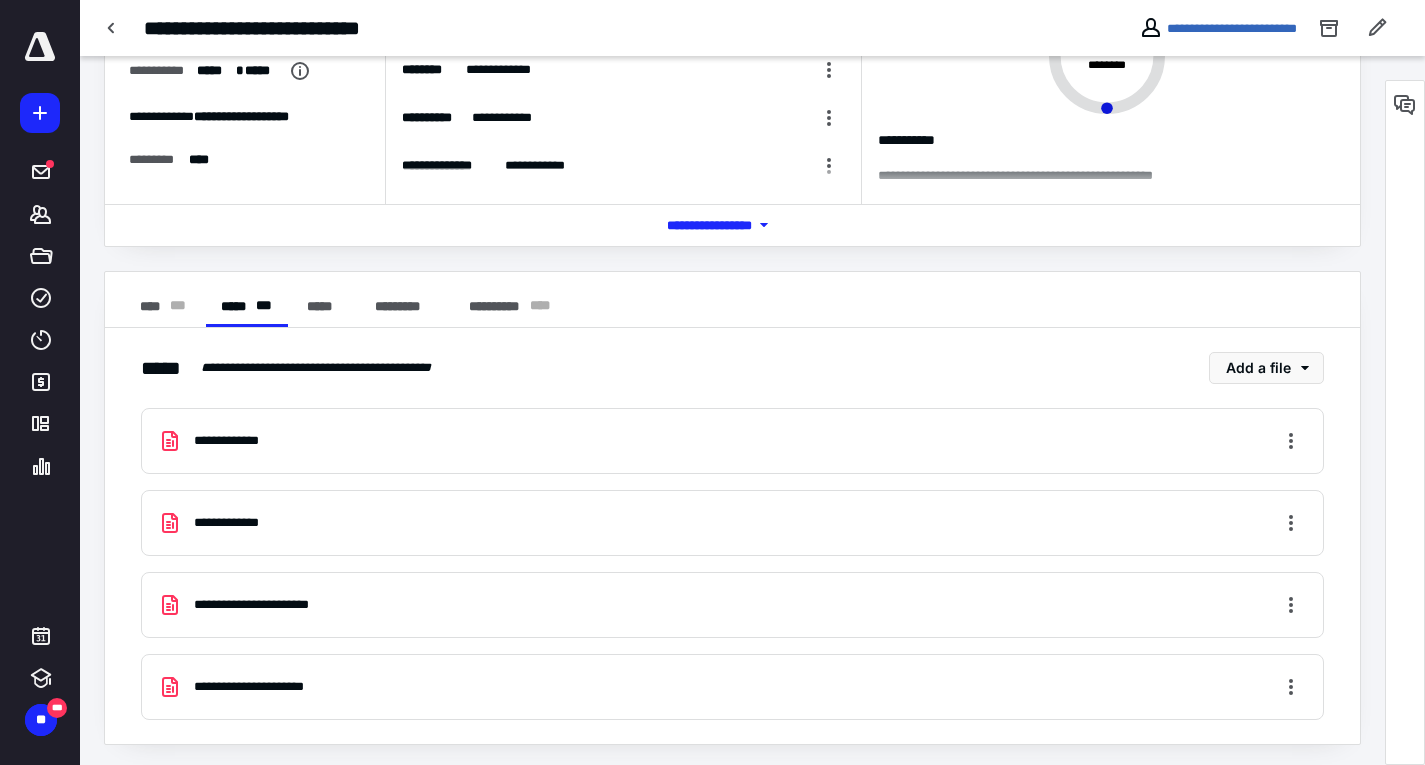 scroll, scrollTop: 174, scrollLeft: 0, axis: vertical 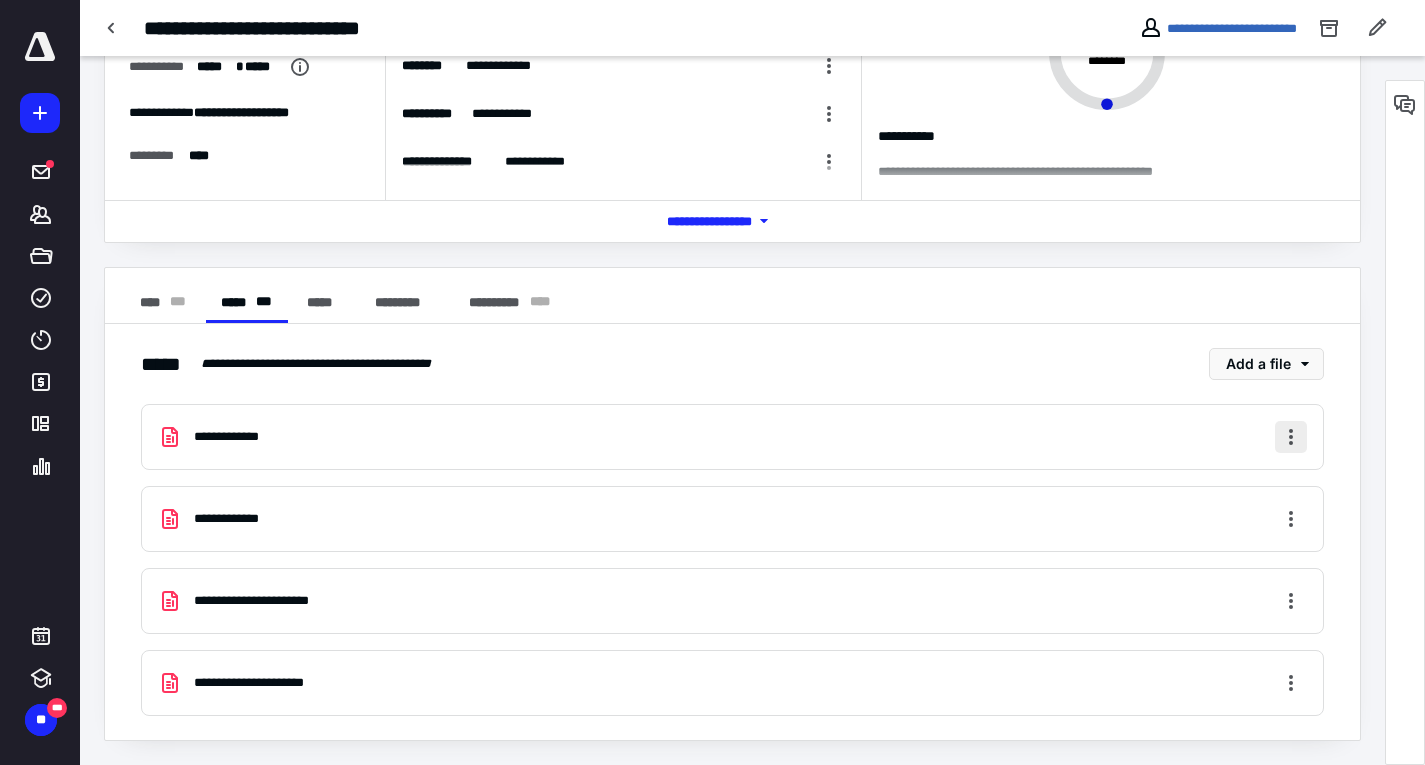 click at bounding box center [1291, 437] 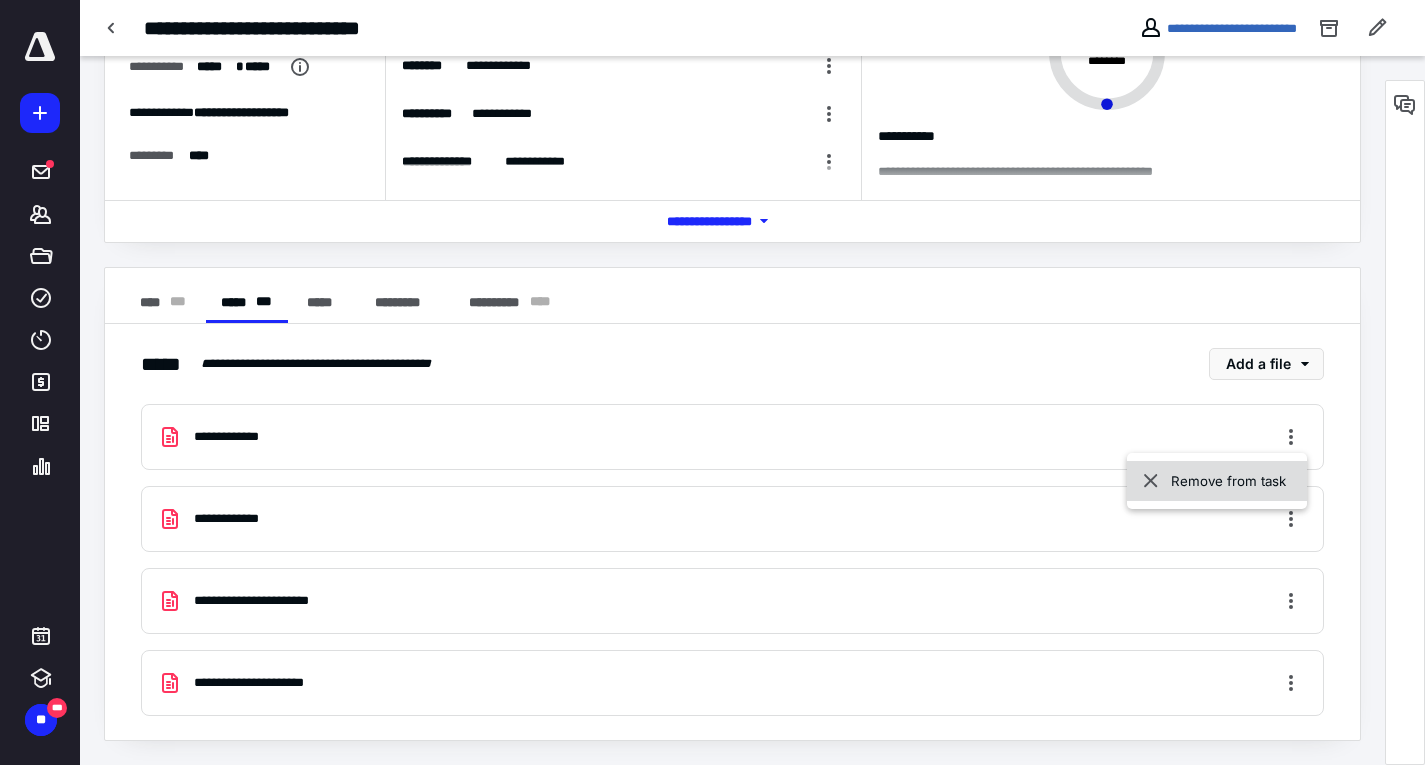 click on "Remove from task" at bounding box center [1217, 481] 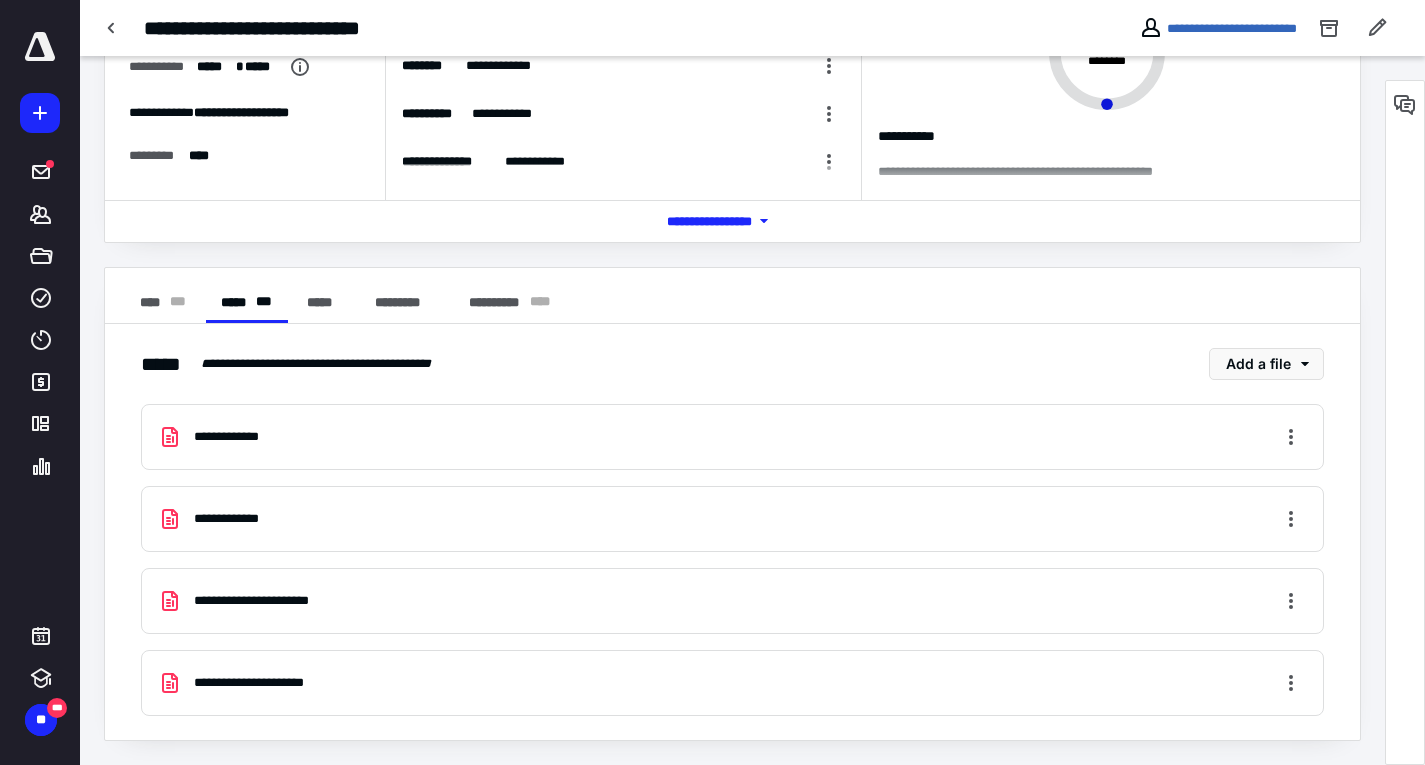 scroll, scrollTop: 92, scrollLeft: 0, axis: vertical 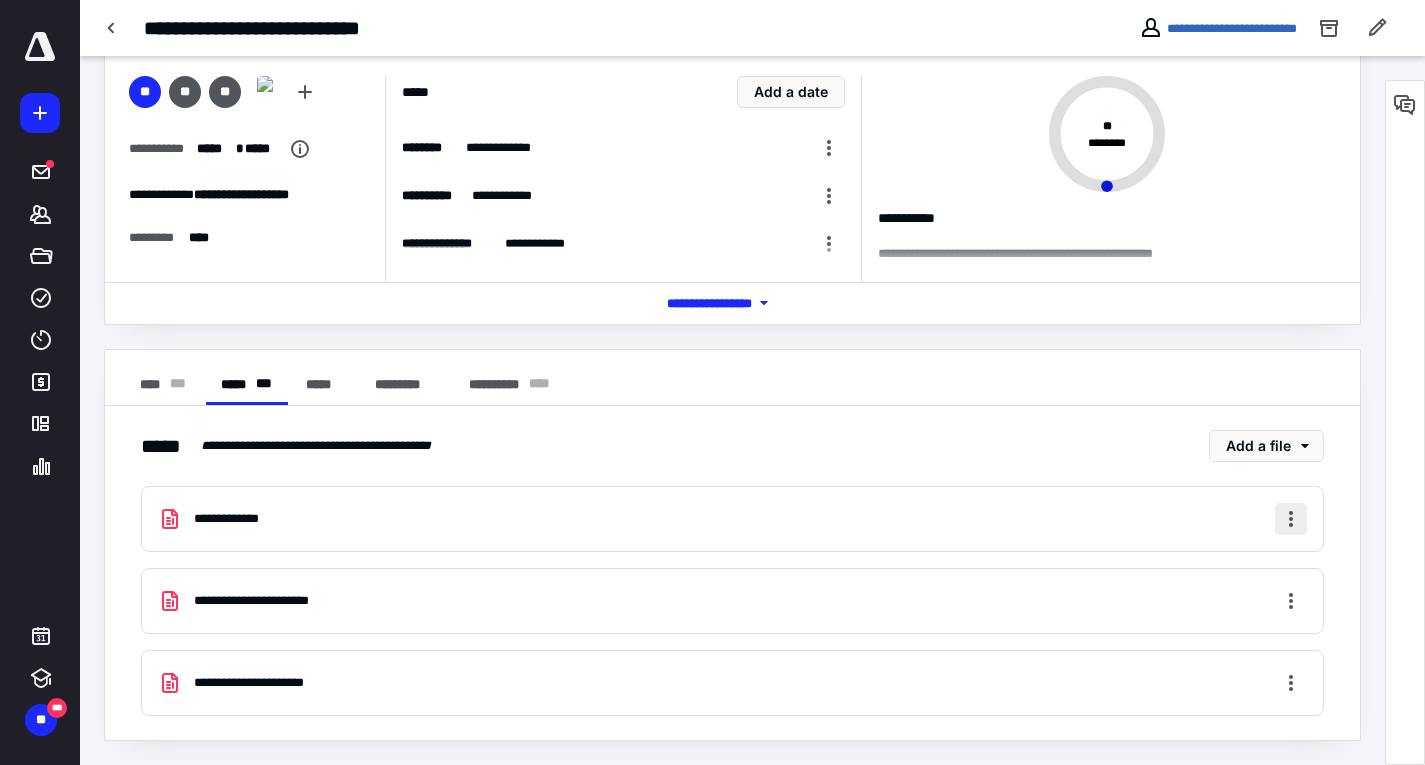 click at bounding box center [1291, 519] 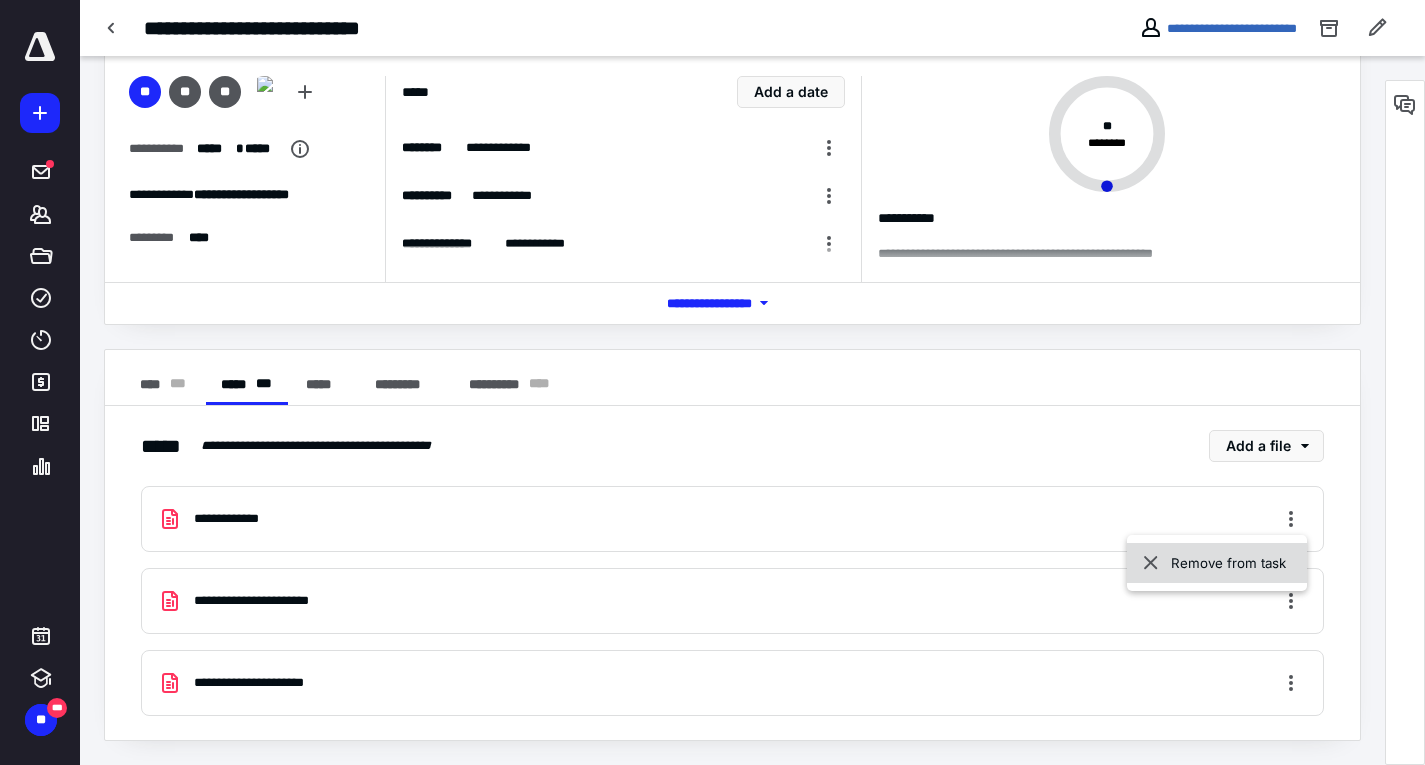 click on "Remove from task" at bounding box center (1217, 563) 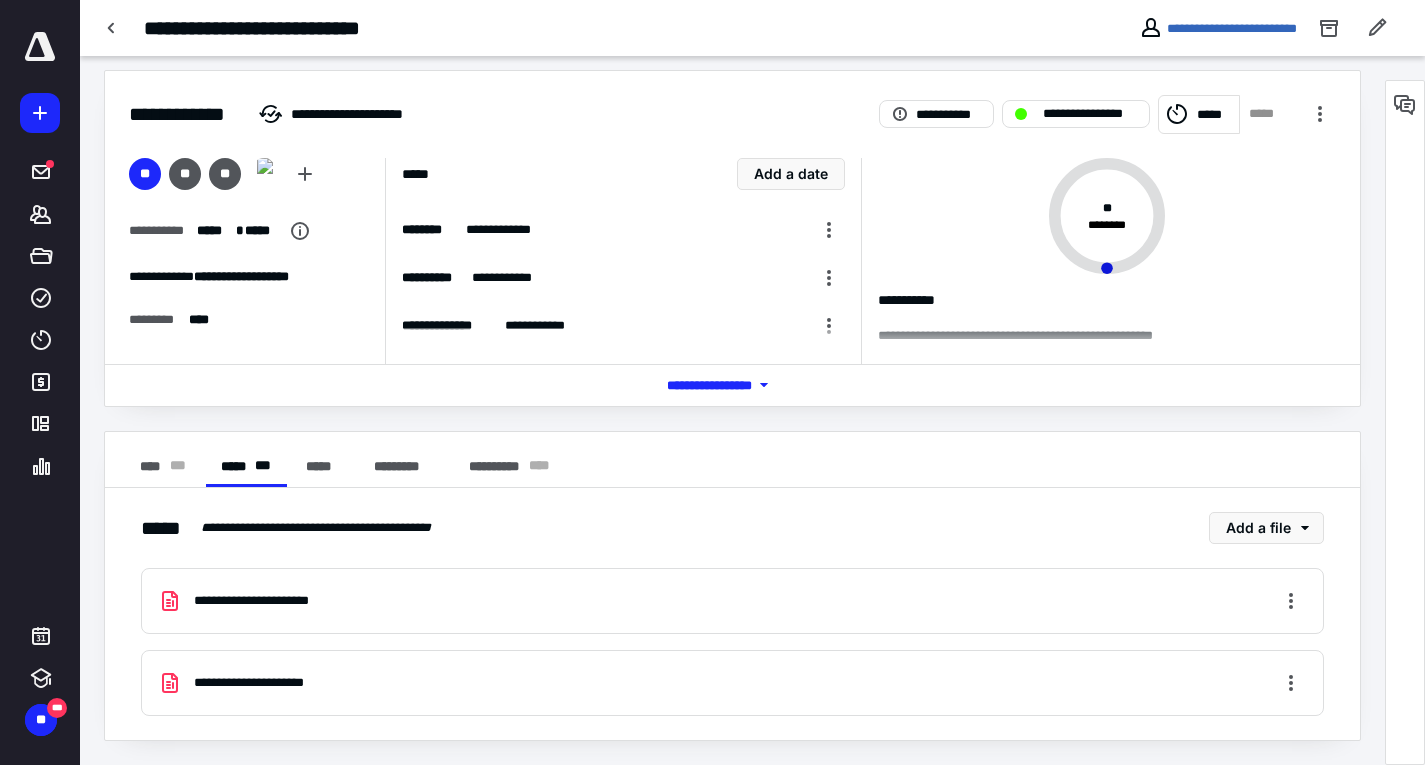 scroll, scrollTop: 10, scrollLeft: 0, axis: vertical 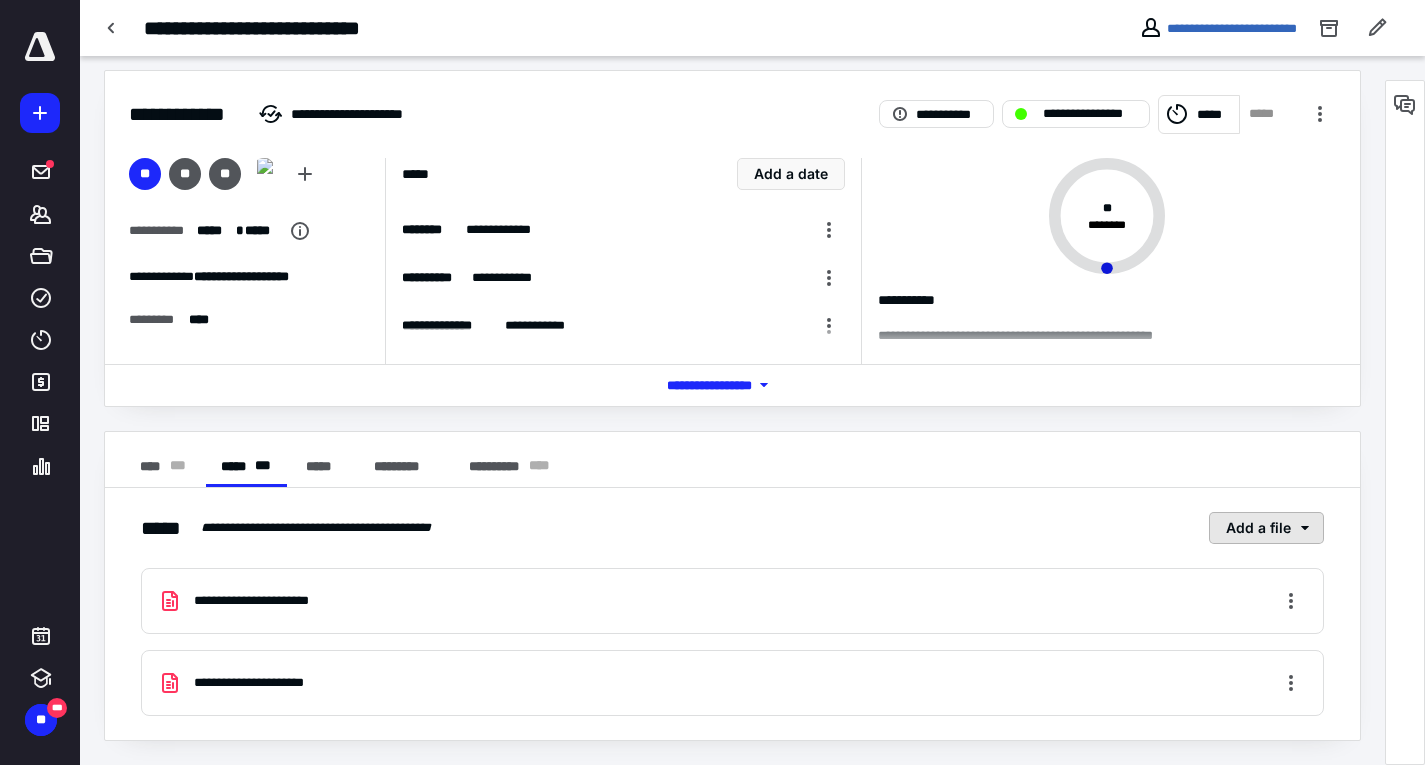 click on "Add a file" at bounding box center [1266, 528] 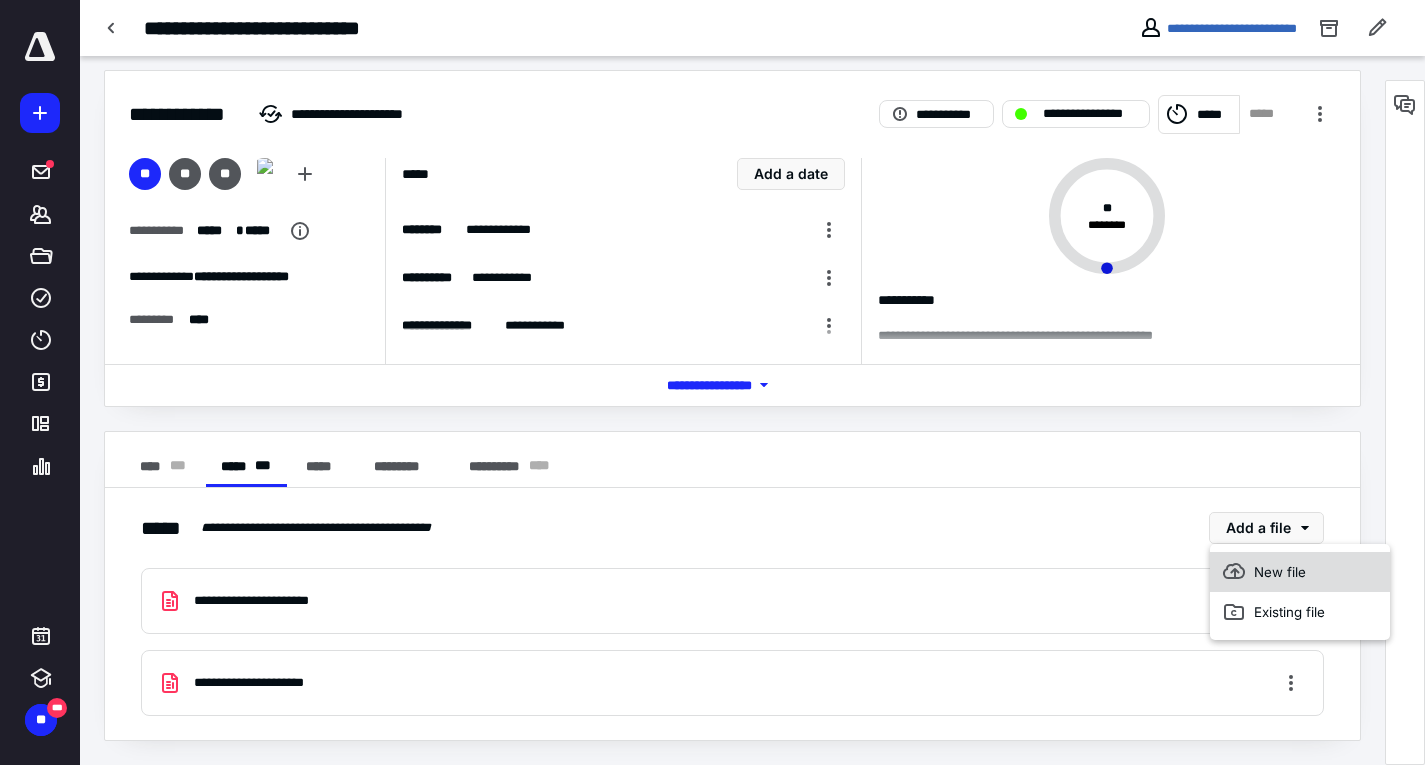 click on "New file" at bounding box center [1300, 572] 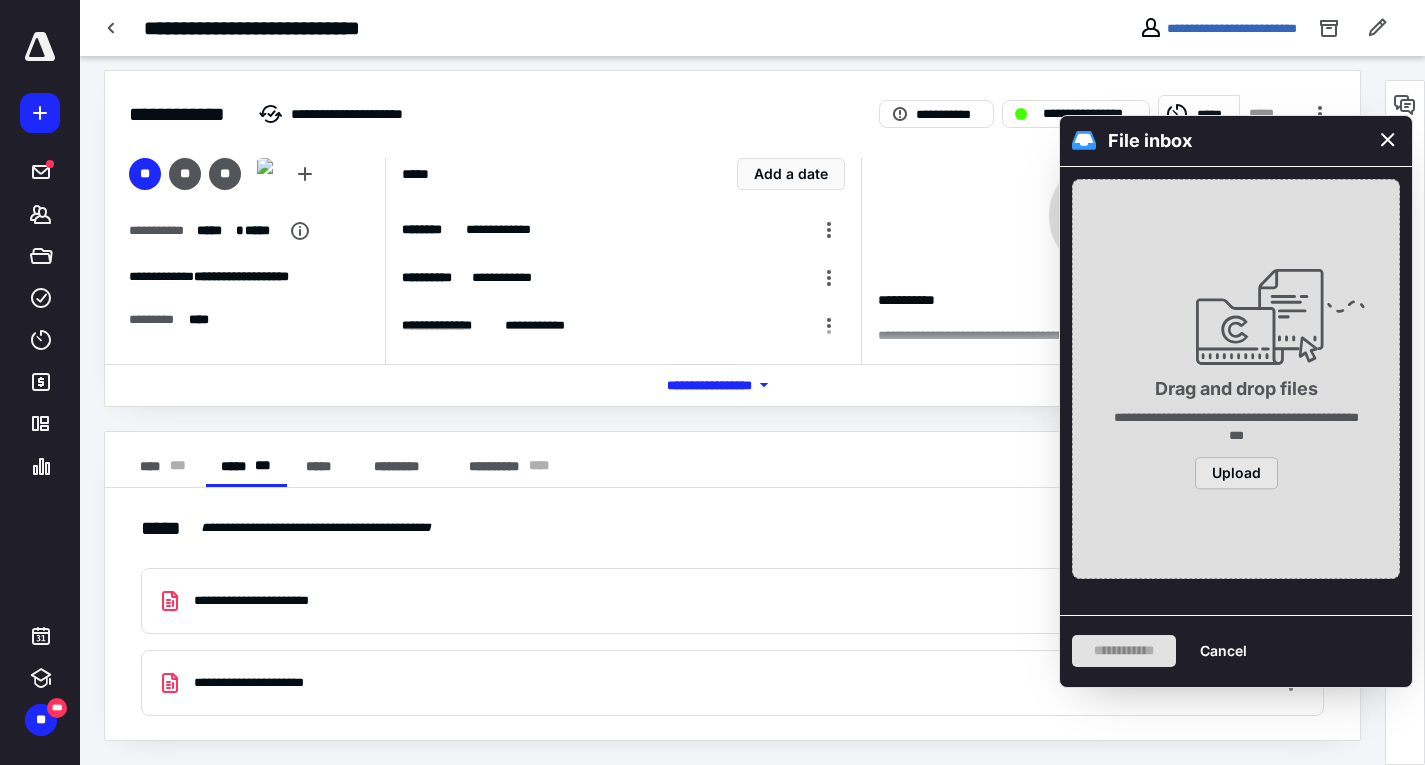 click on "Upload" at bounding box center [1236, 474] 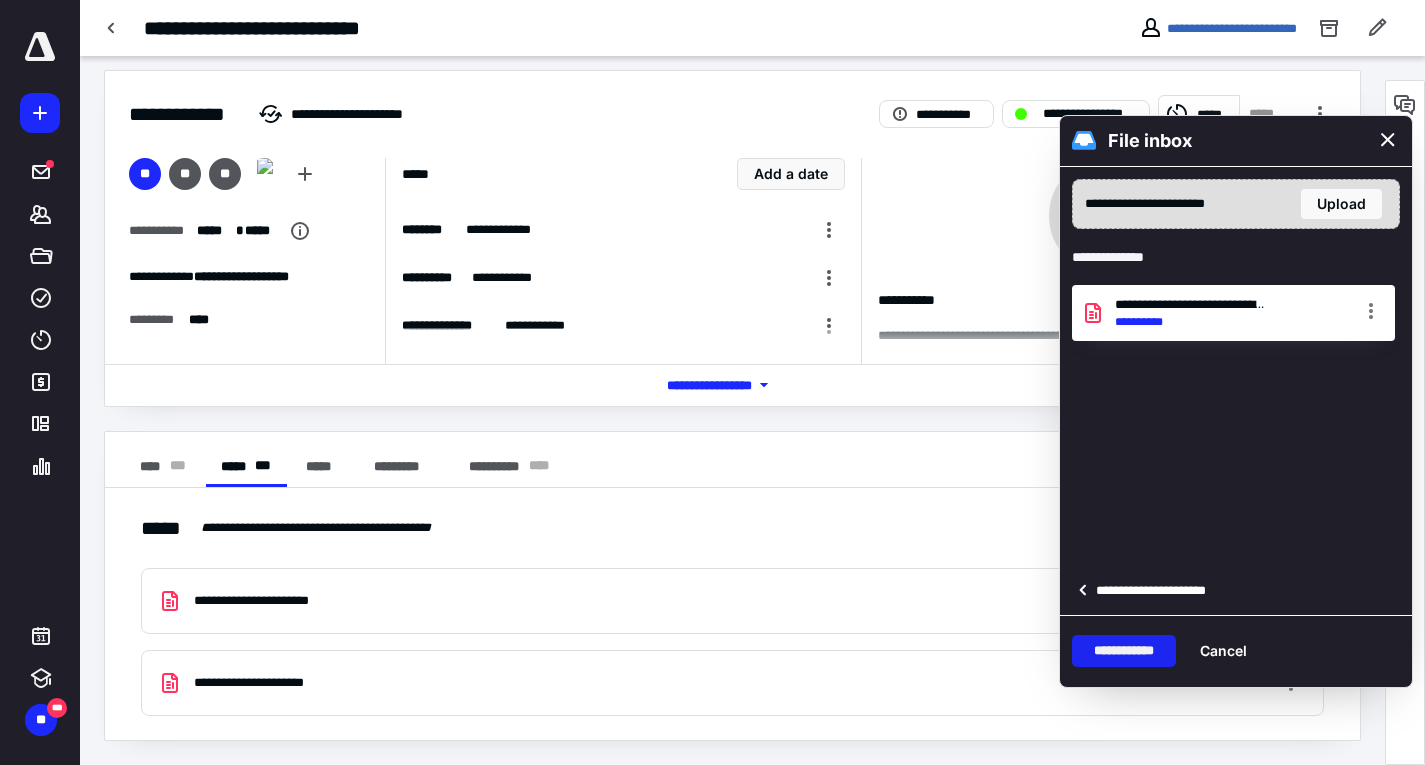 click on "**********" at bounding box center (1124, 651) 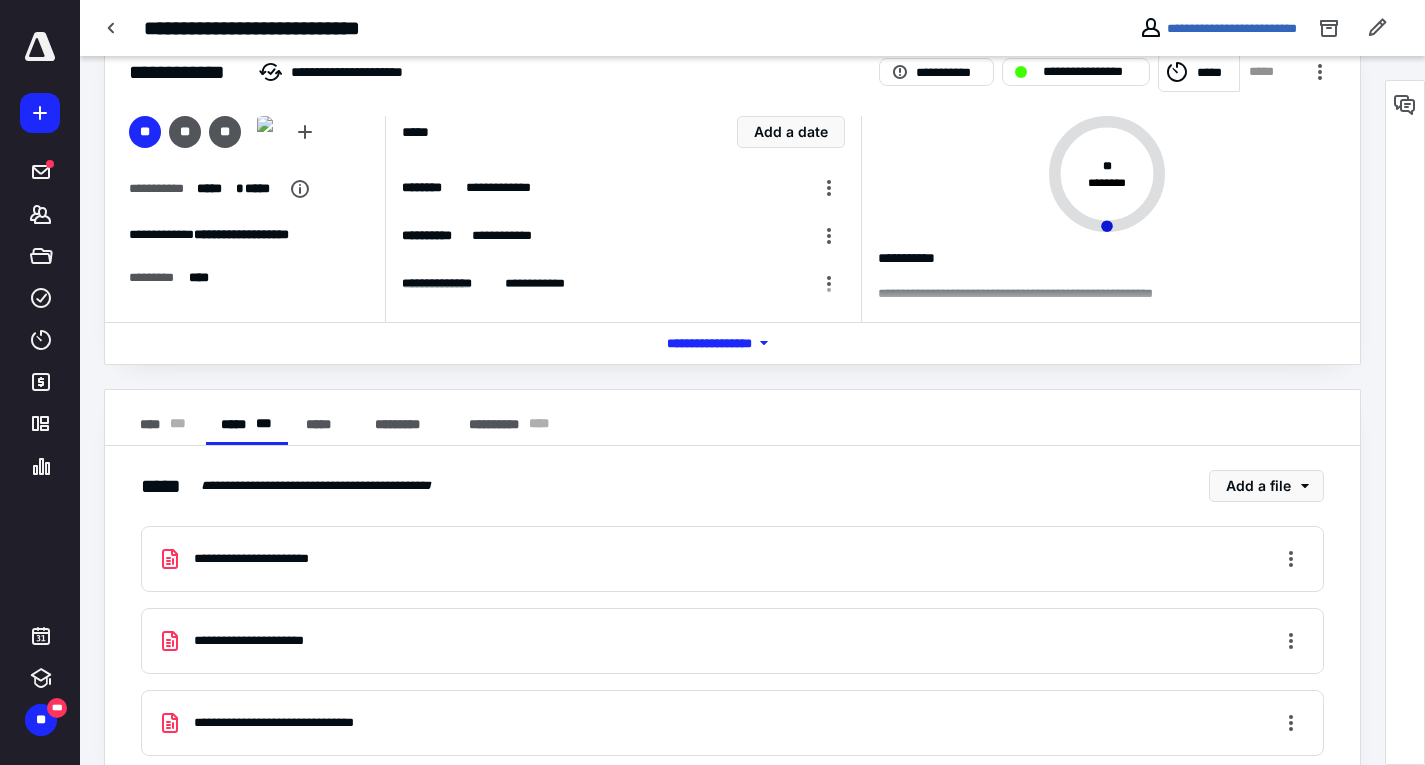 scroll, scrollTop: 92, scrollLeft: 0, axis: vertical 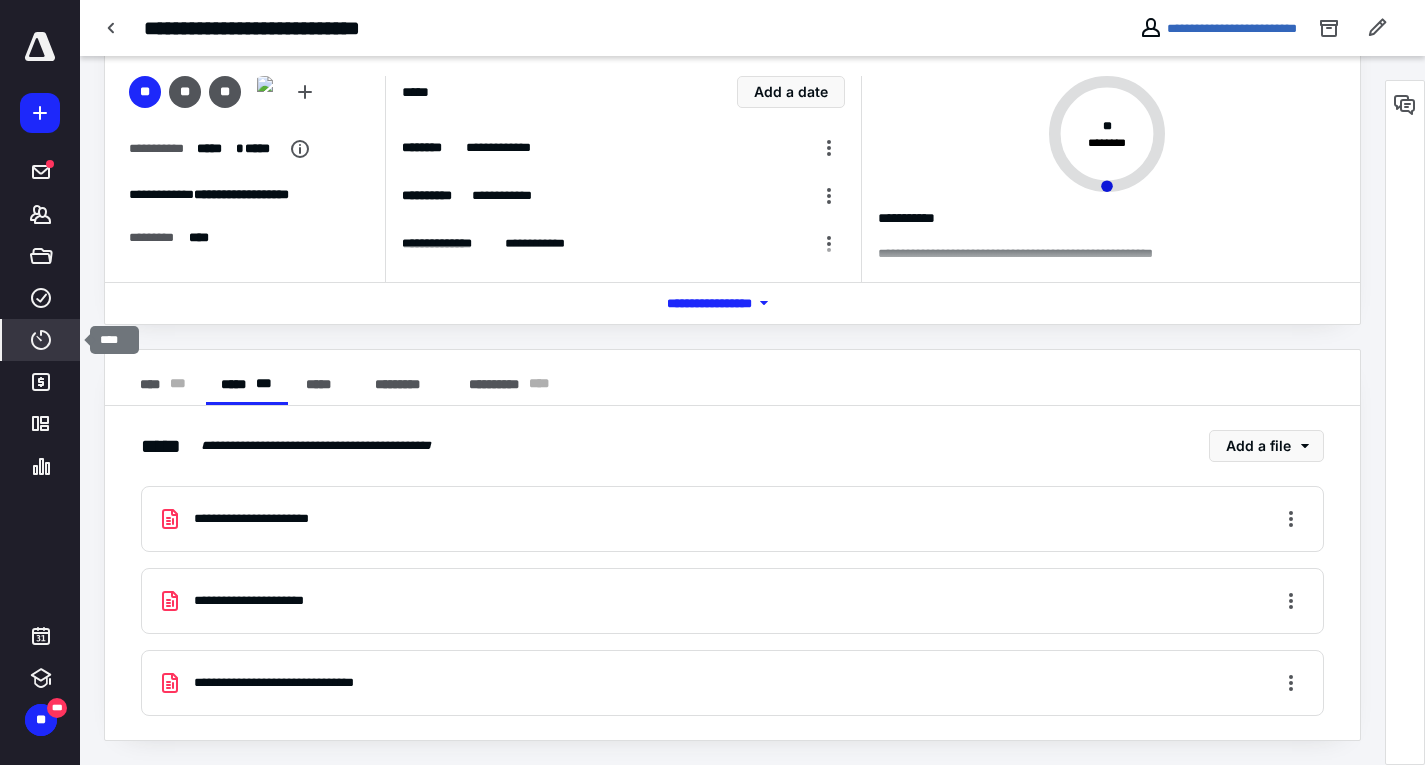 click 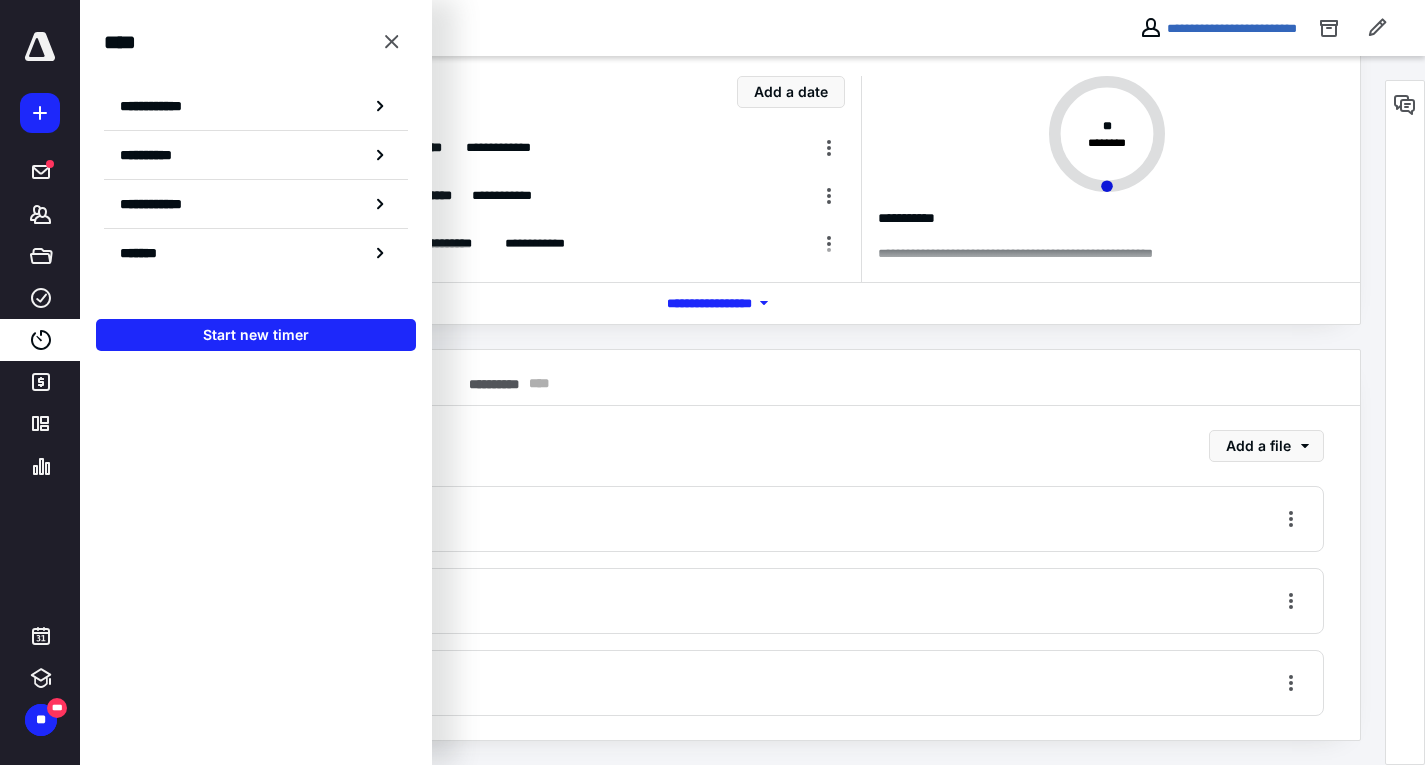 drag, startPoint x: 154, startPoint y: 103, endPoint x: 195, endPoint y: 101, distance: 41.04875 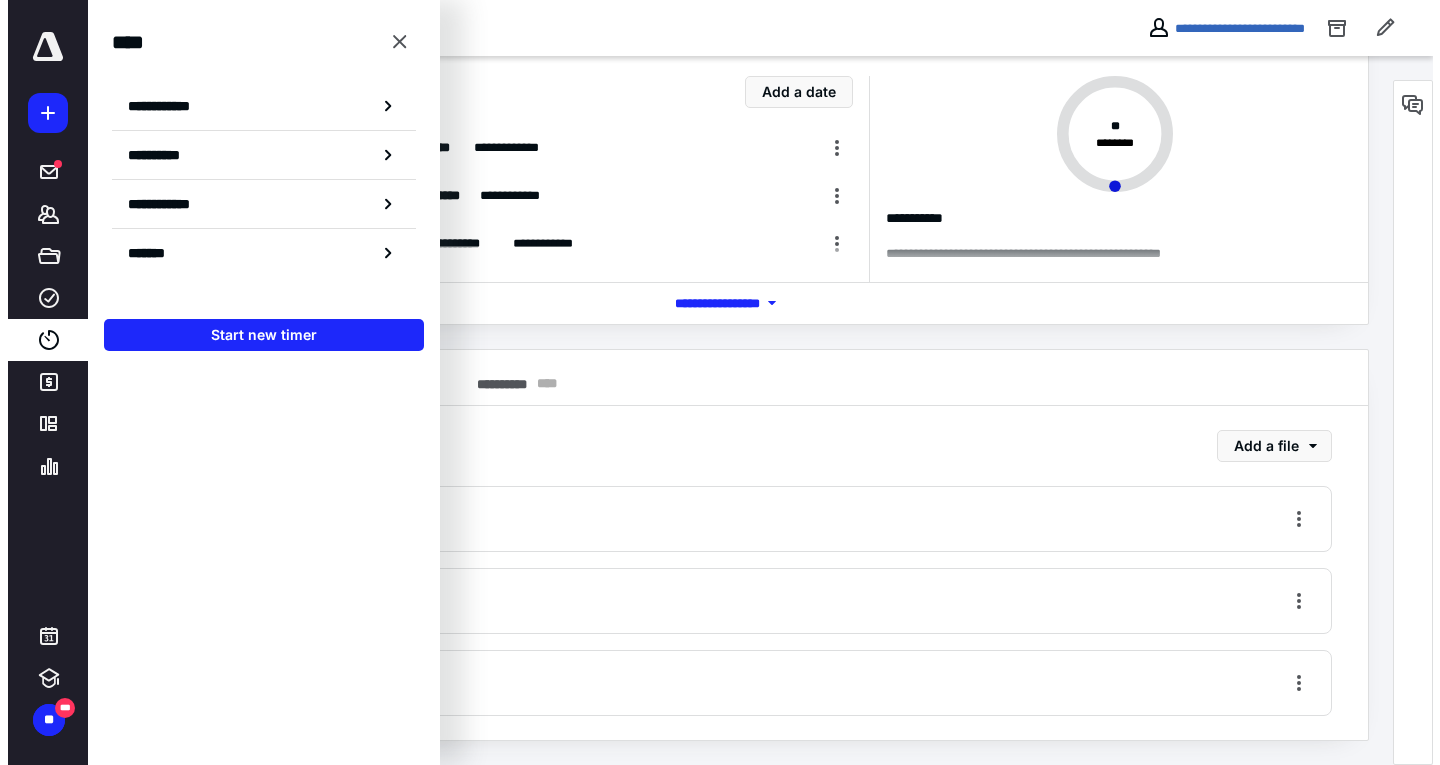 scroll, scrollTop: 0, scrollLeft: 0, axis: both 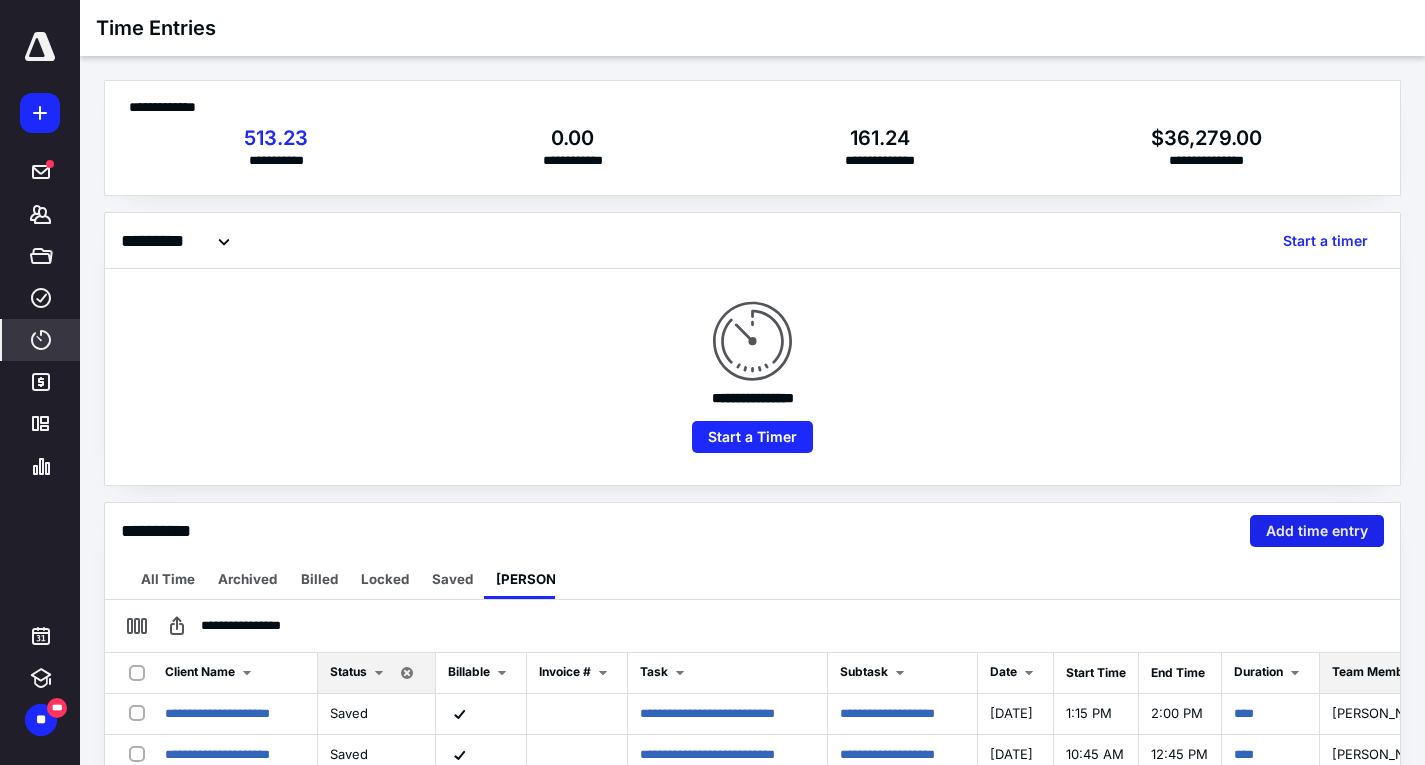 click on "Add time entry" at bounding box center (1317, 531) 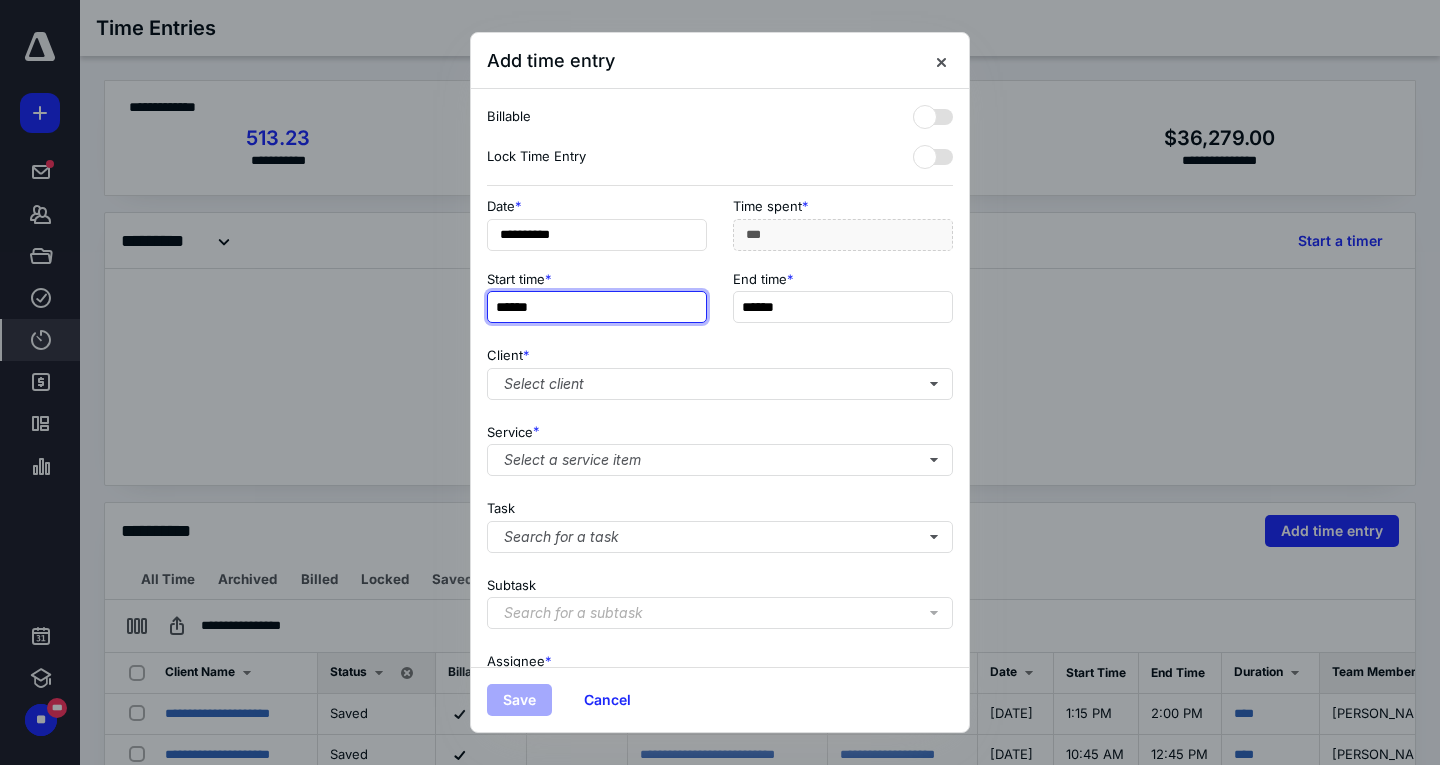 click on "******" at bounding box center [597, 307] 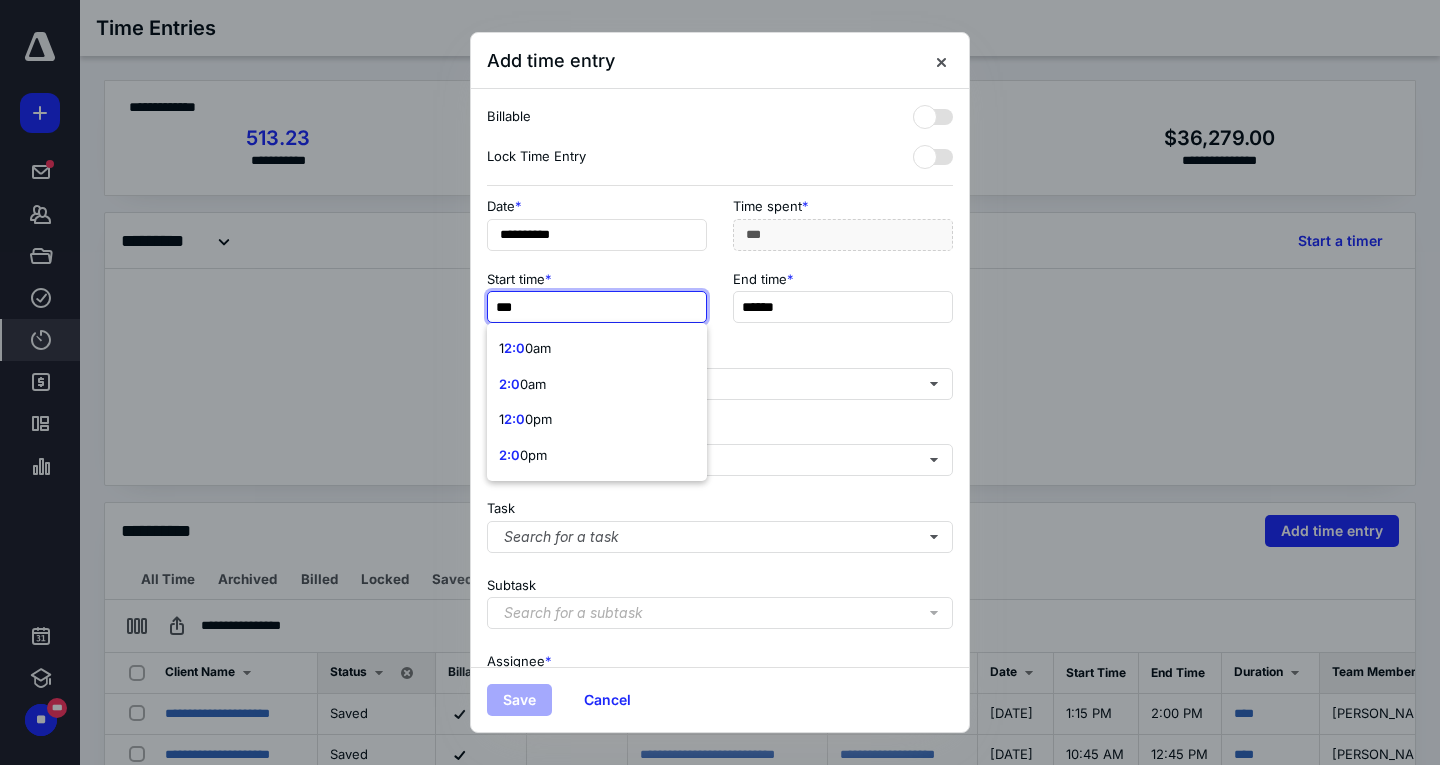 type on "****" 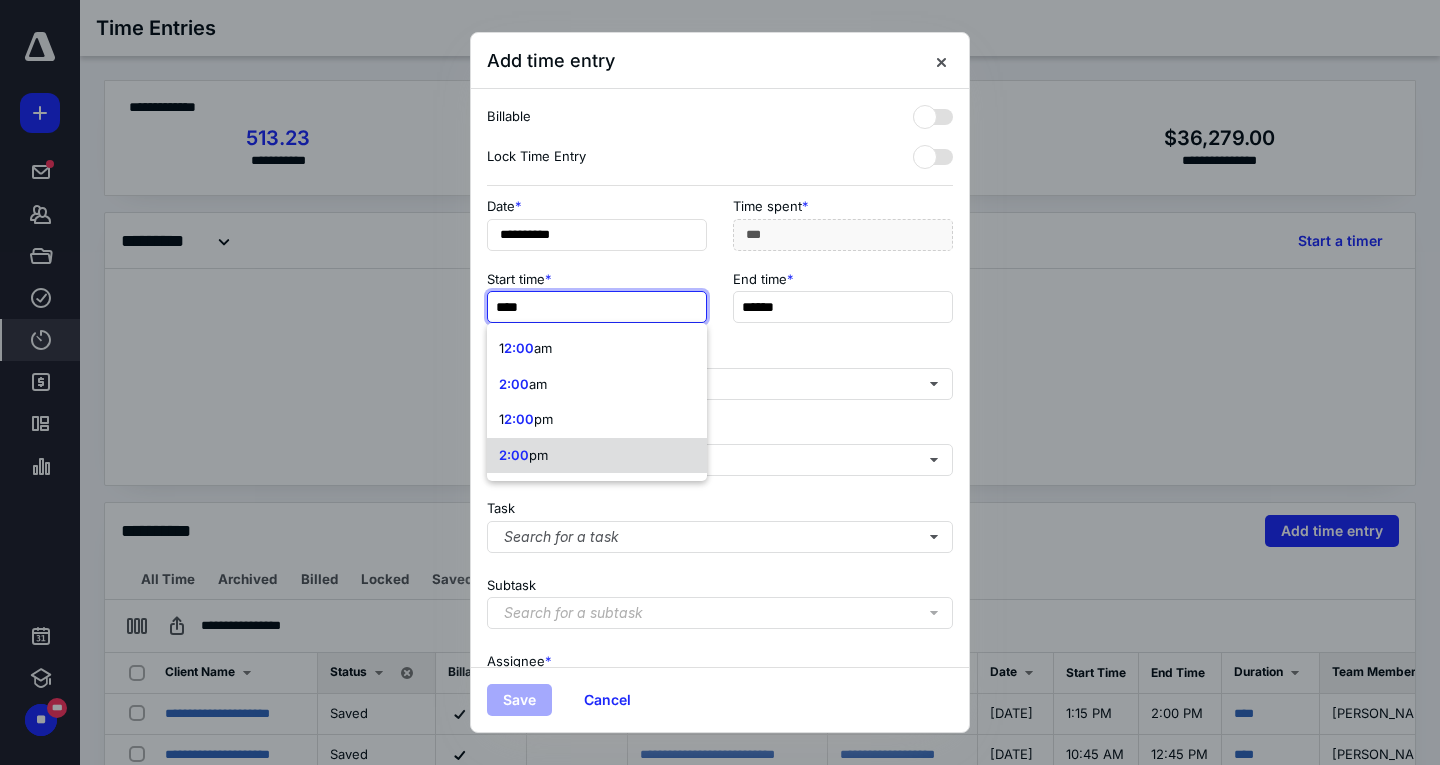 click on "2:00 pm" at bounding box center (597, 456) 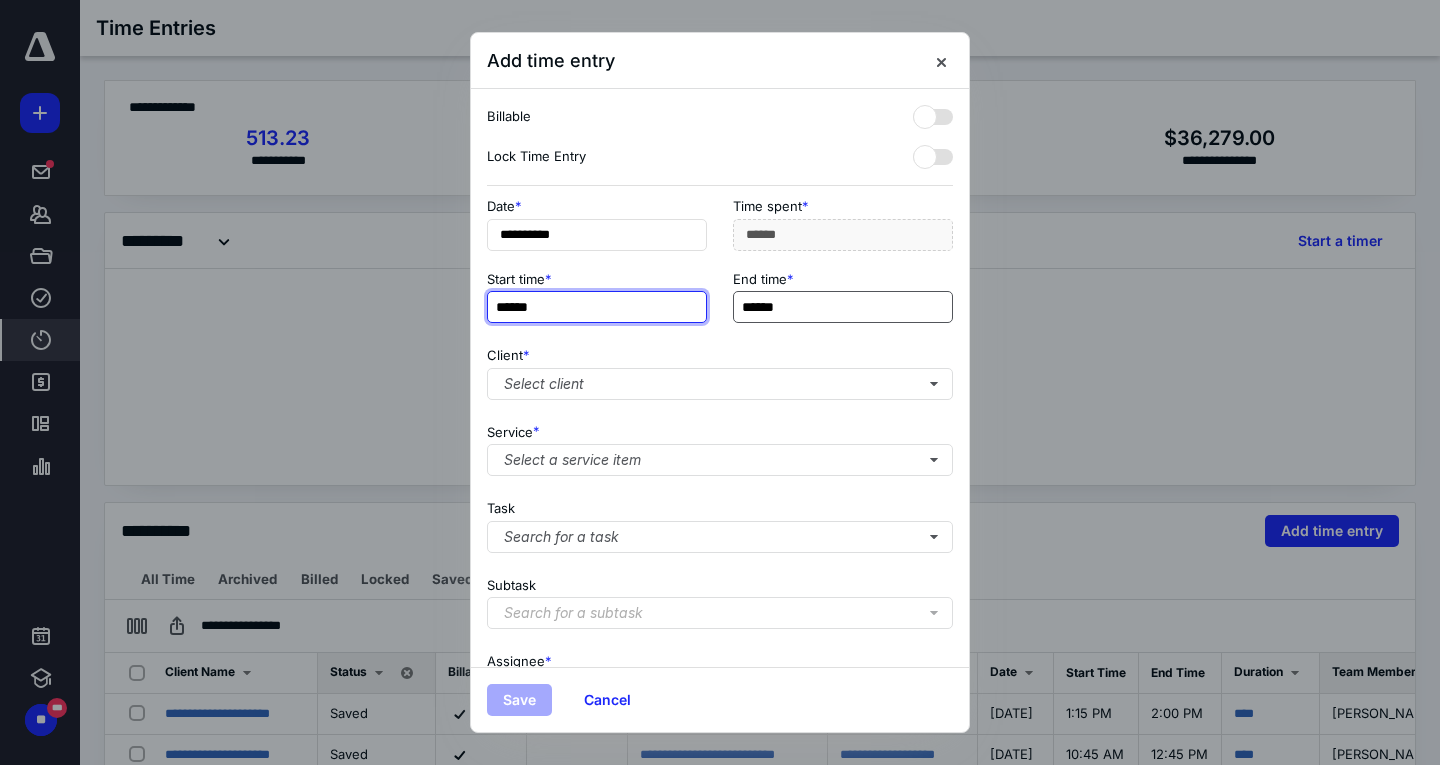 type on "******" 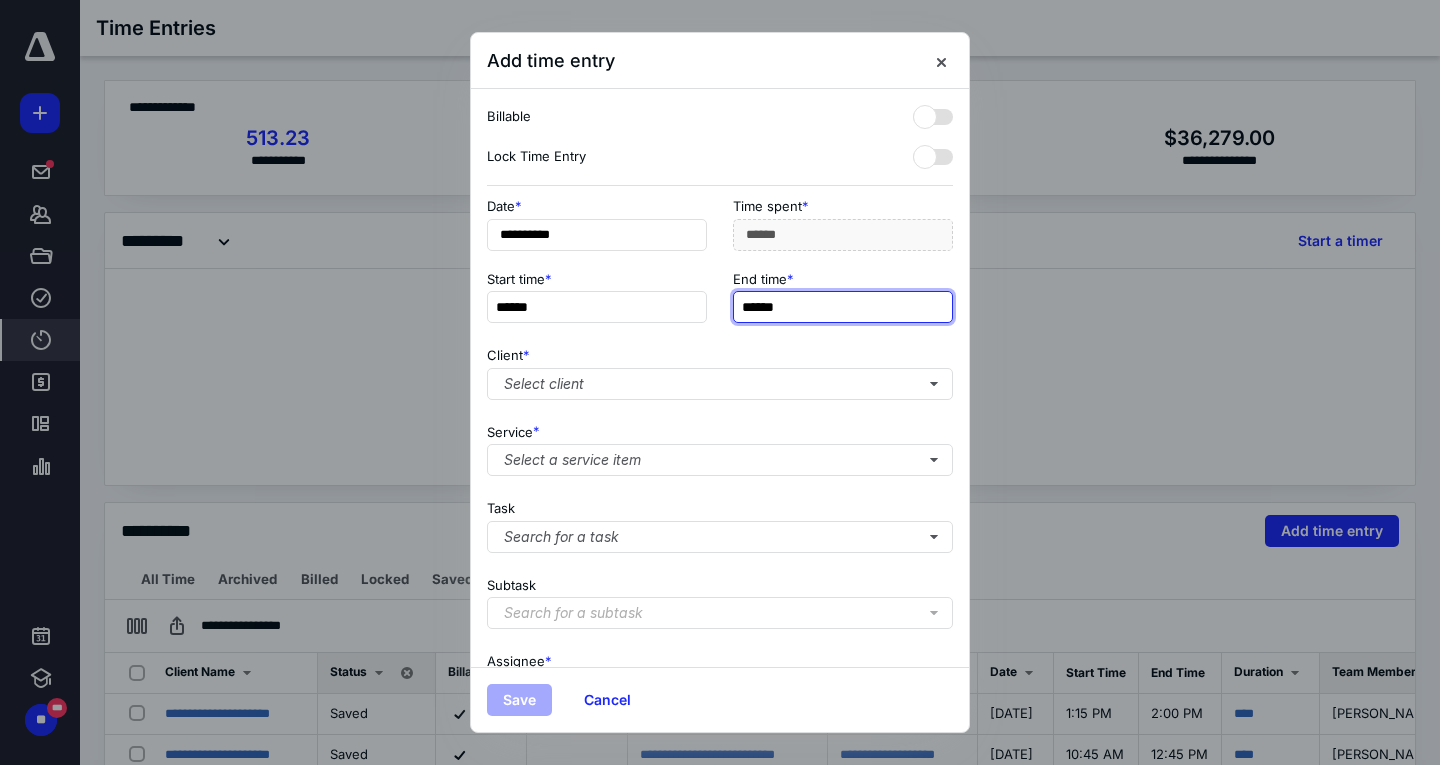 click on "******" at bounding box center (843, 307) 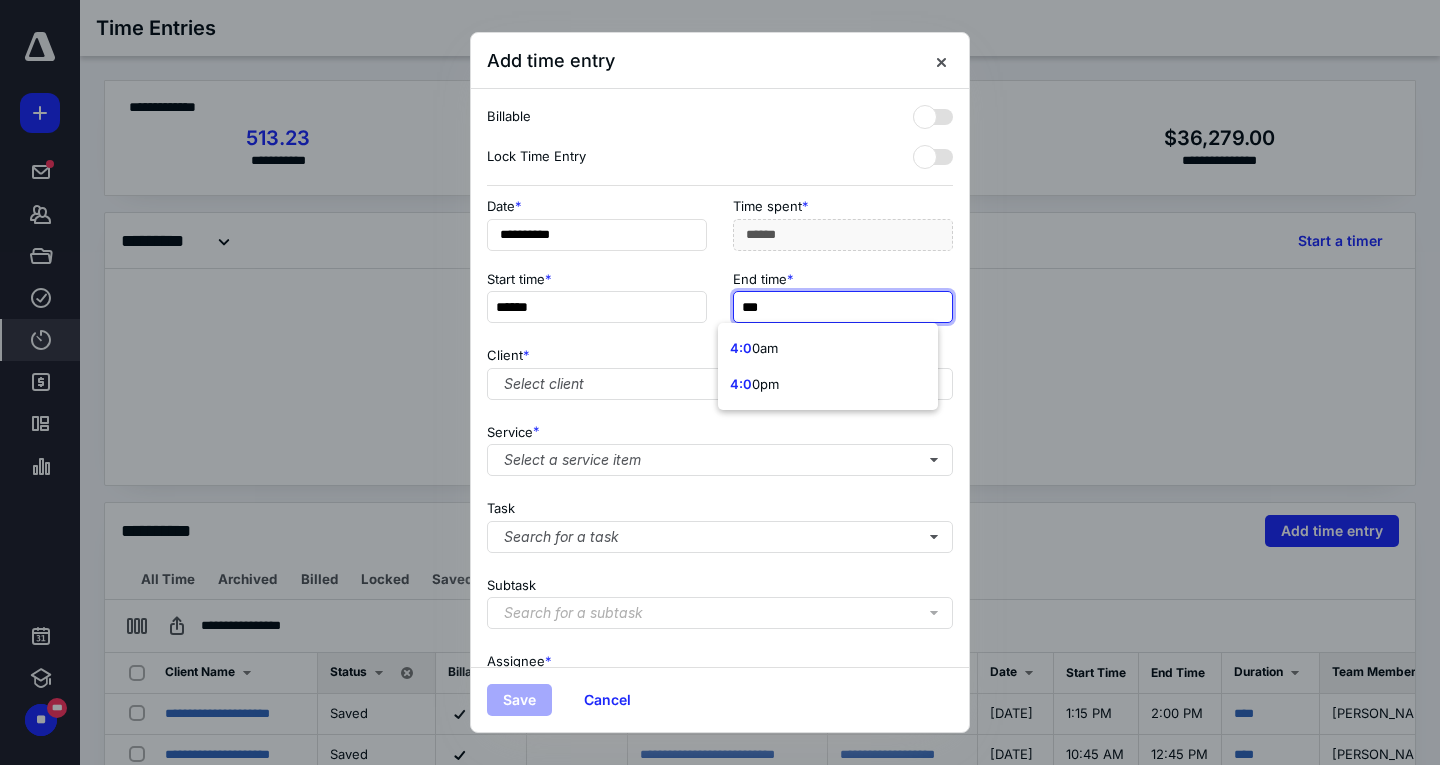 type on "****" 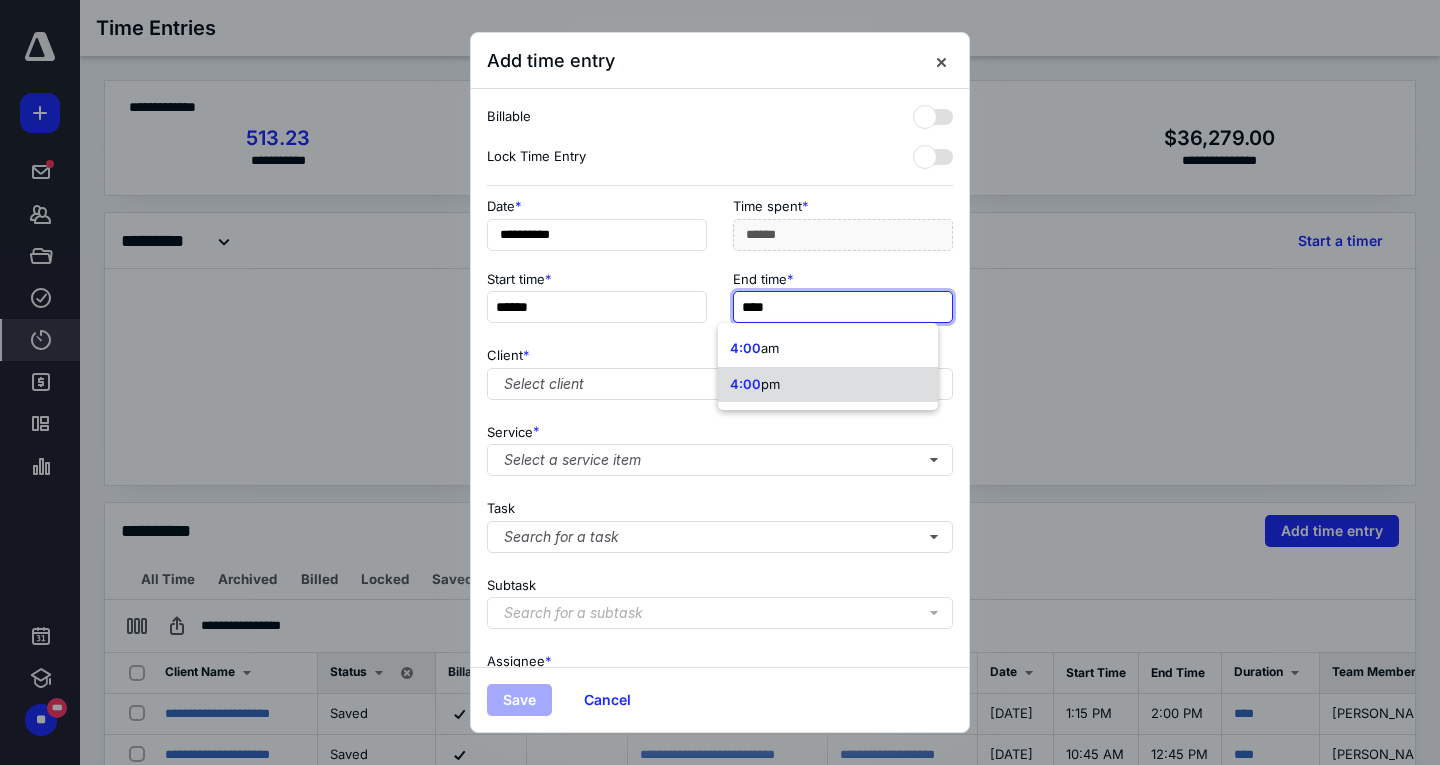 click on "4:00 pm" at bounding box center [828, 385] 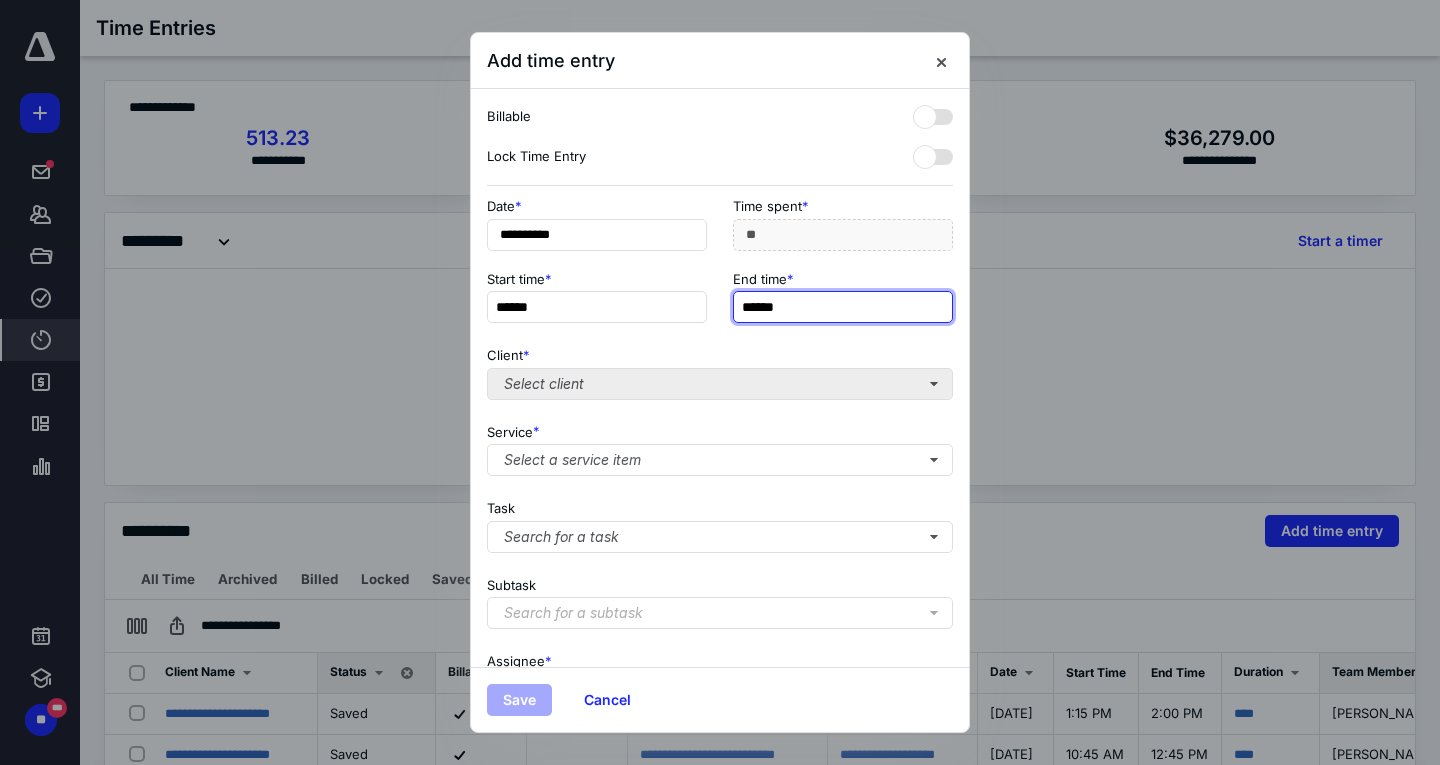 type on "******" 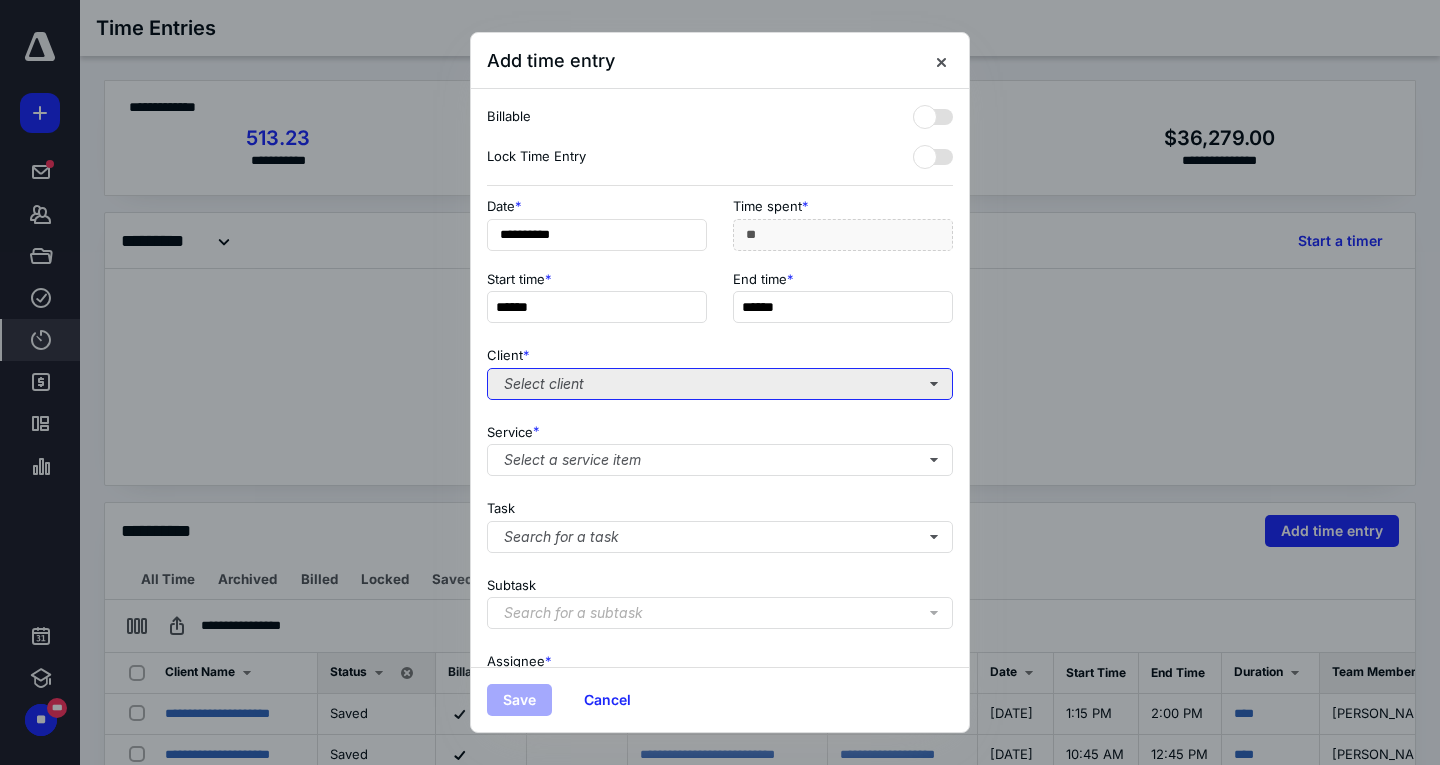 click on "Select client" at bounding box center [720, 384] 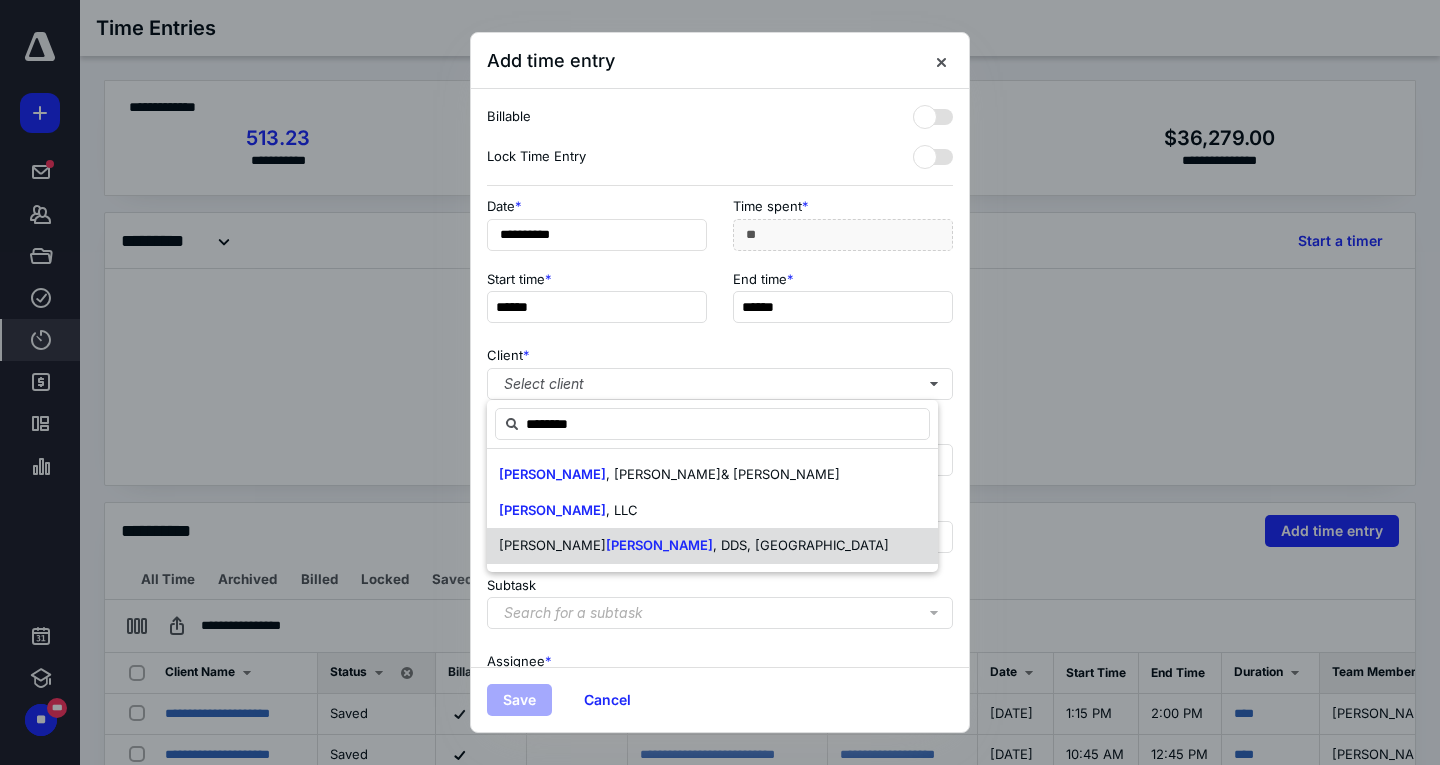 click on "[PERSON_NAME]" at bounding box center (659, 545) 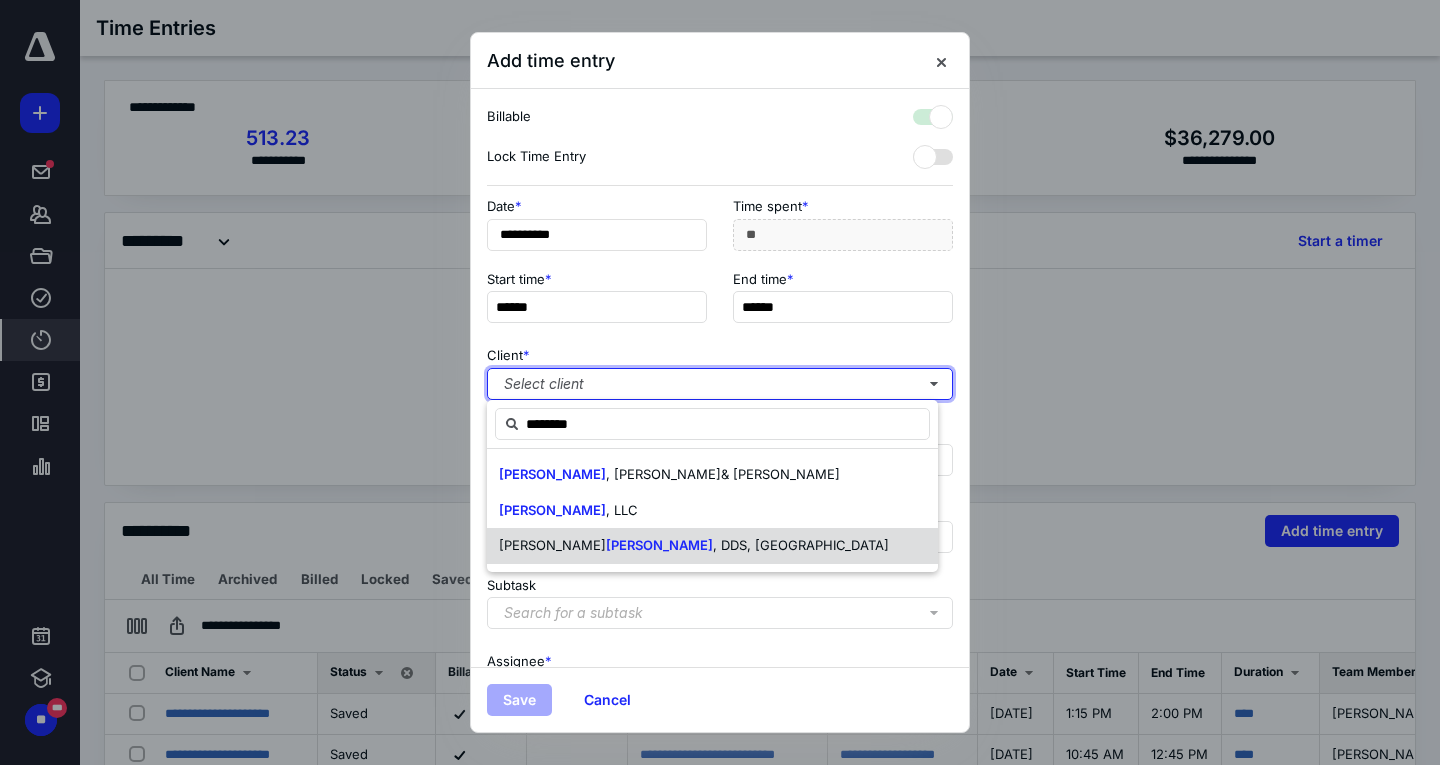 checkbox on "true" 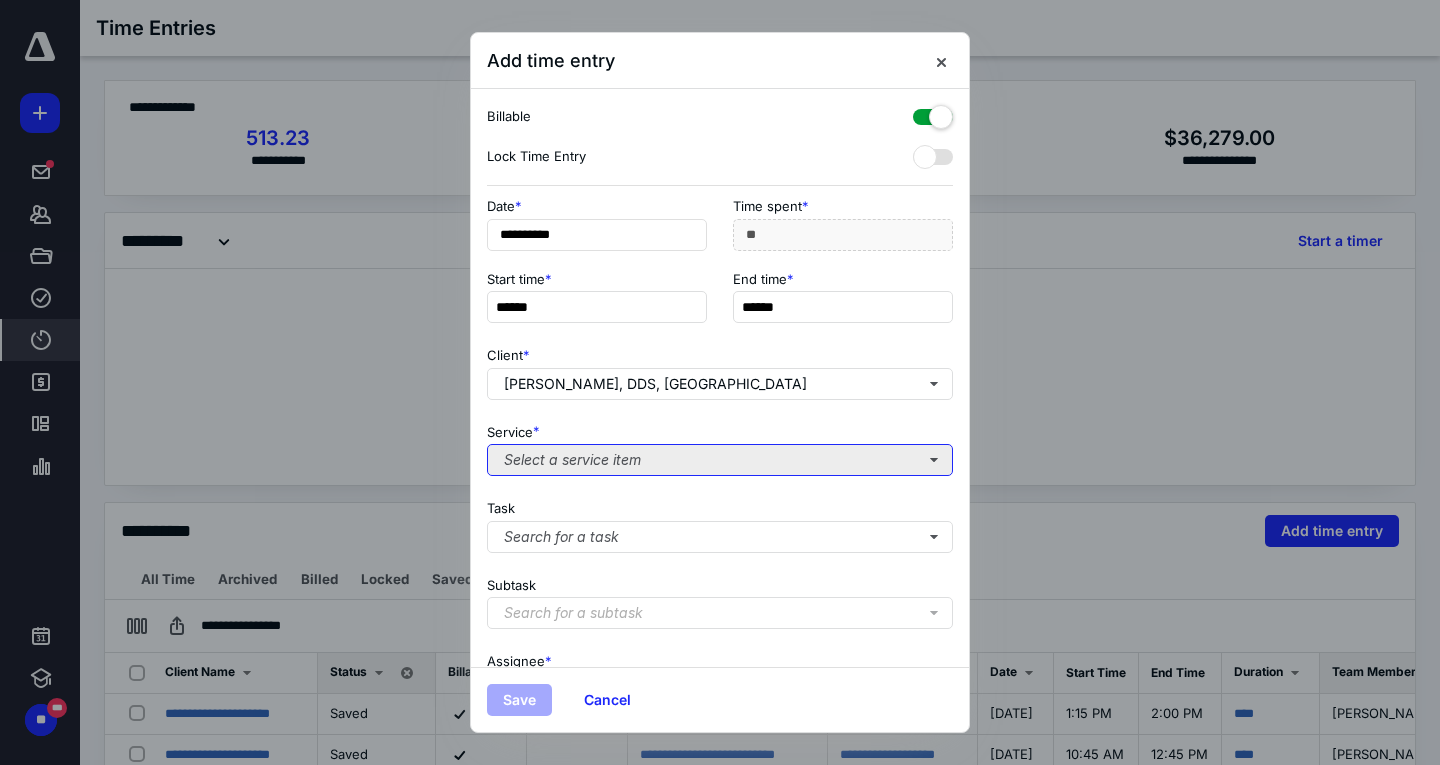 click on "Select a service item" at bounding box center [720, 460] 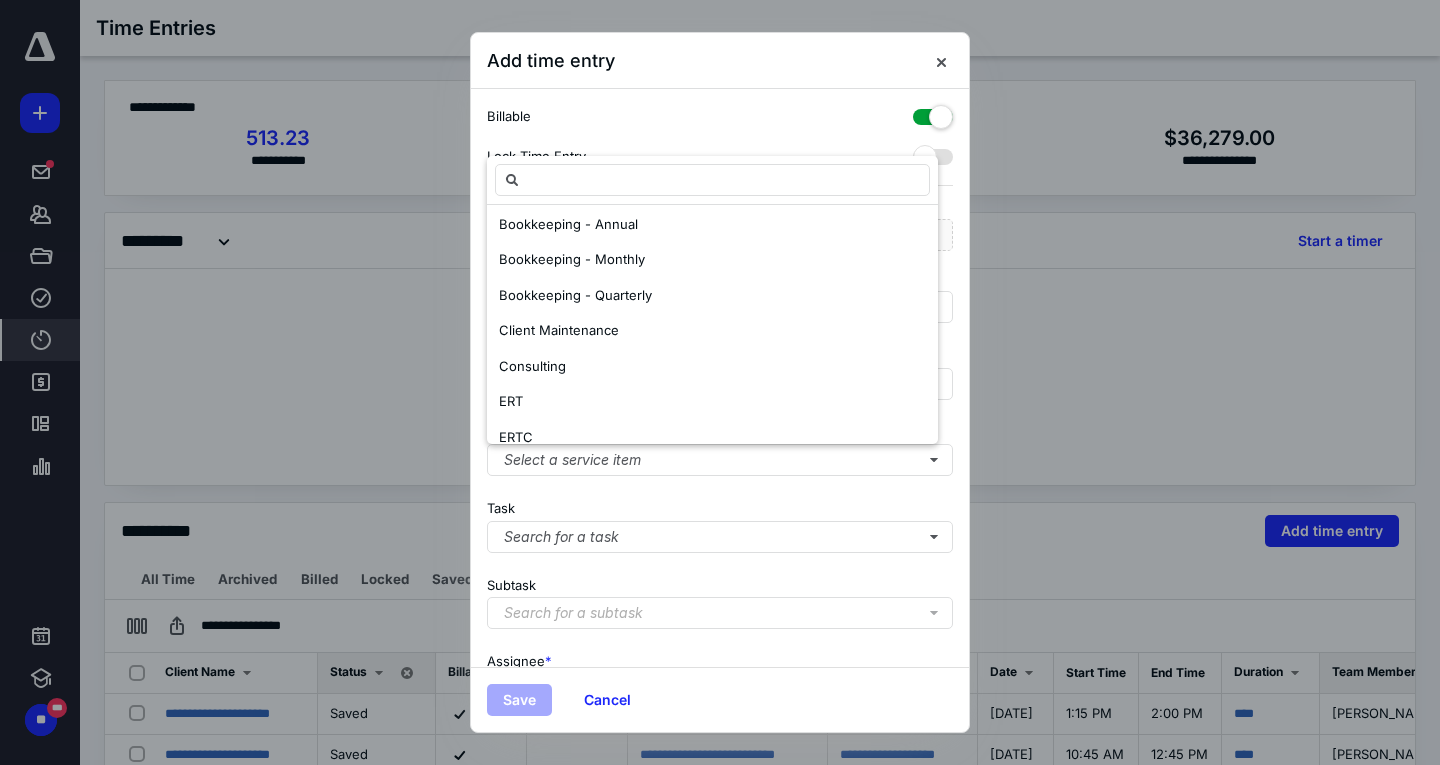scroll, scrollTop: 1600, scrollLeft: 0, axis: vertical 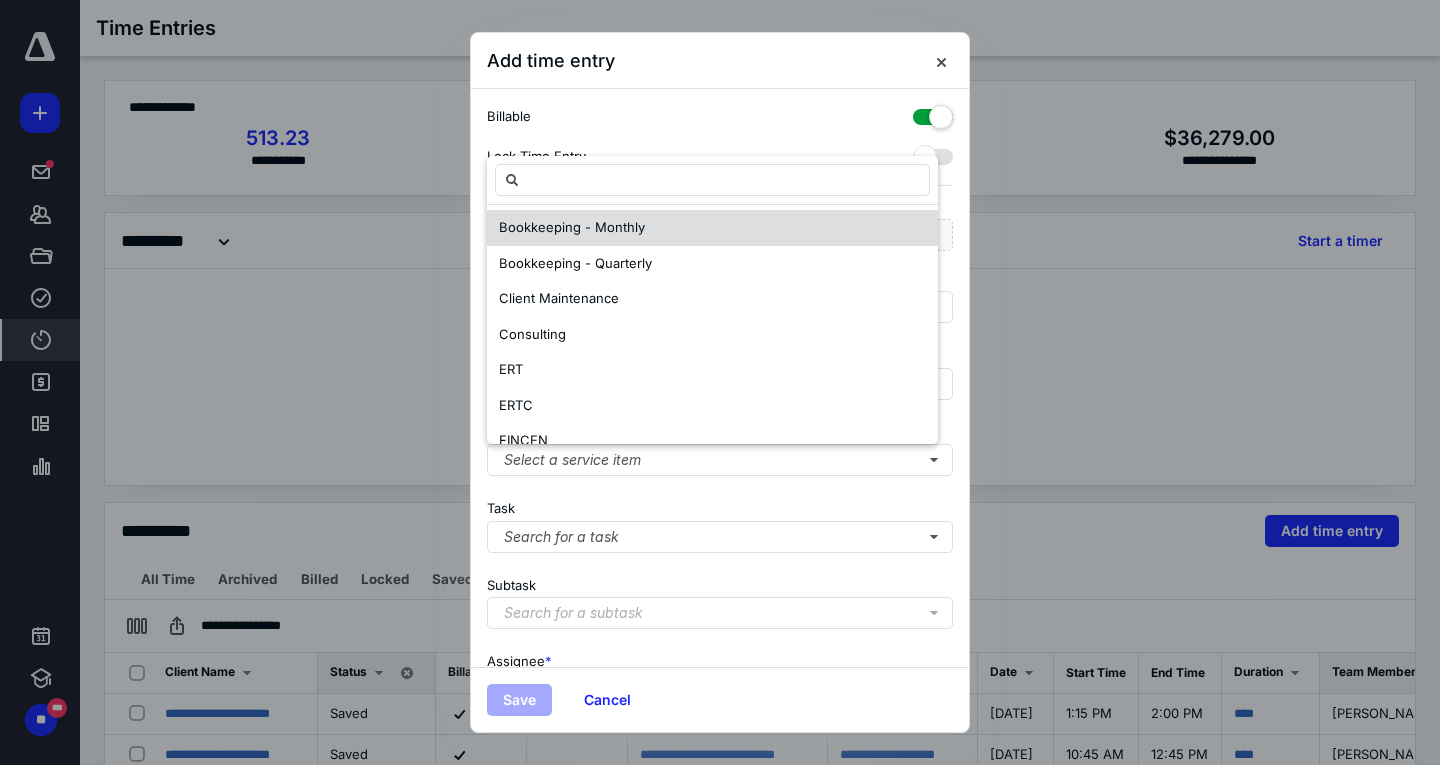 click on "Bookkeeping - Monthly" at bounding box center (572, 227) 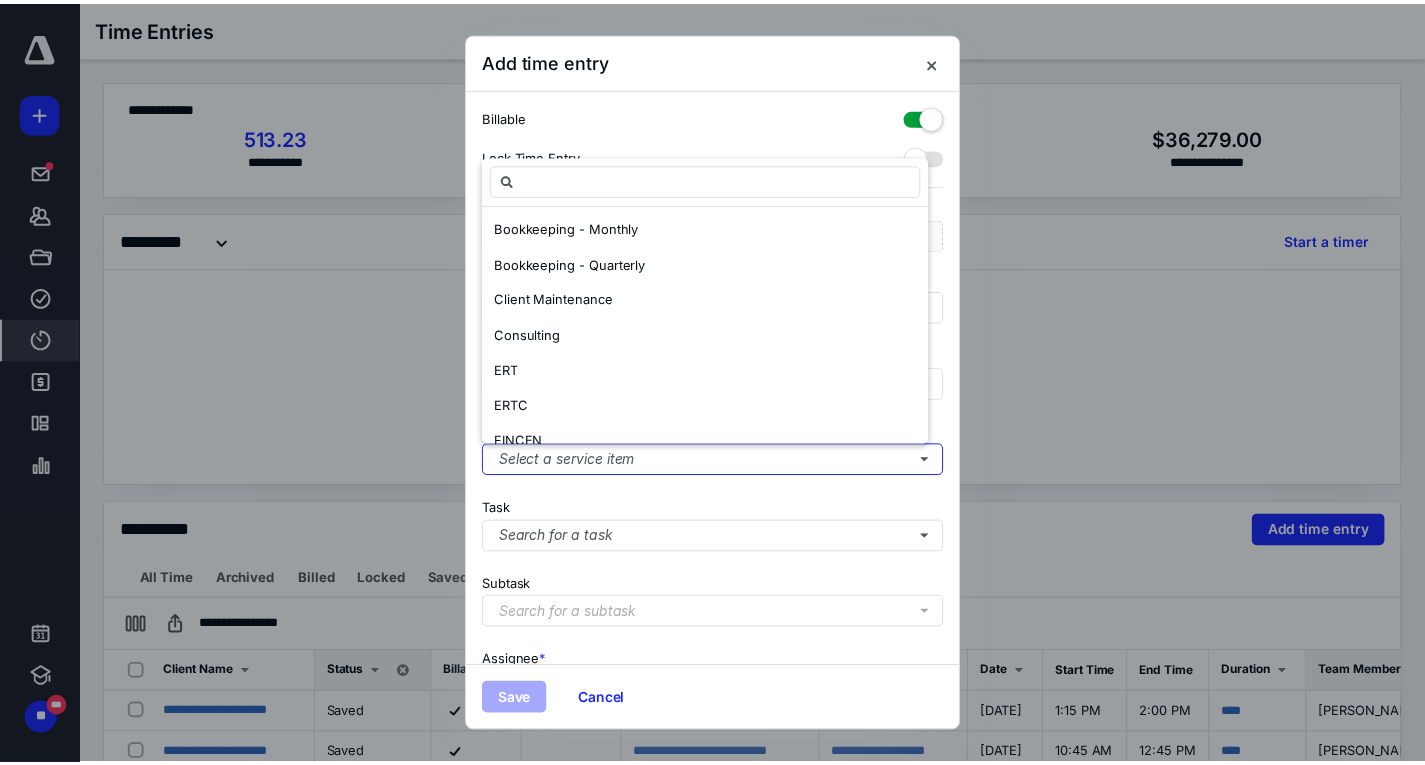 scroll, scrollTop: 0, scrollLeft: 0, axis: both 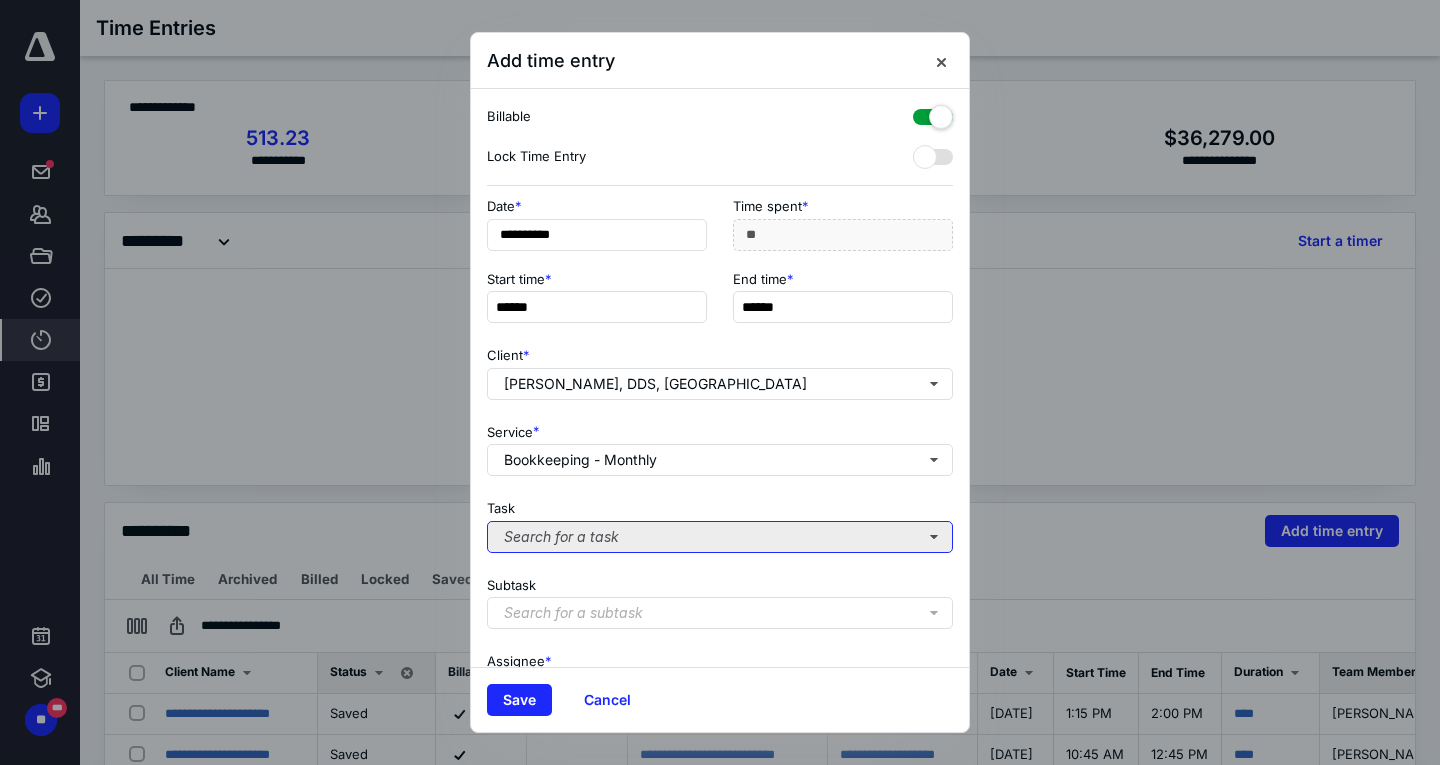 click on "Search for a task" at bounding box center [720, 537] 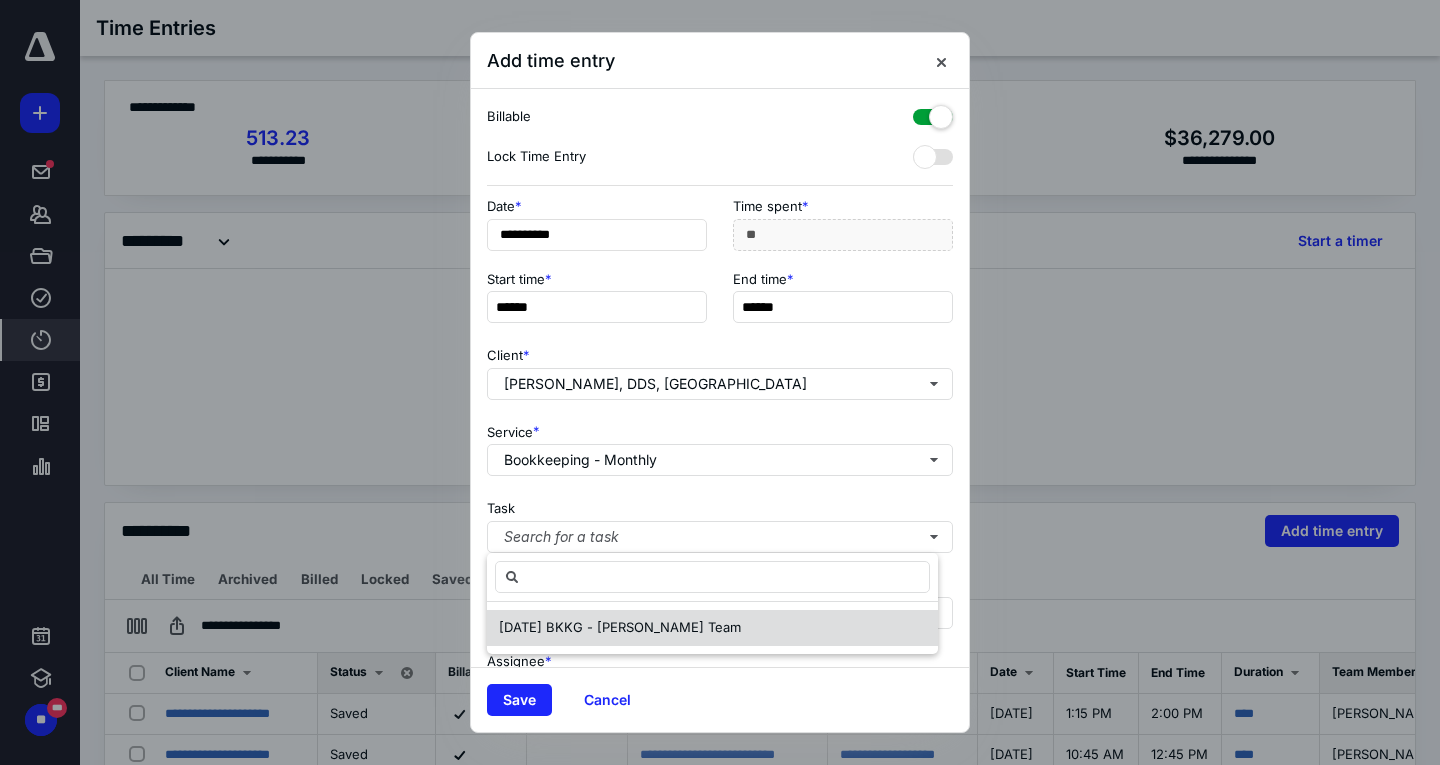 click on "[DATE] BKKG - [PERSON_NAME] Team" at bounding box center (712, 628) 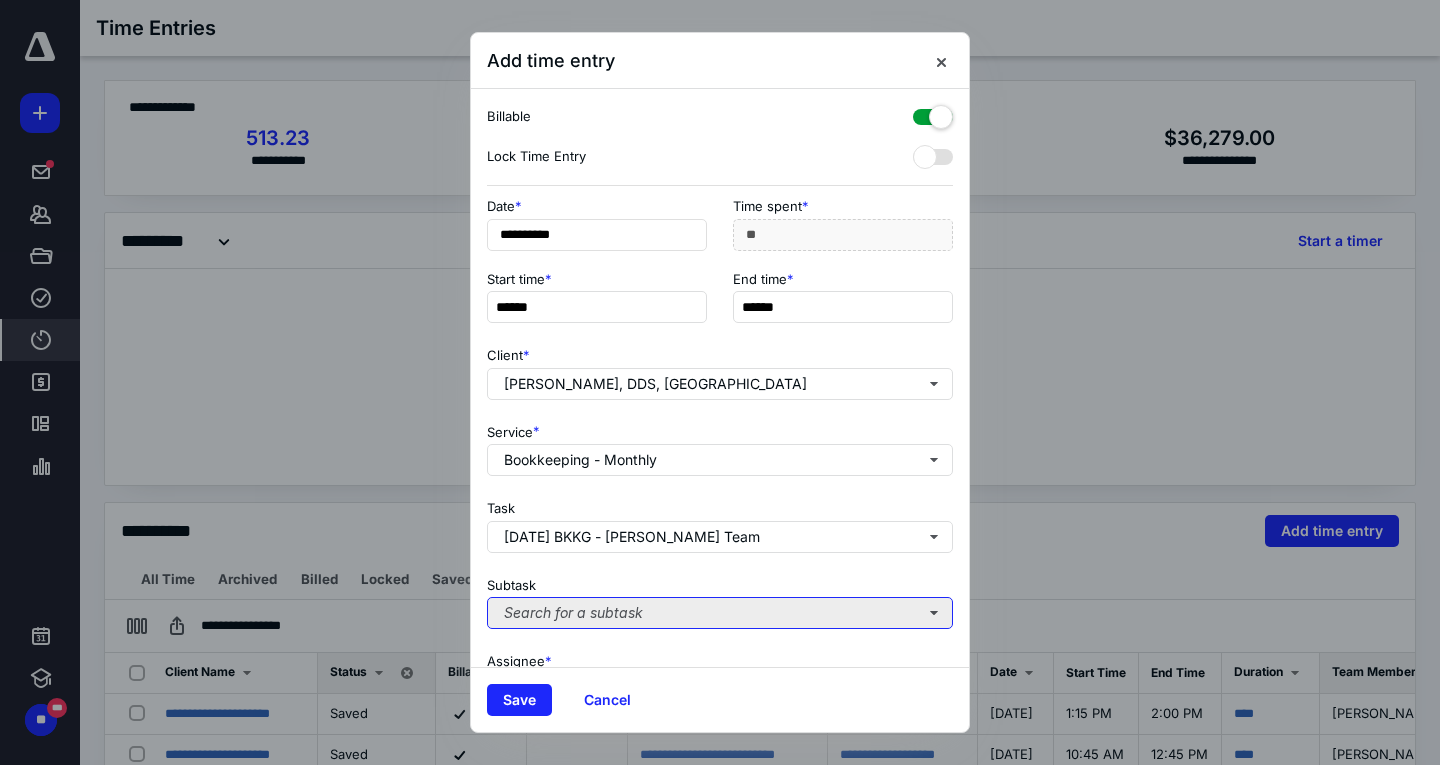 click on "Search for a subtask" at bounding box center [720, 613] 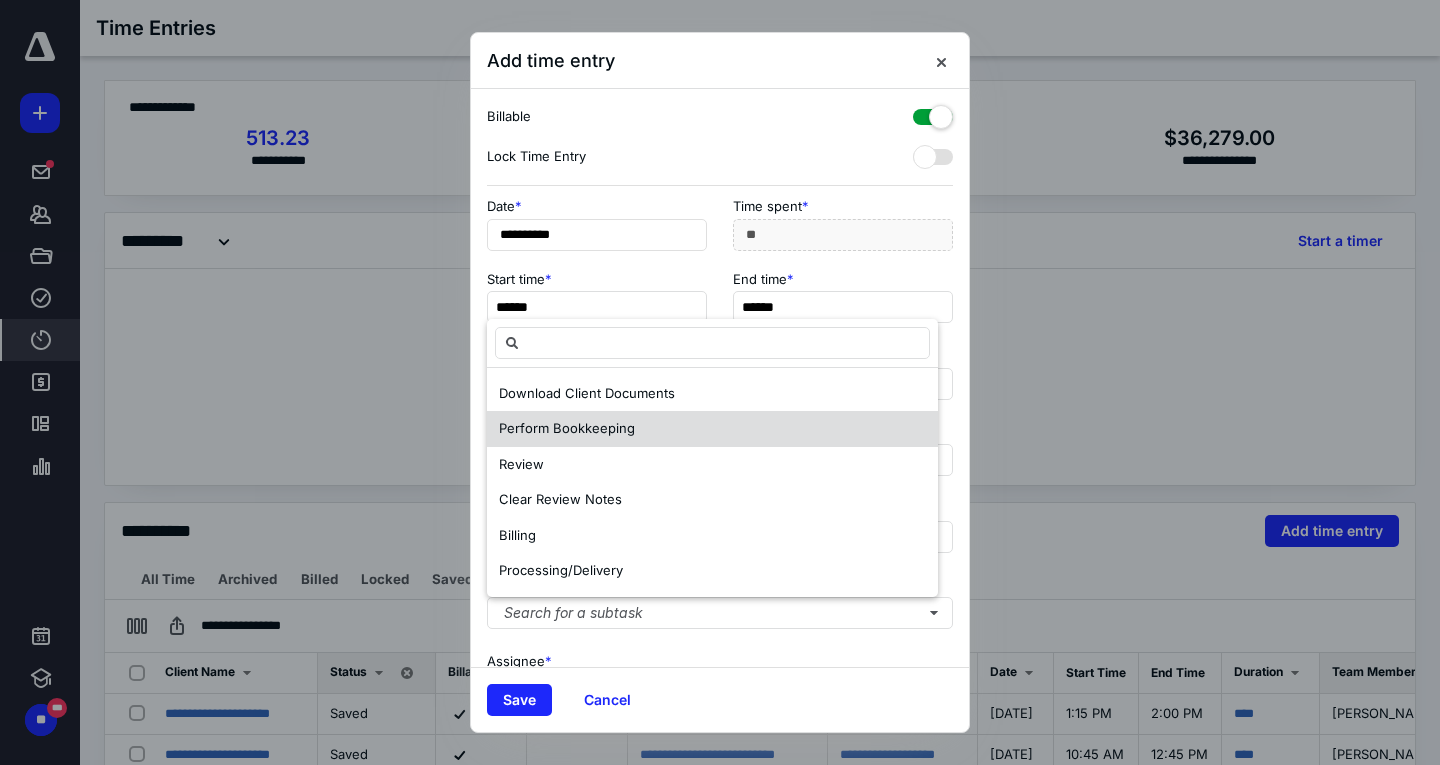 click on "Perform Bookkeeping" at bounding box center [567, 428] 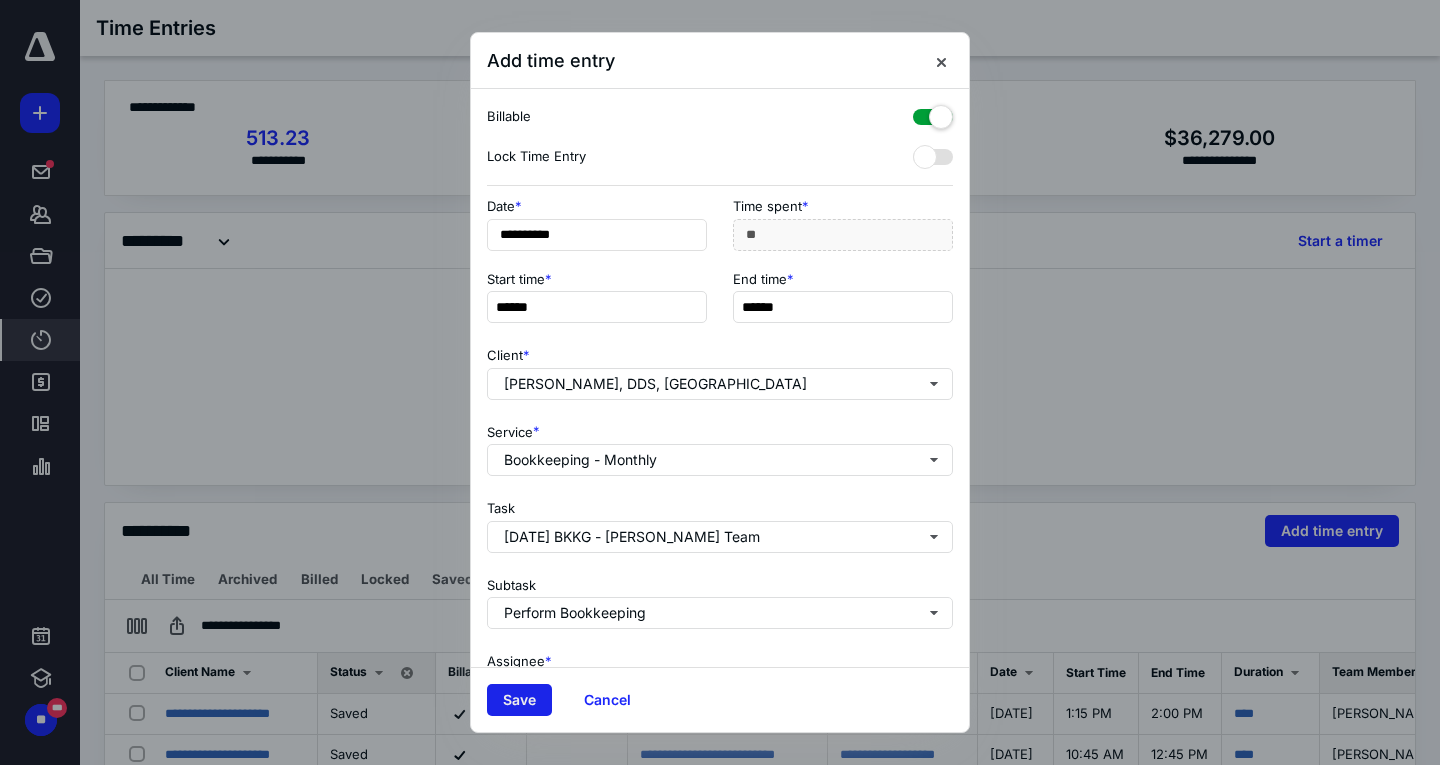 click on "Save" at bounding box center (519, 700) 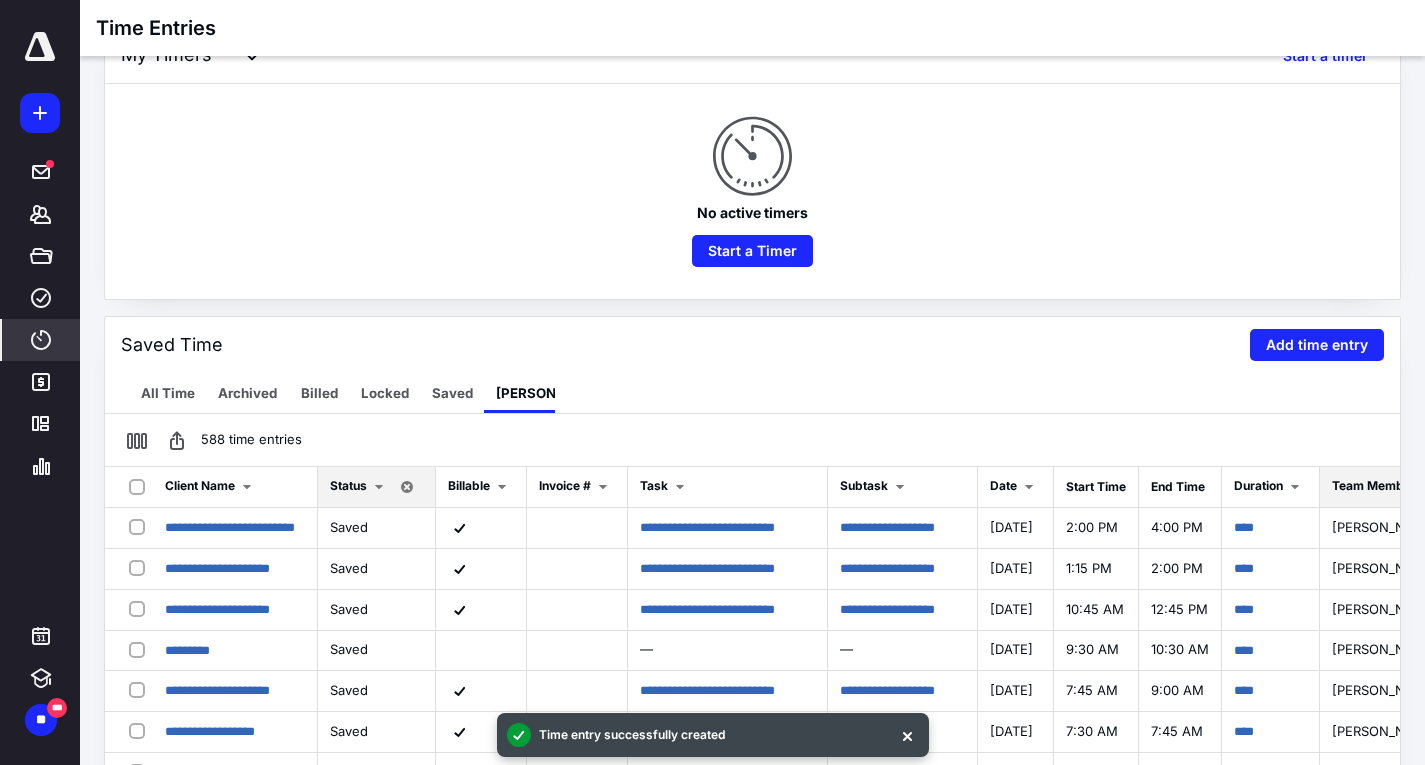 scroll, scrollTop: 0, scrollLeft: 0, axis: both 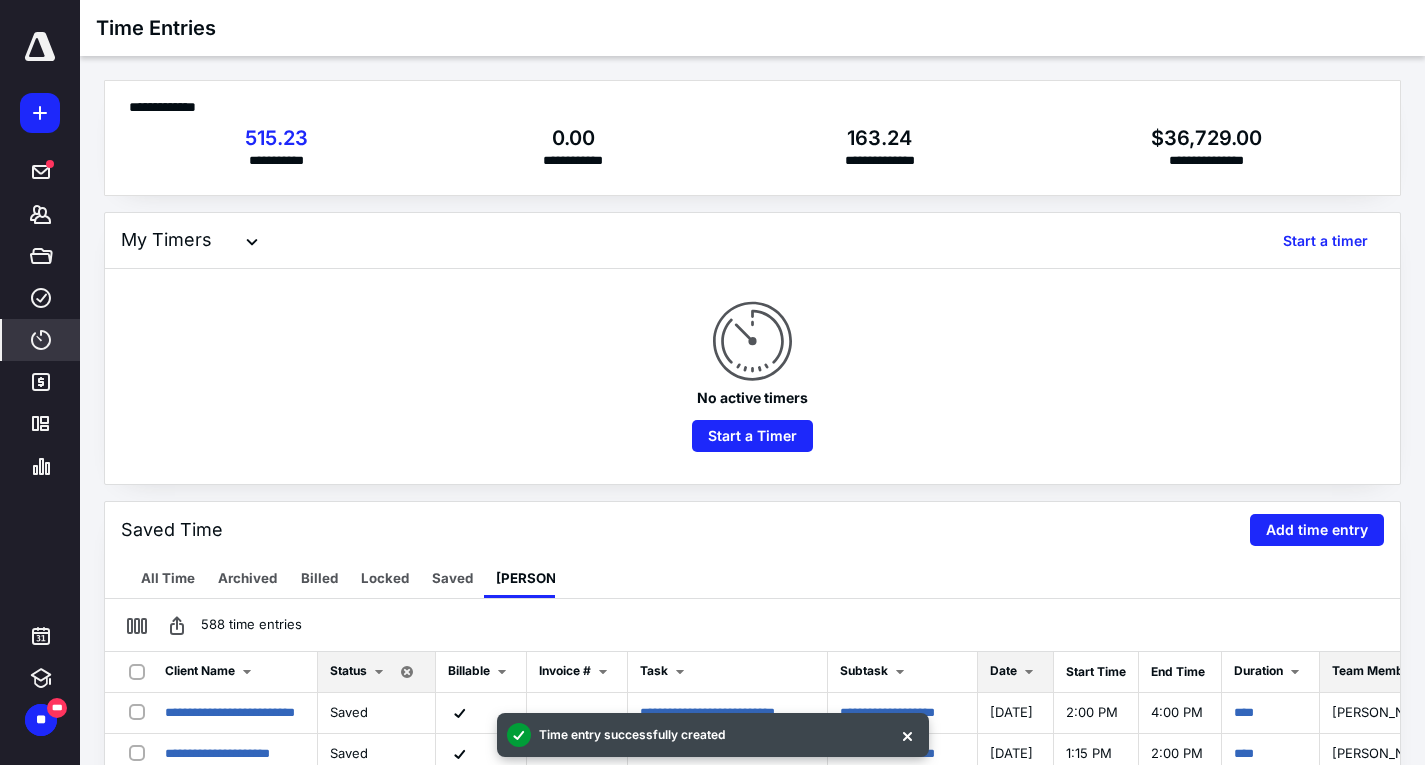 click on "Date" at bounding box center (1003, 670) 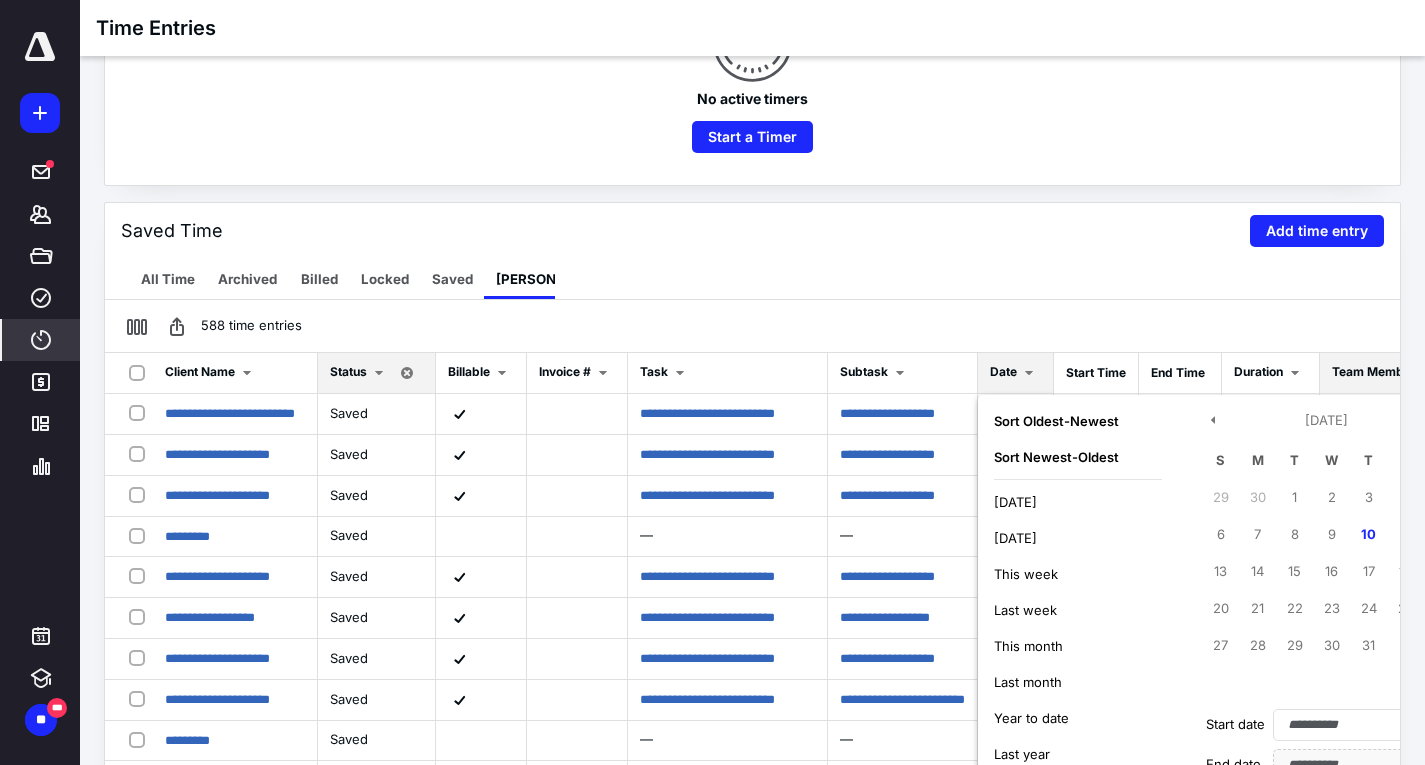 scroll, scrollTop: 300, scrollLeft: 0, axis: vertical 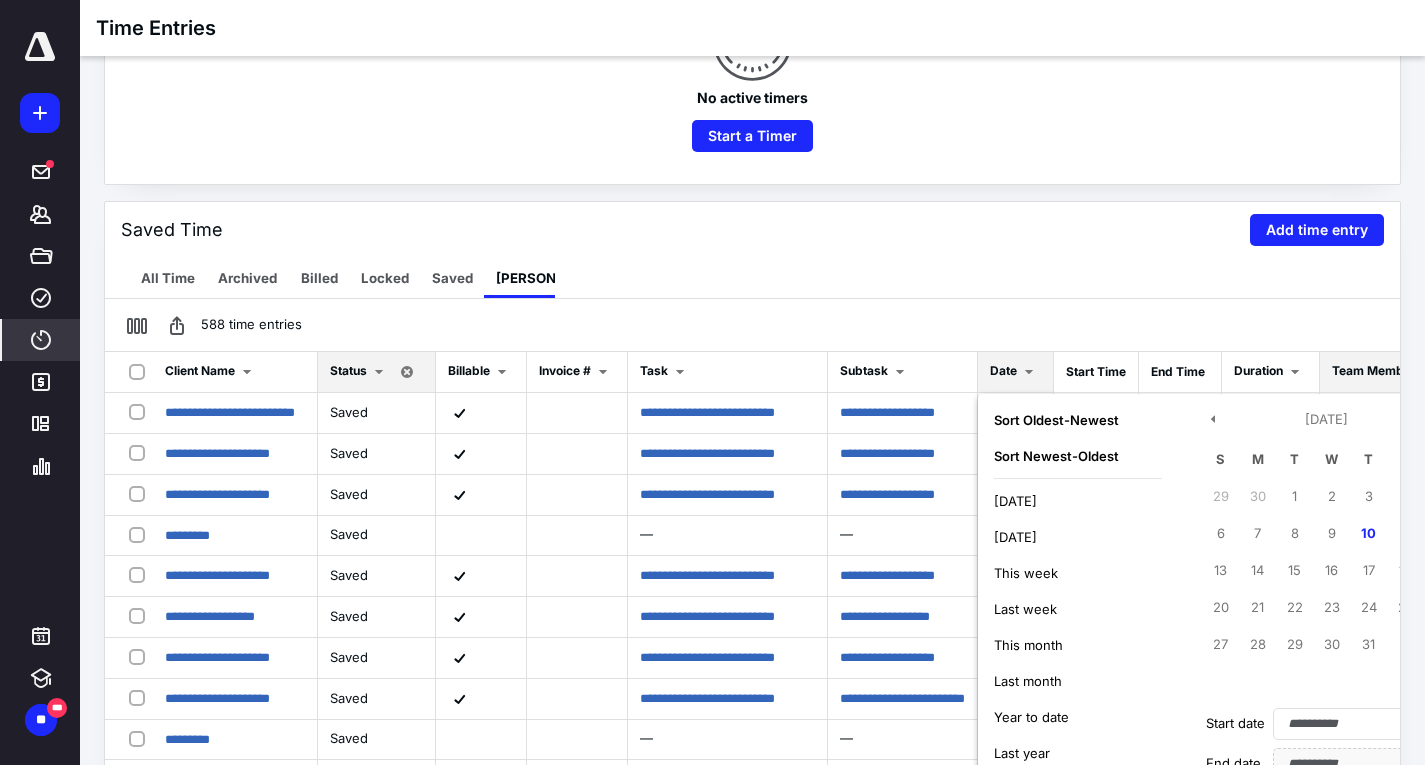 click on "[DATE]" at bounding box center (1015, 501) 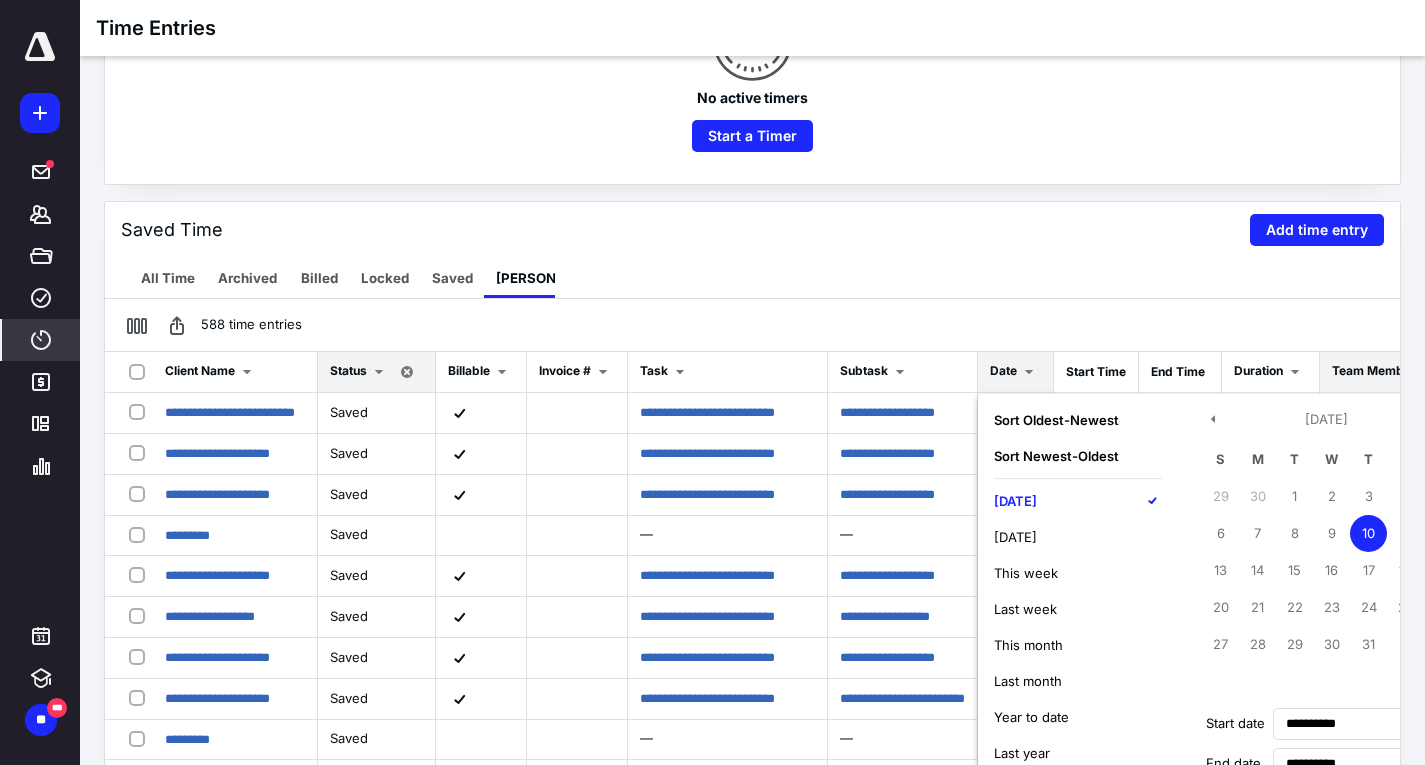 type on "**********" 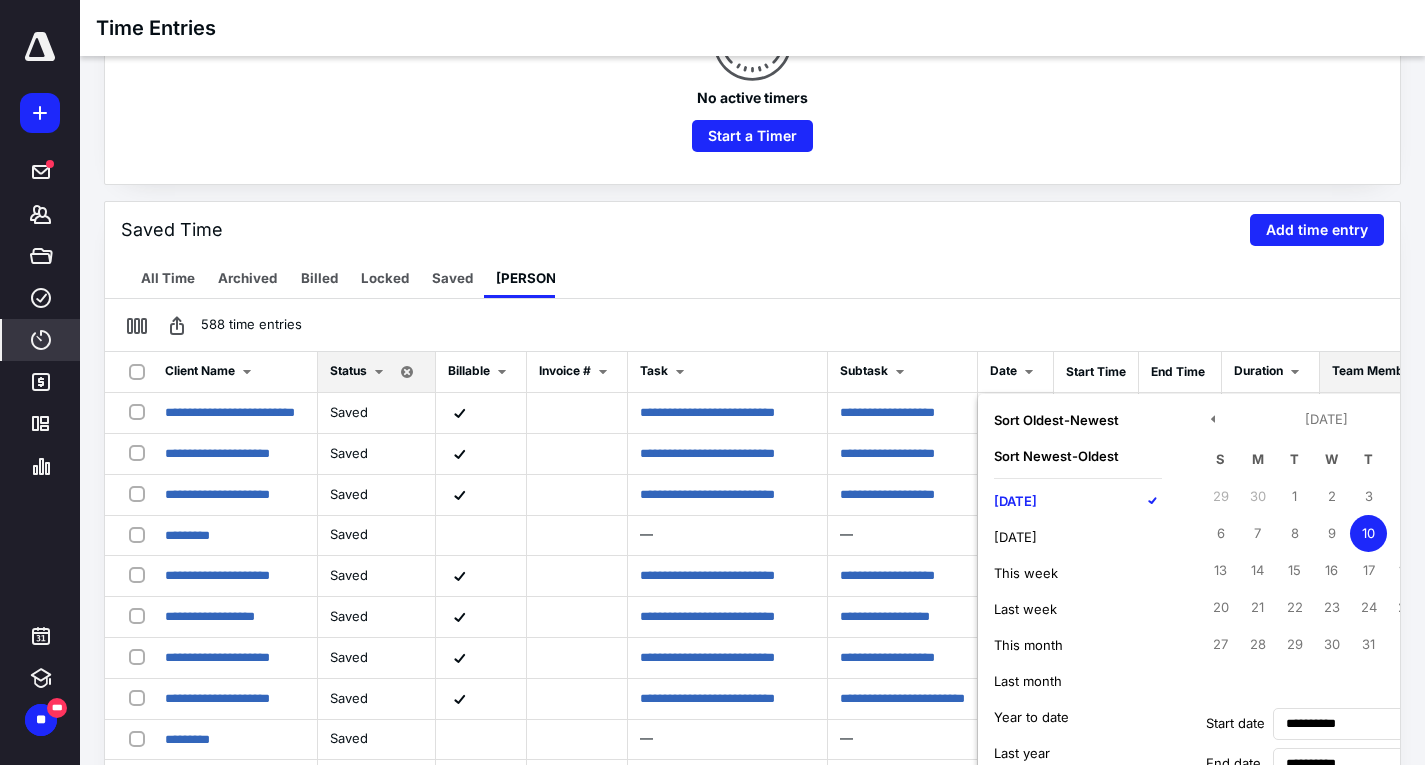 scroll, scrollTop: 445, scrollLeft: 0, axis: vertical 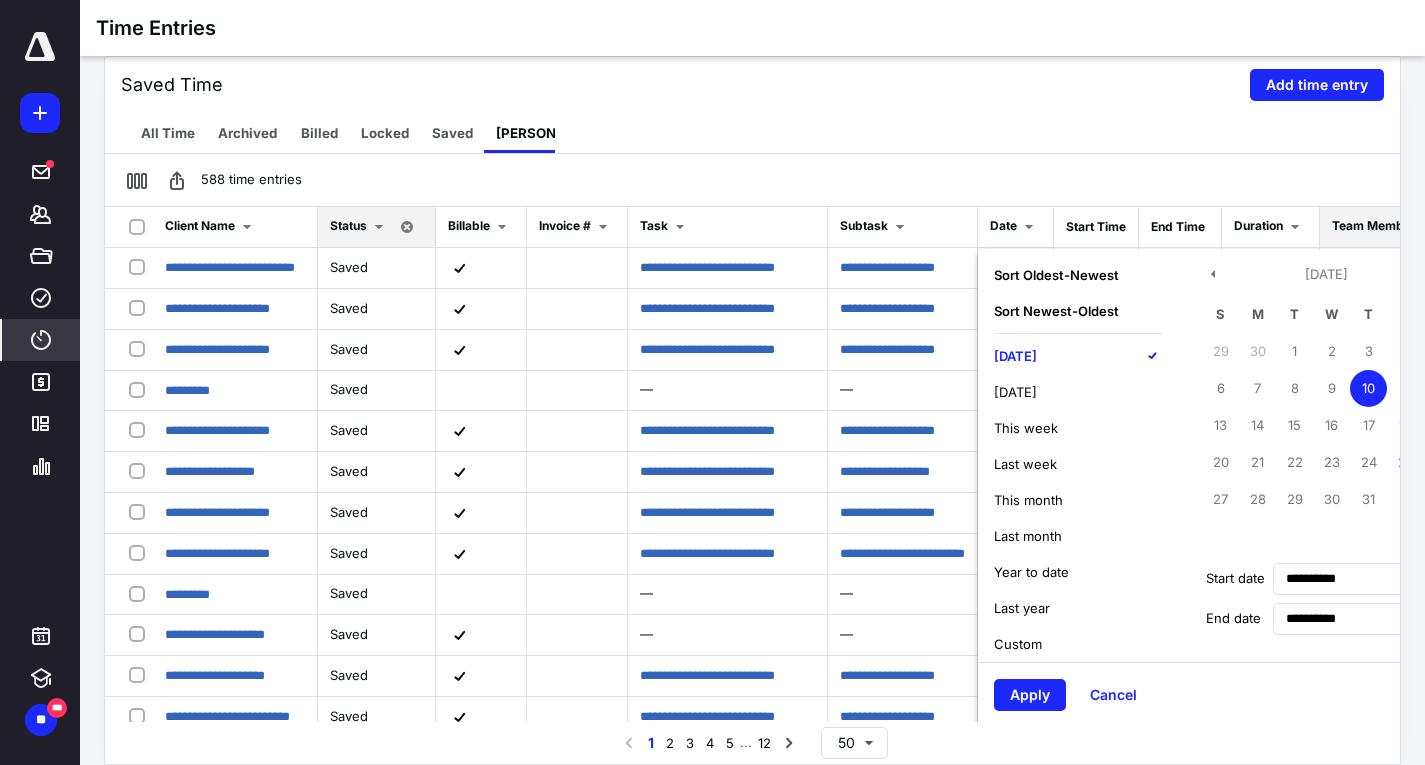 drag, startPoint x: 1133, startPoint y: 687, endPoint x: 1091, endPoint y: 412, distance: 278.18878 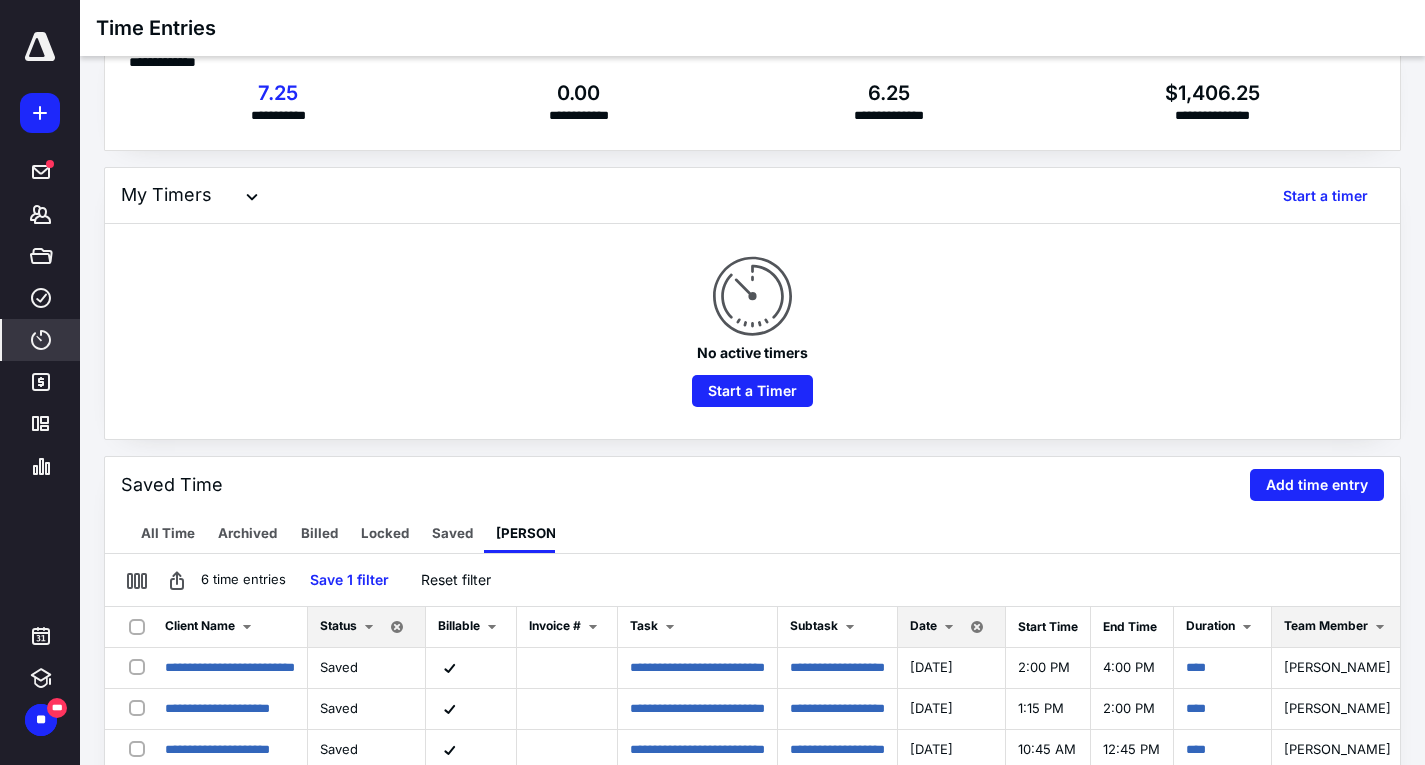 scroll, scrollTop: 145, scrollLeft: 0, axis: vertical 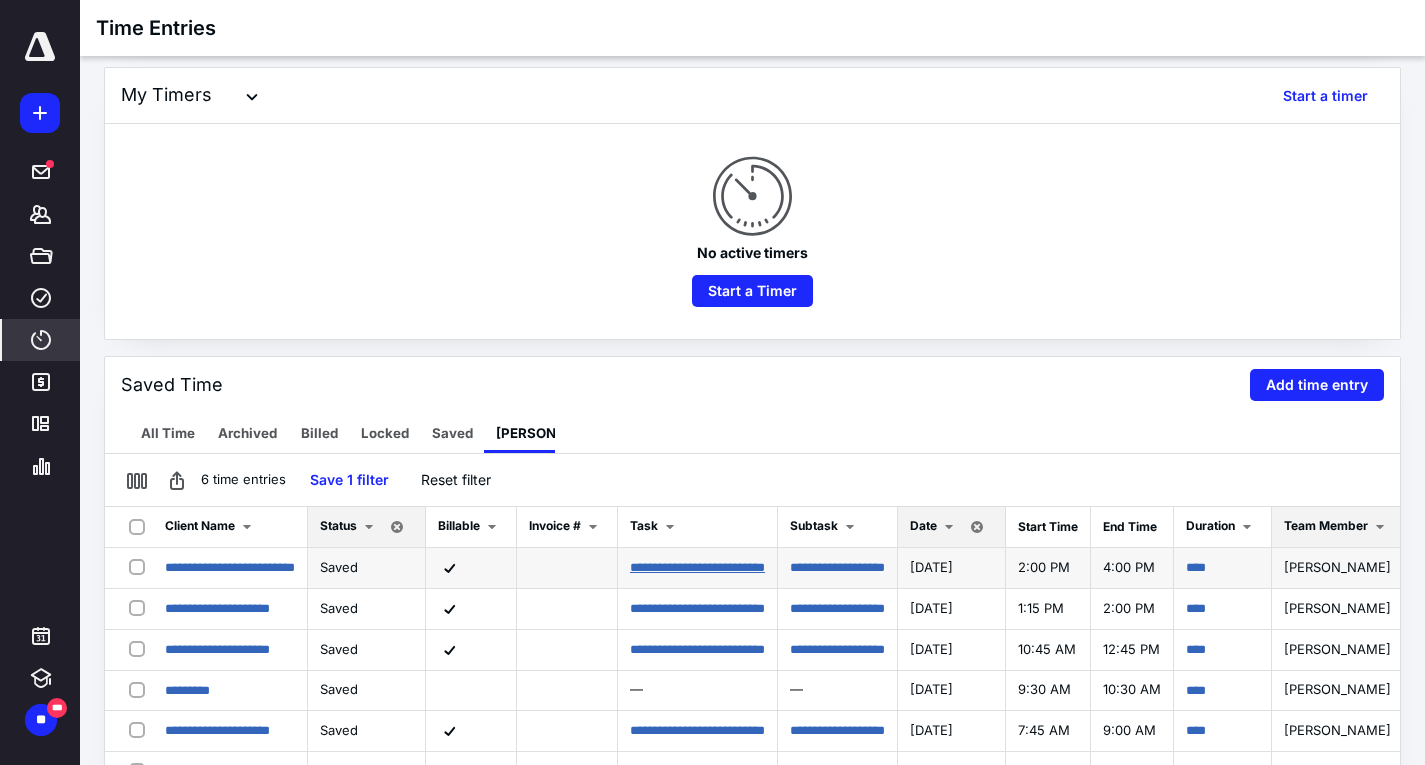 click on "**********" at bounding box center [697, 567] 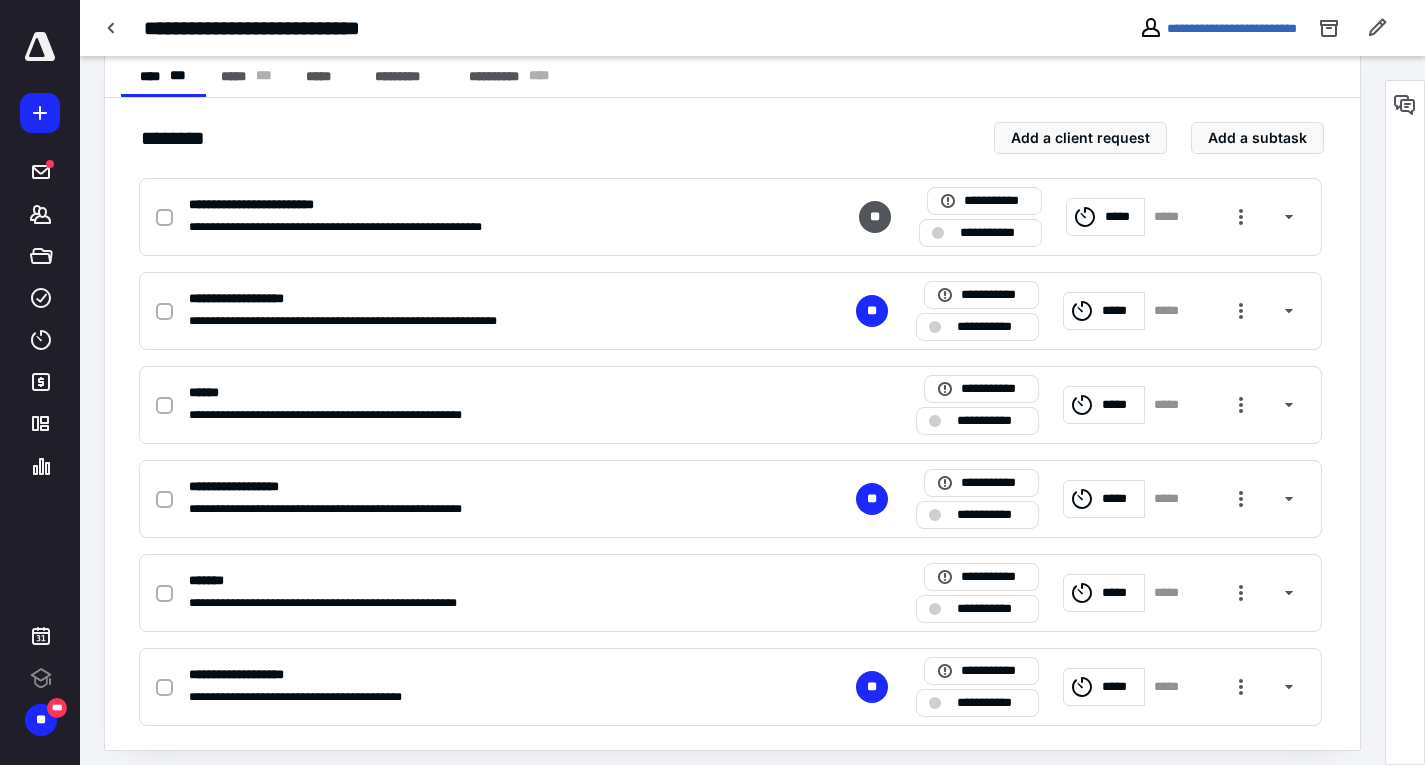 scroll, scrollTop: 0, scrollLeft: 0, axis: both 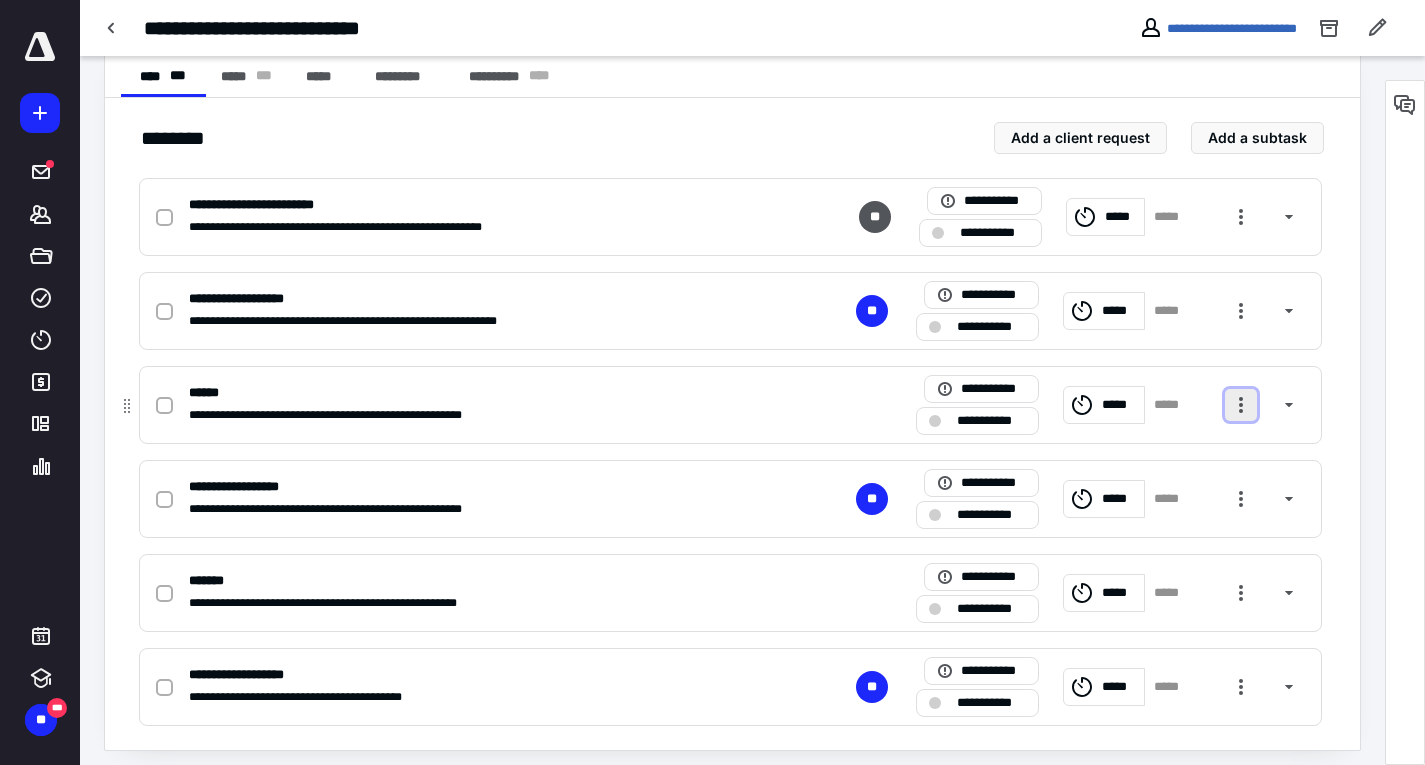 drag, startPoint x: 1232, startPoint y: 398, endPoint x: 1237, endPoint y: 381, distance: 17.720045 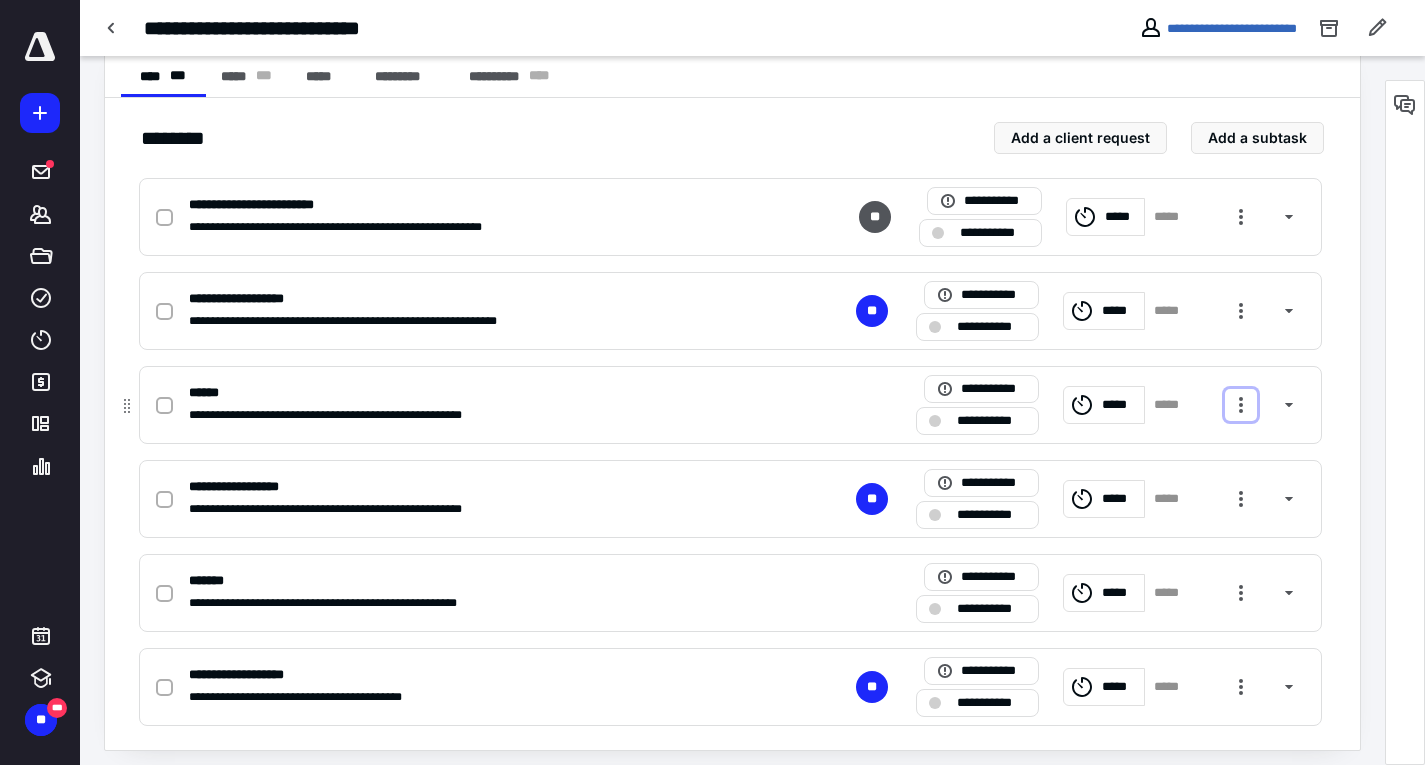 click at bounding box center [1241, 405] 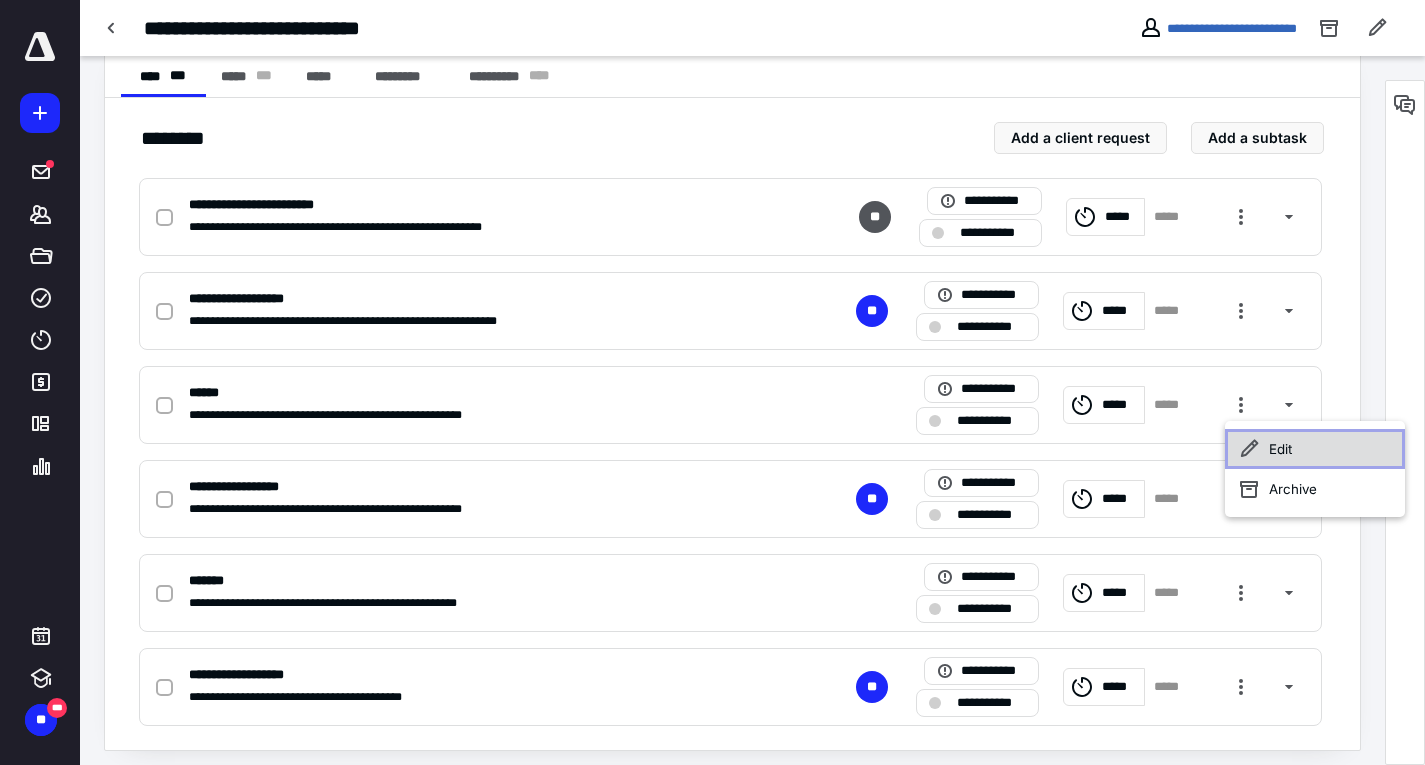 click 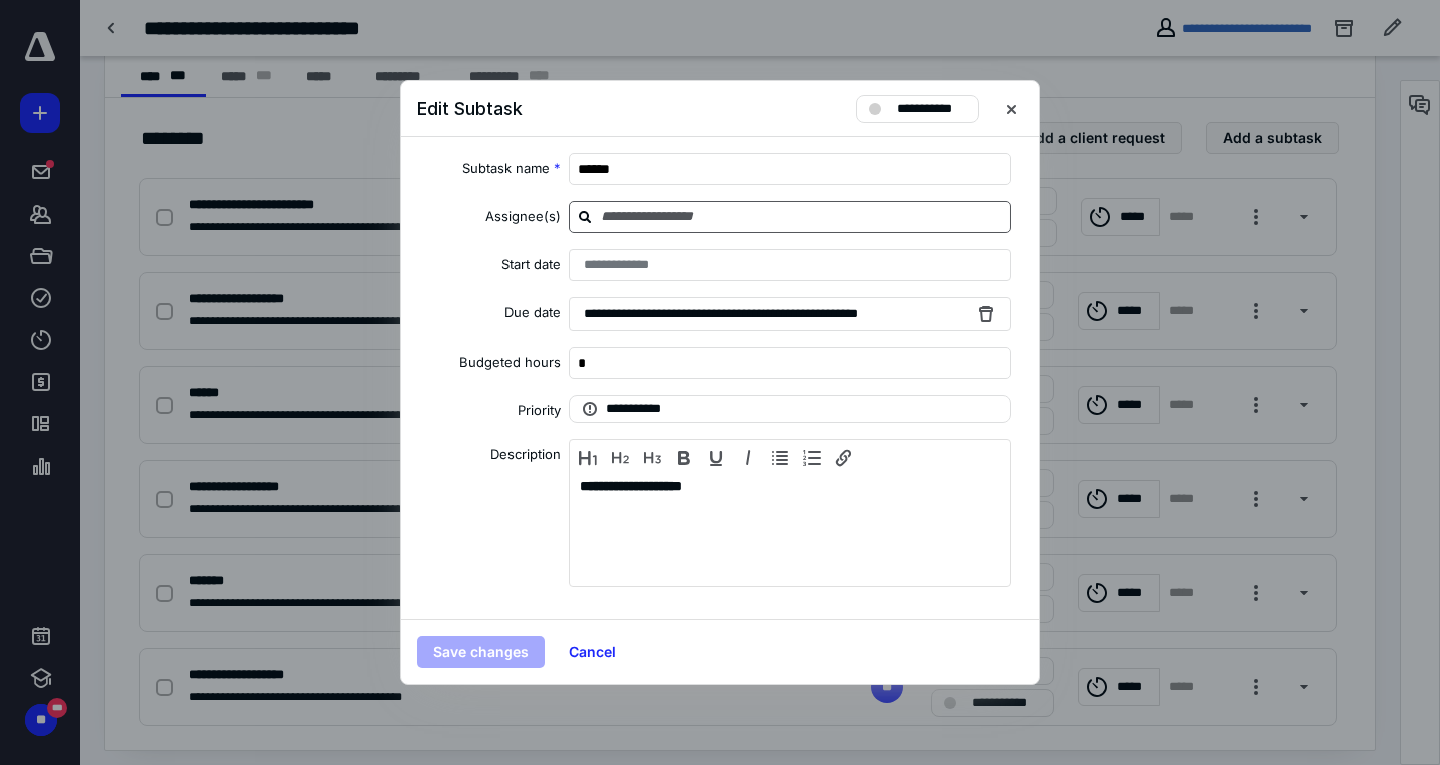 click at bounding box center (802, 216) 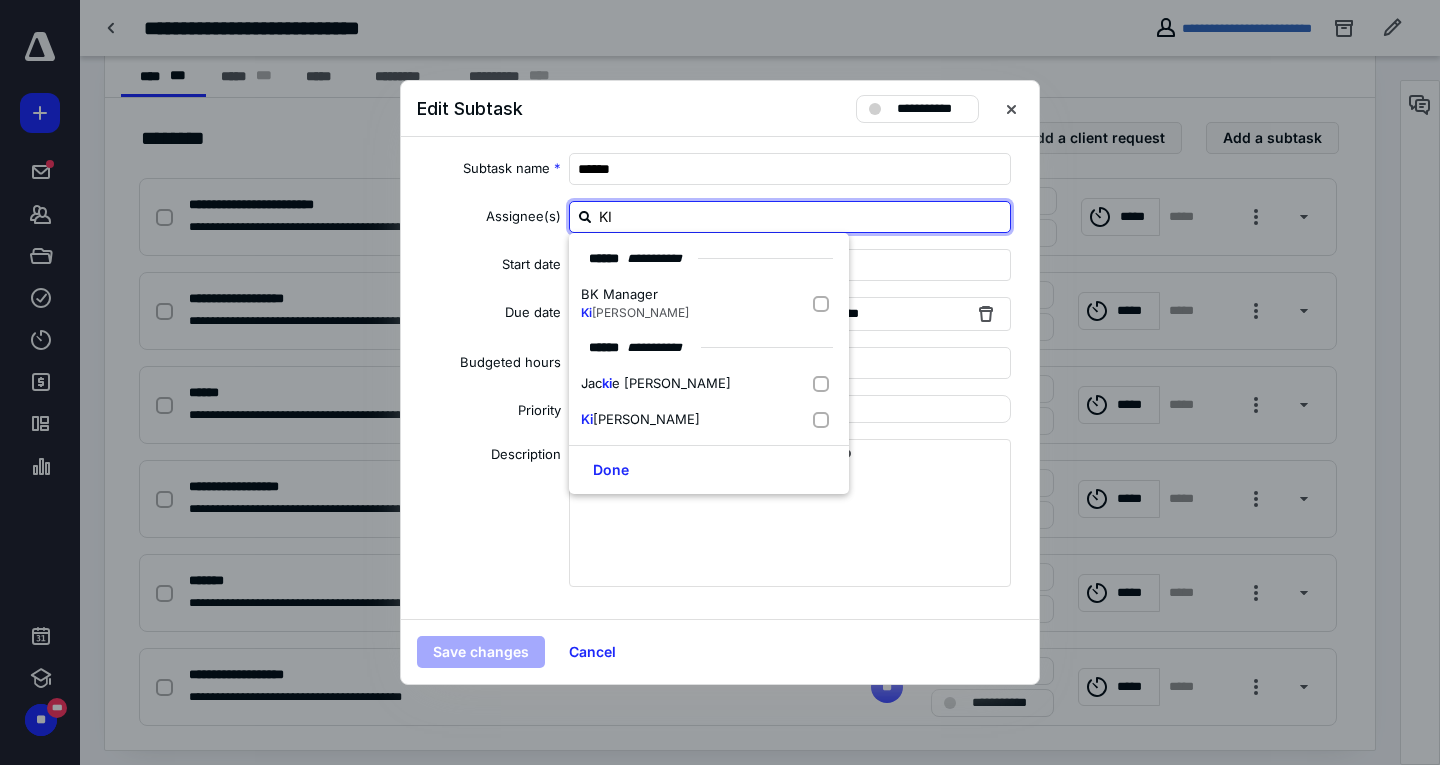 type on "KIM" 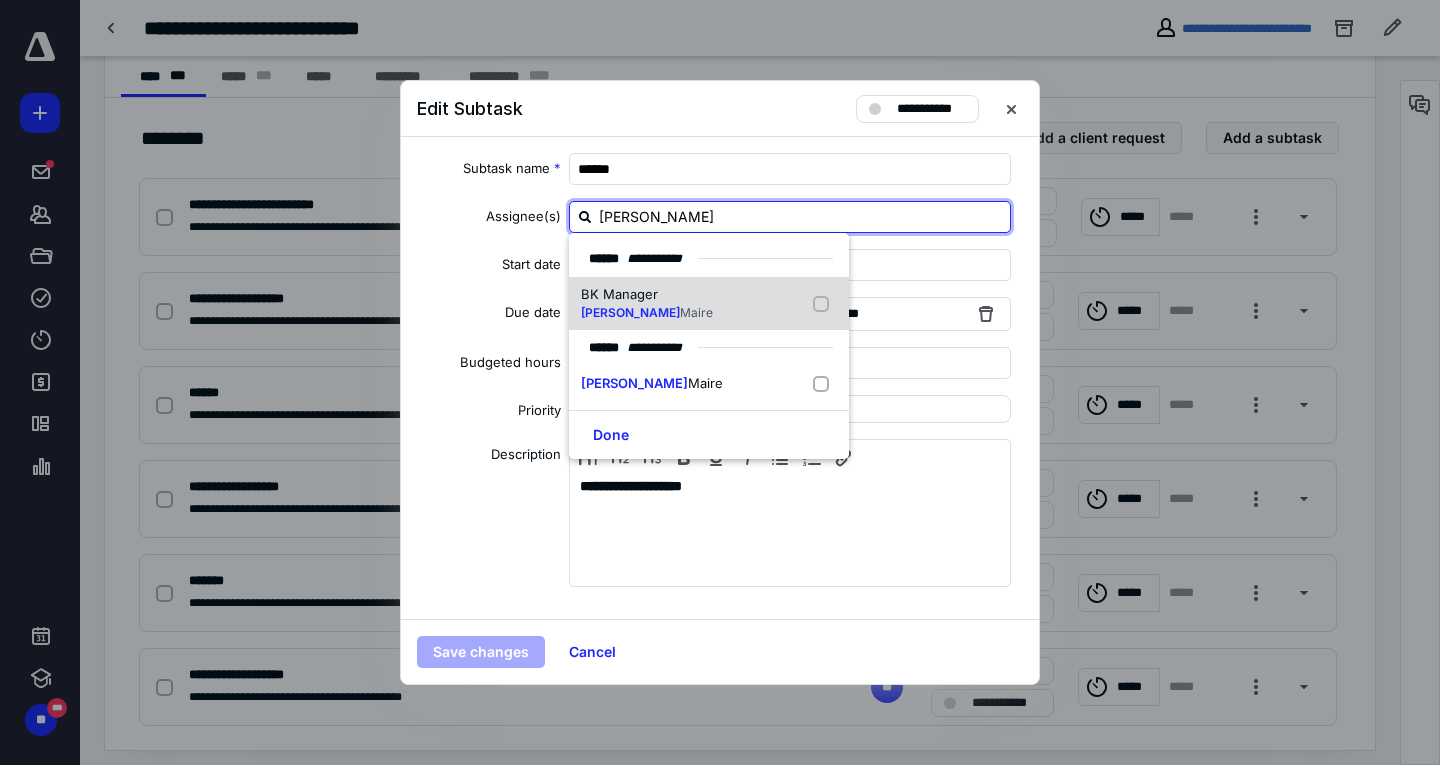 click on "BK Manager Kim  Maire" at bounding box center (651, 304) 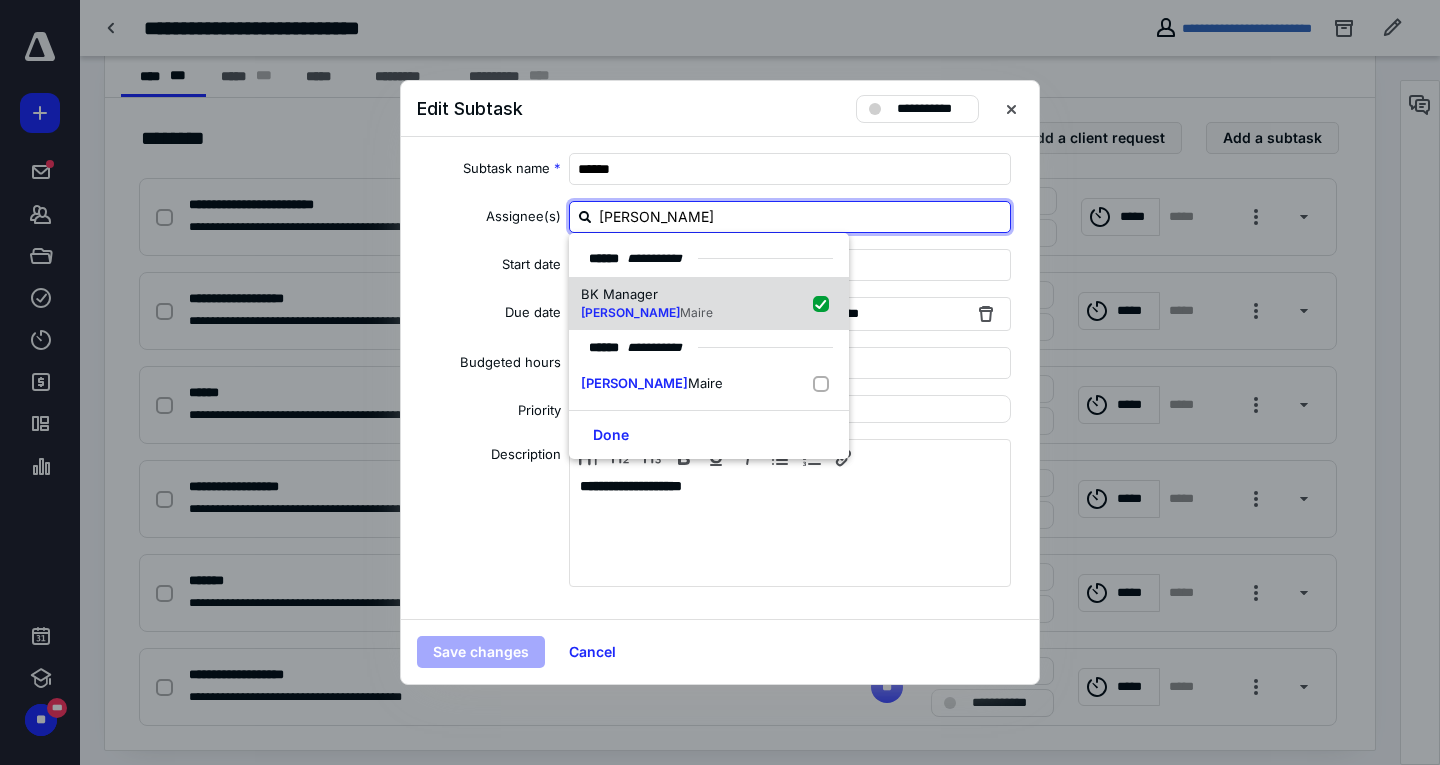 checkbox on "true" 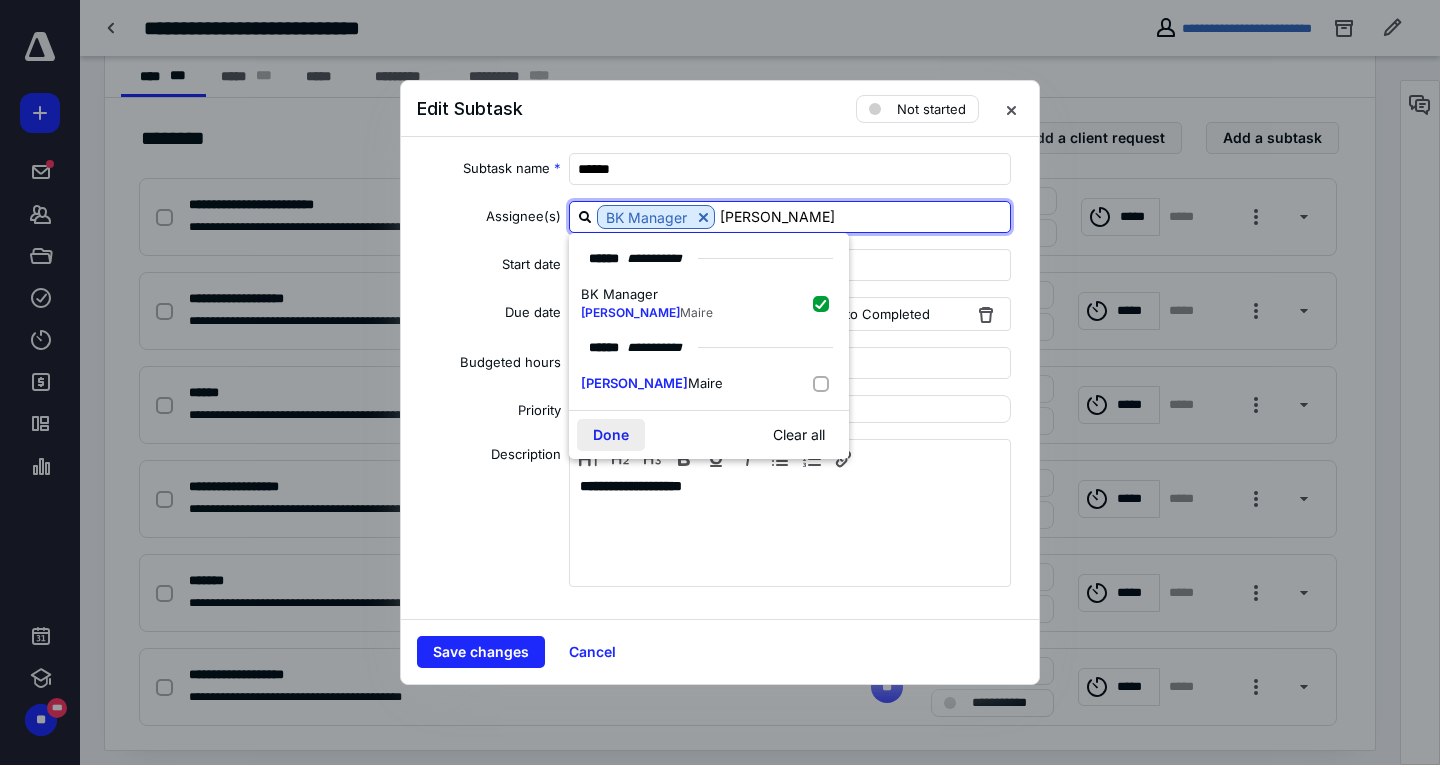 type on "KIM" 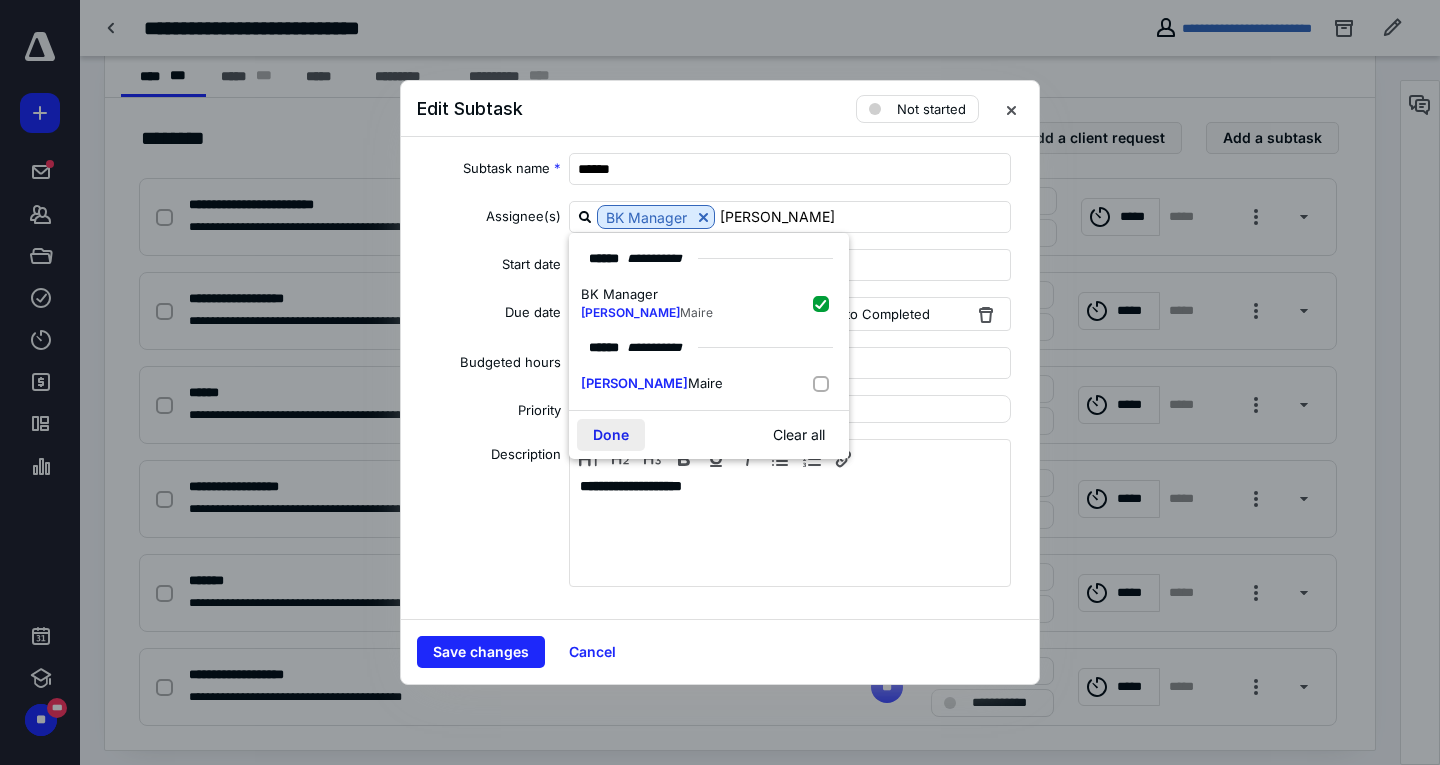 click on "Done" at bounding box center (611, 435) 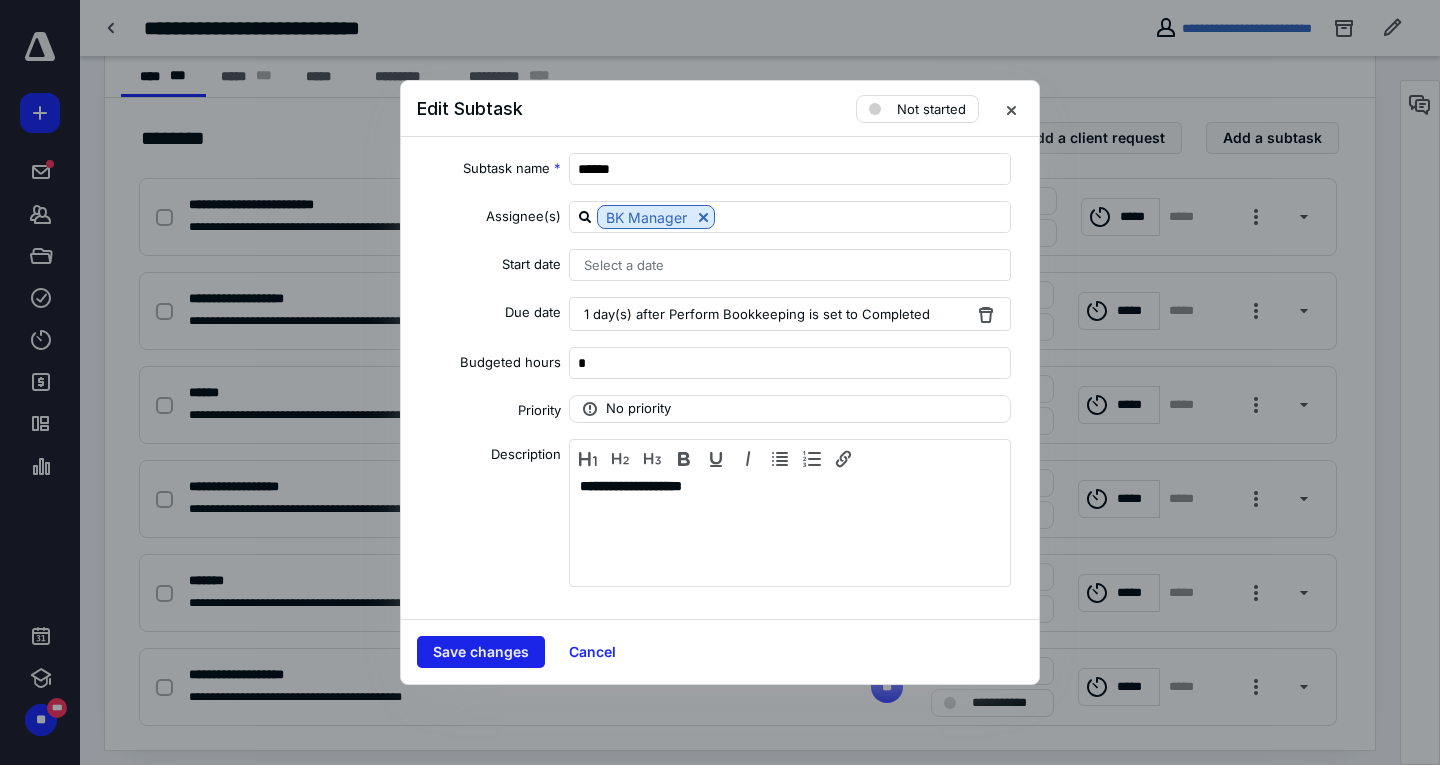 click on "Save changes" at bounding box center (481, 652) 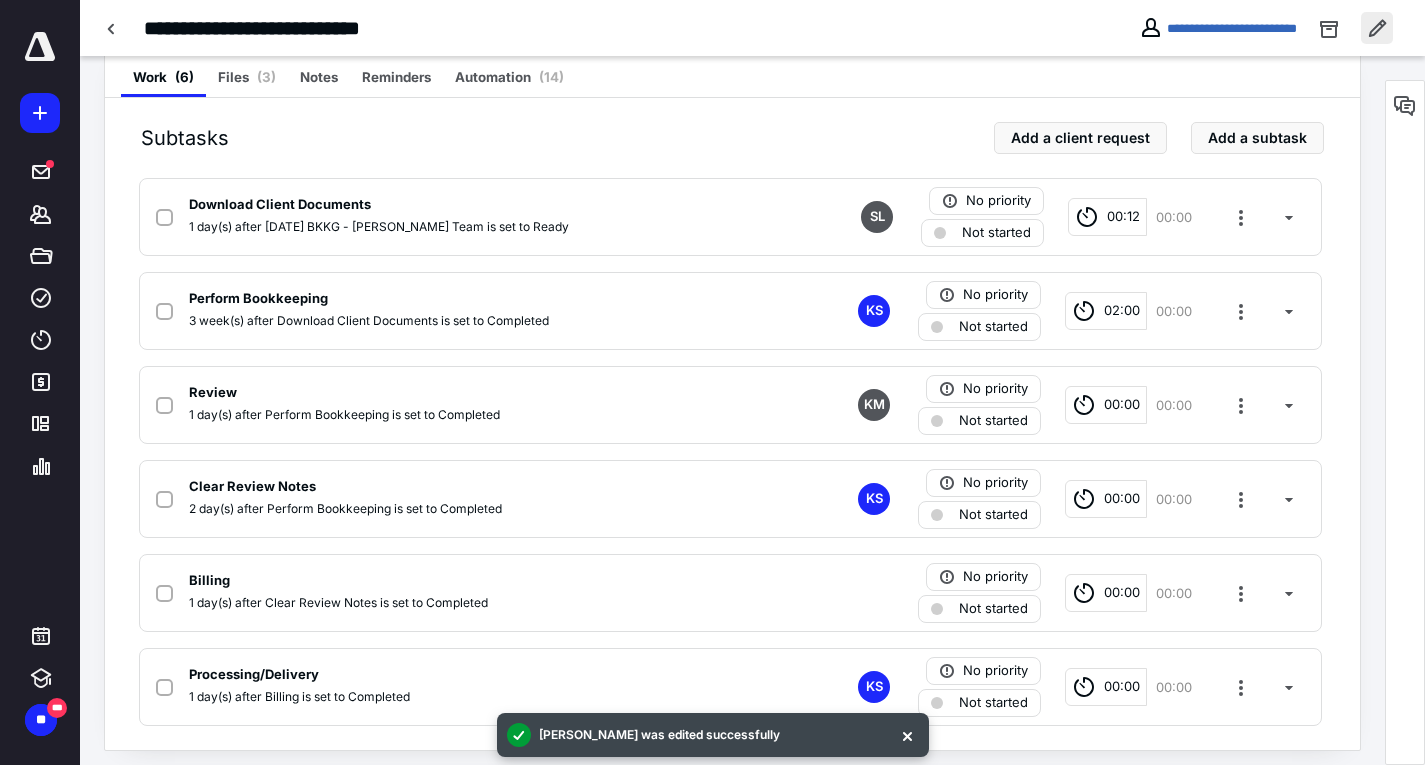 click at bounding box center (1377, 28) 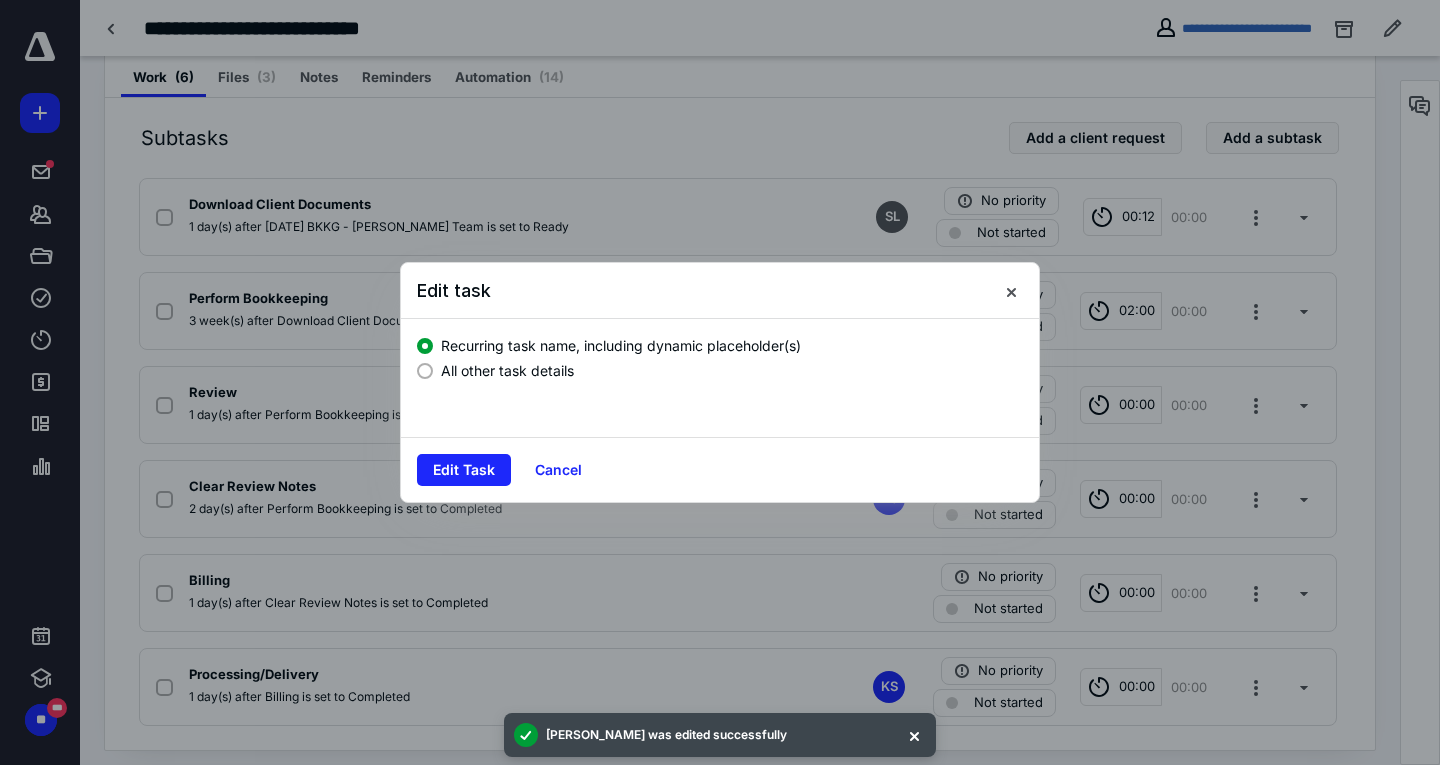 click at bounding box center (425, 371) 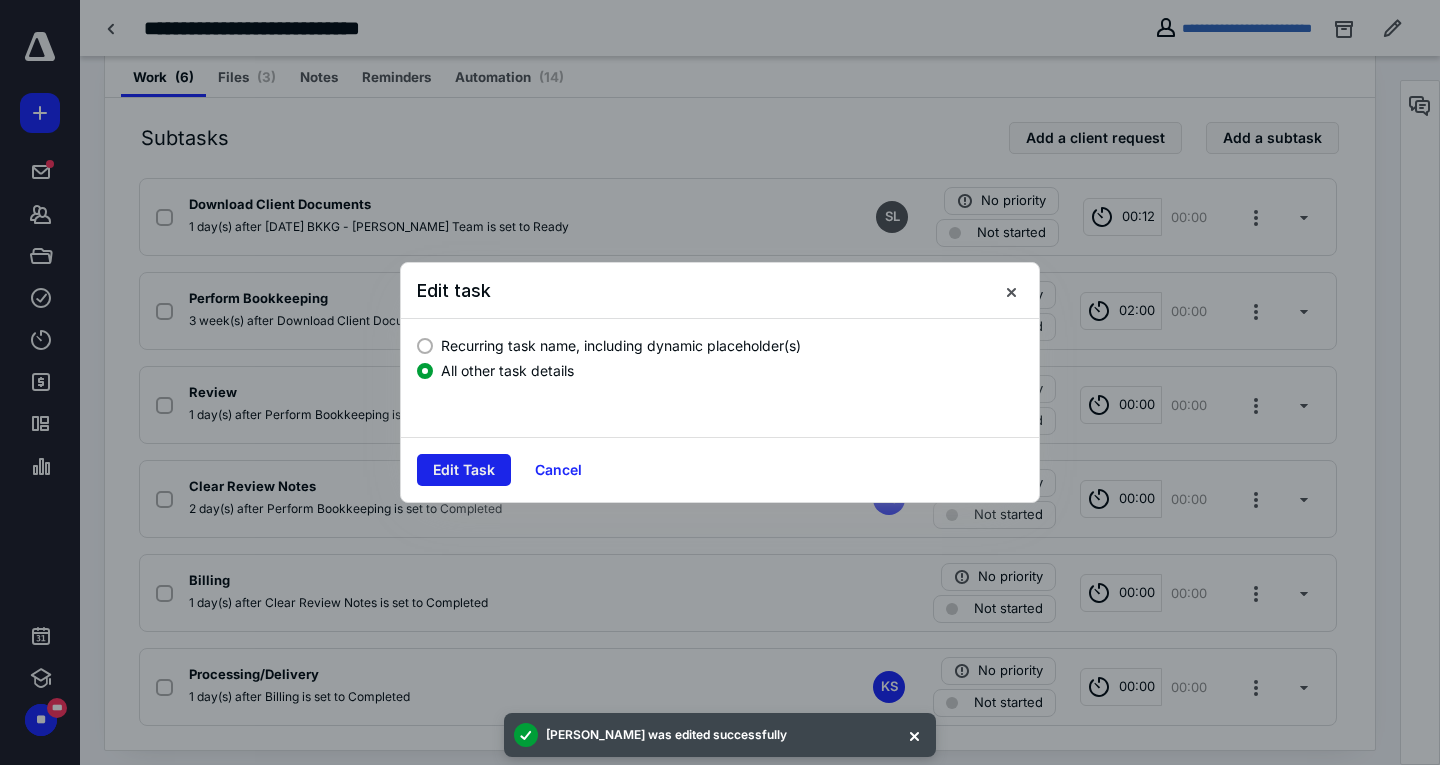 click on "Edit Task" at bounding box center [464, 470] 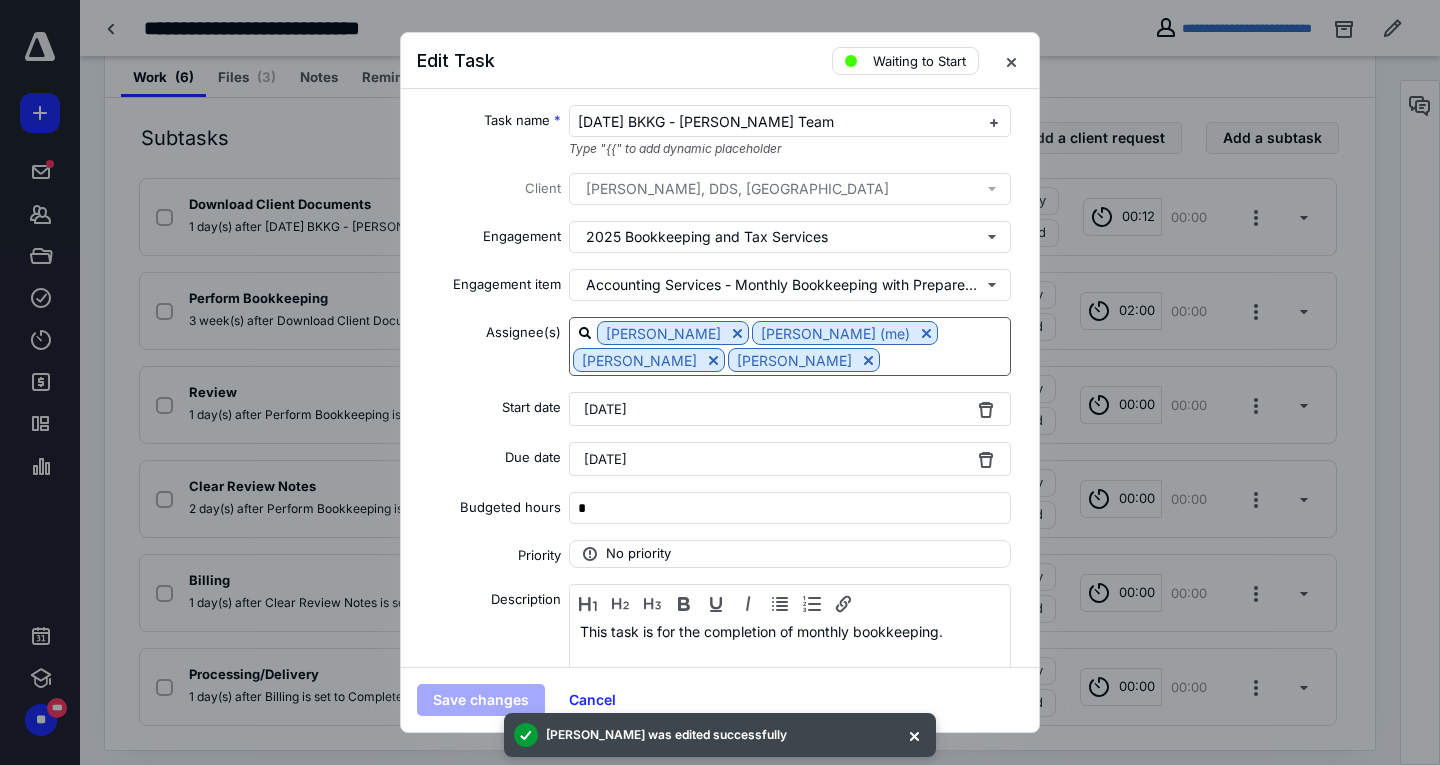click at bounding box center (945, 359) 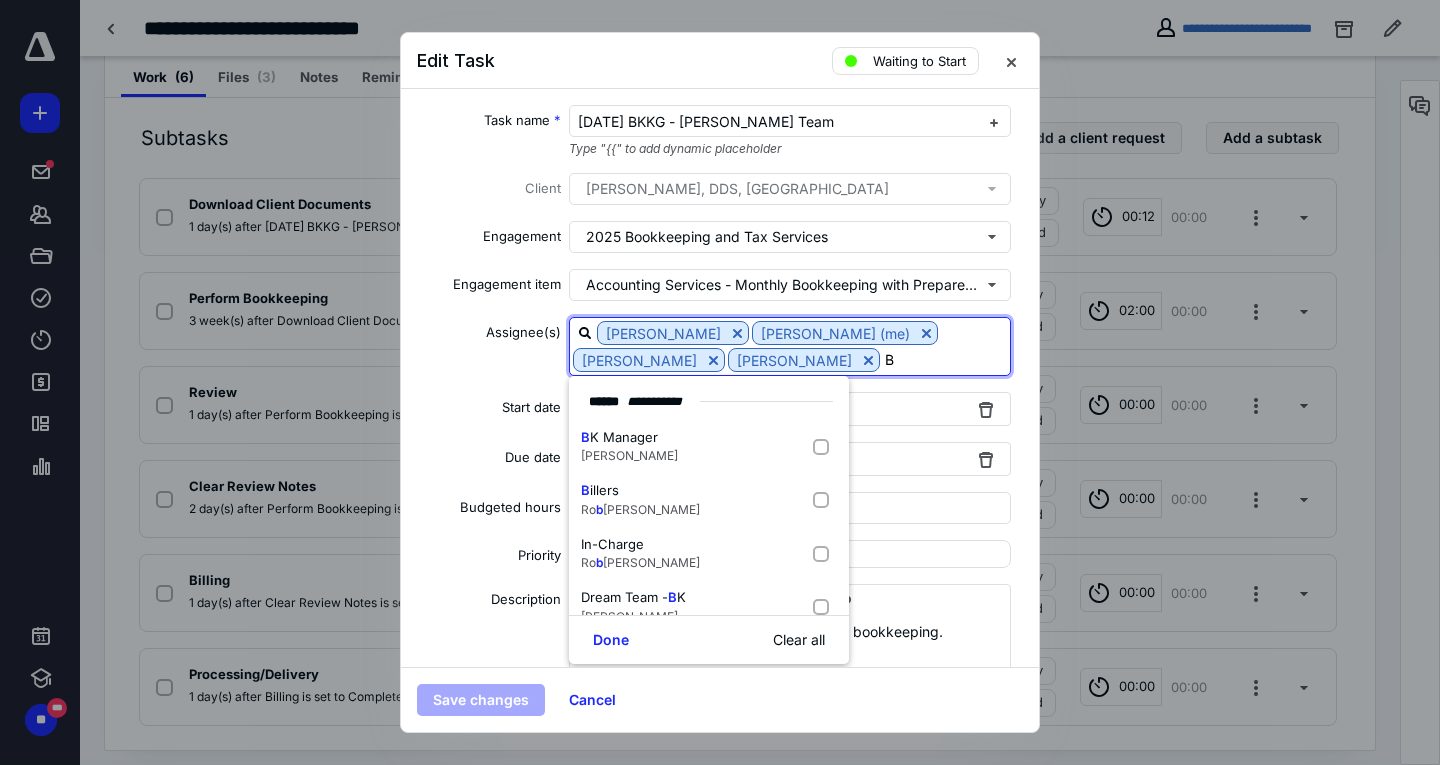 type on "BK" 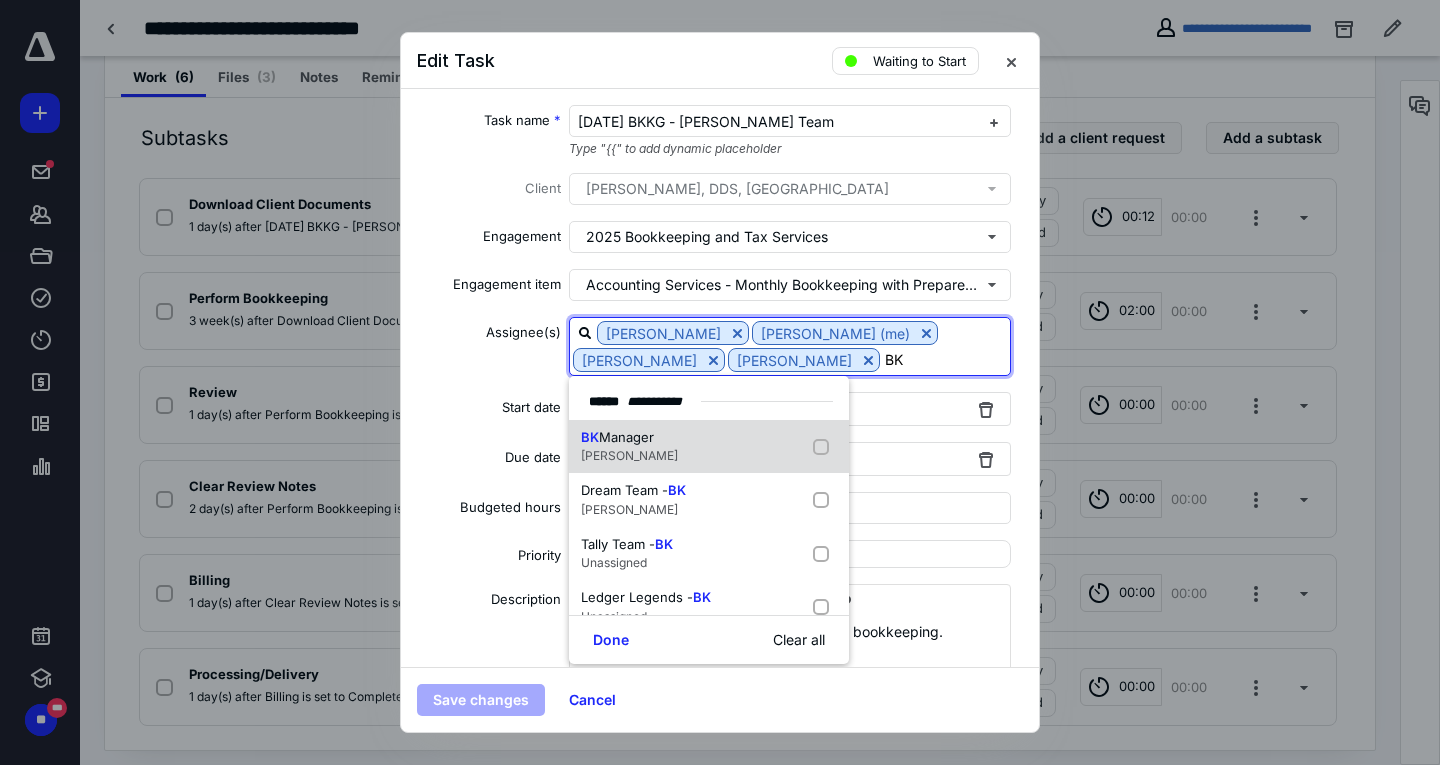 click on "Kim Maire" at bounding box center [629, 456] 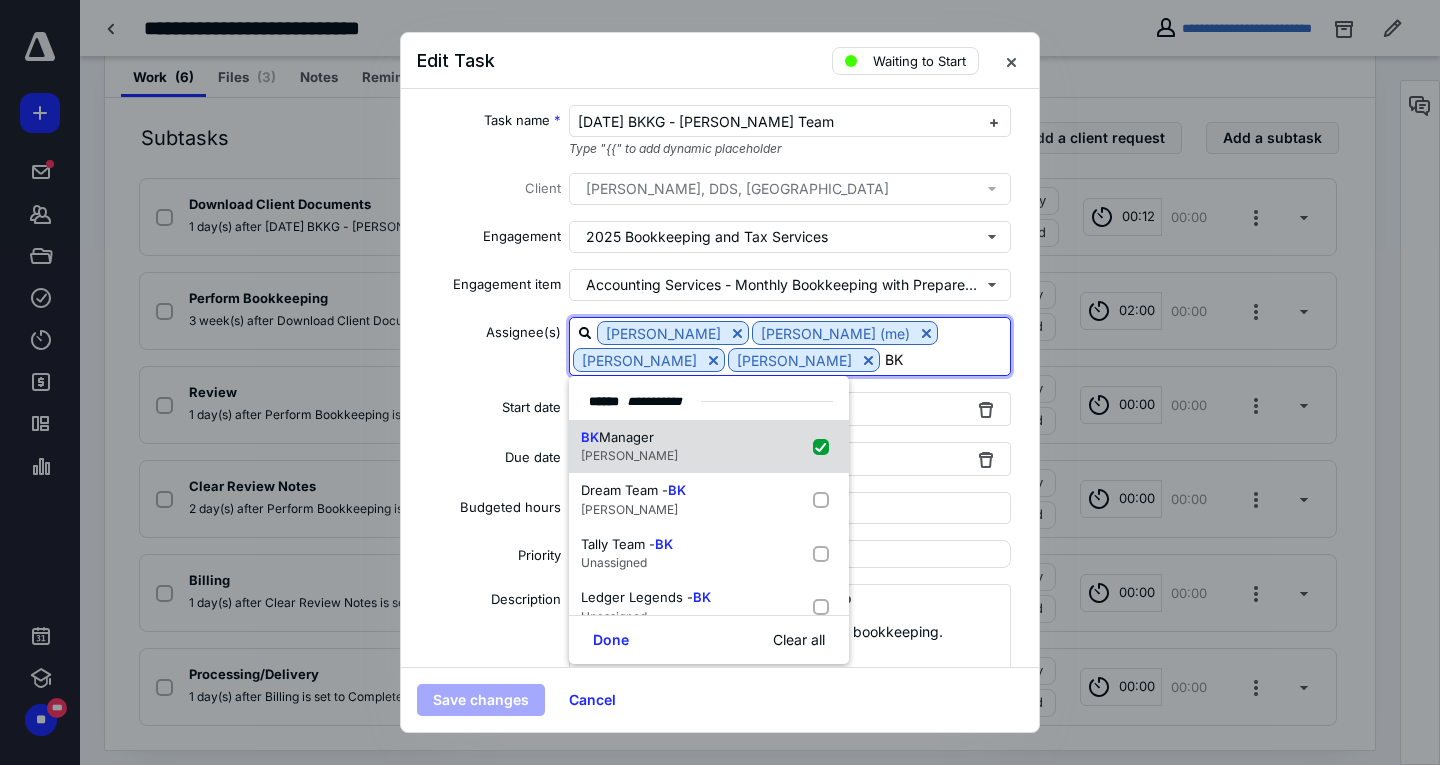 checkbox on "true" 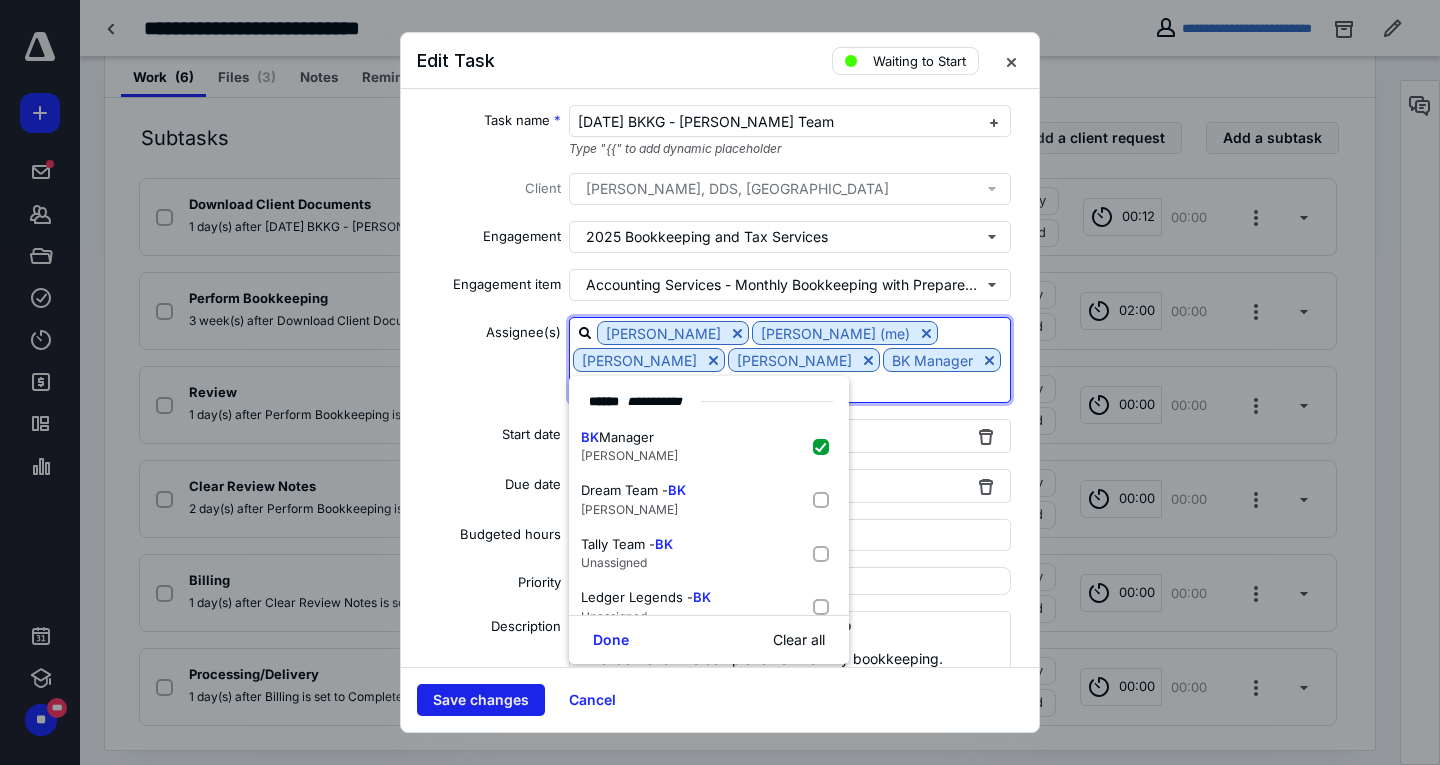 type on "BK" 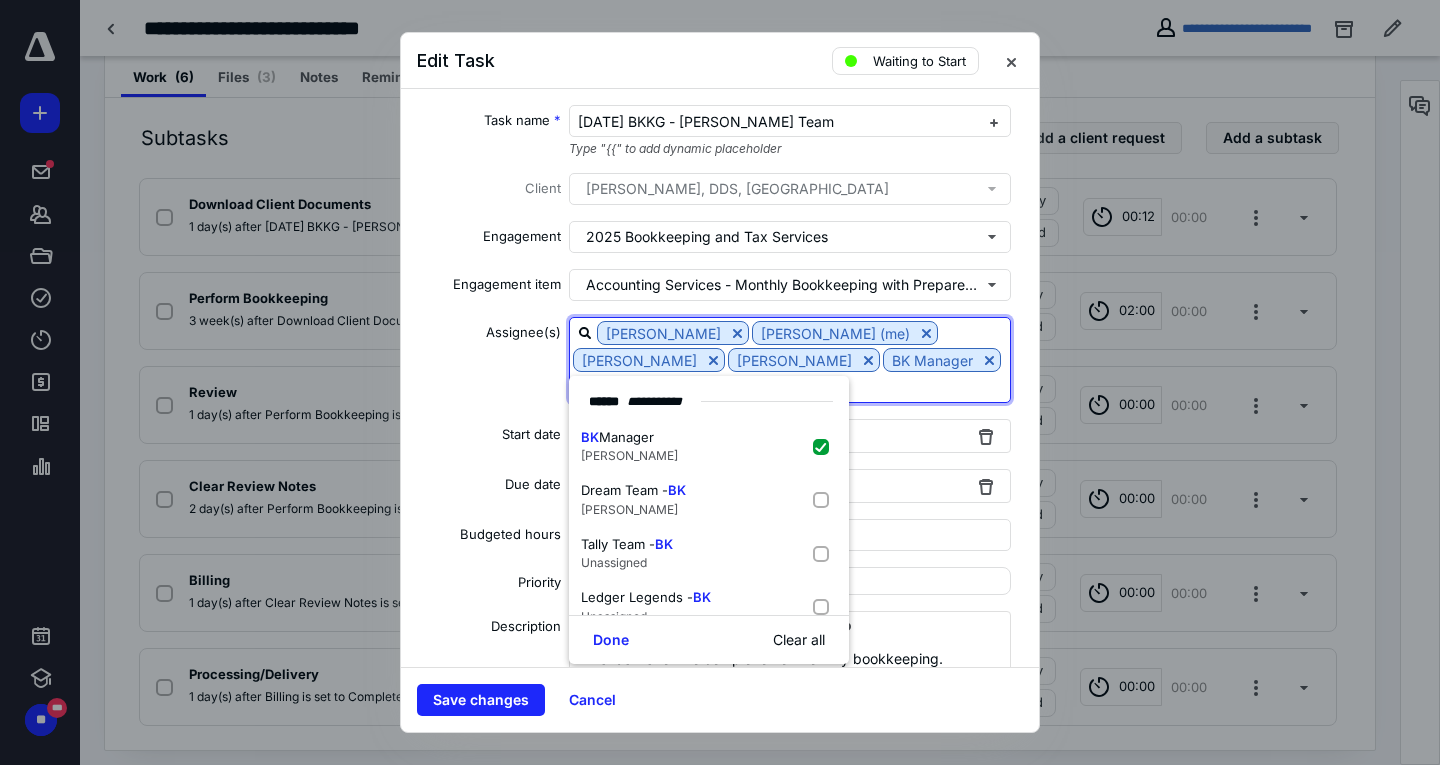 drag, startPoint x: 502, startPoint y: 696, endPoint x: 559, endPoint y: 658, distance: 68.50548 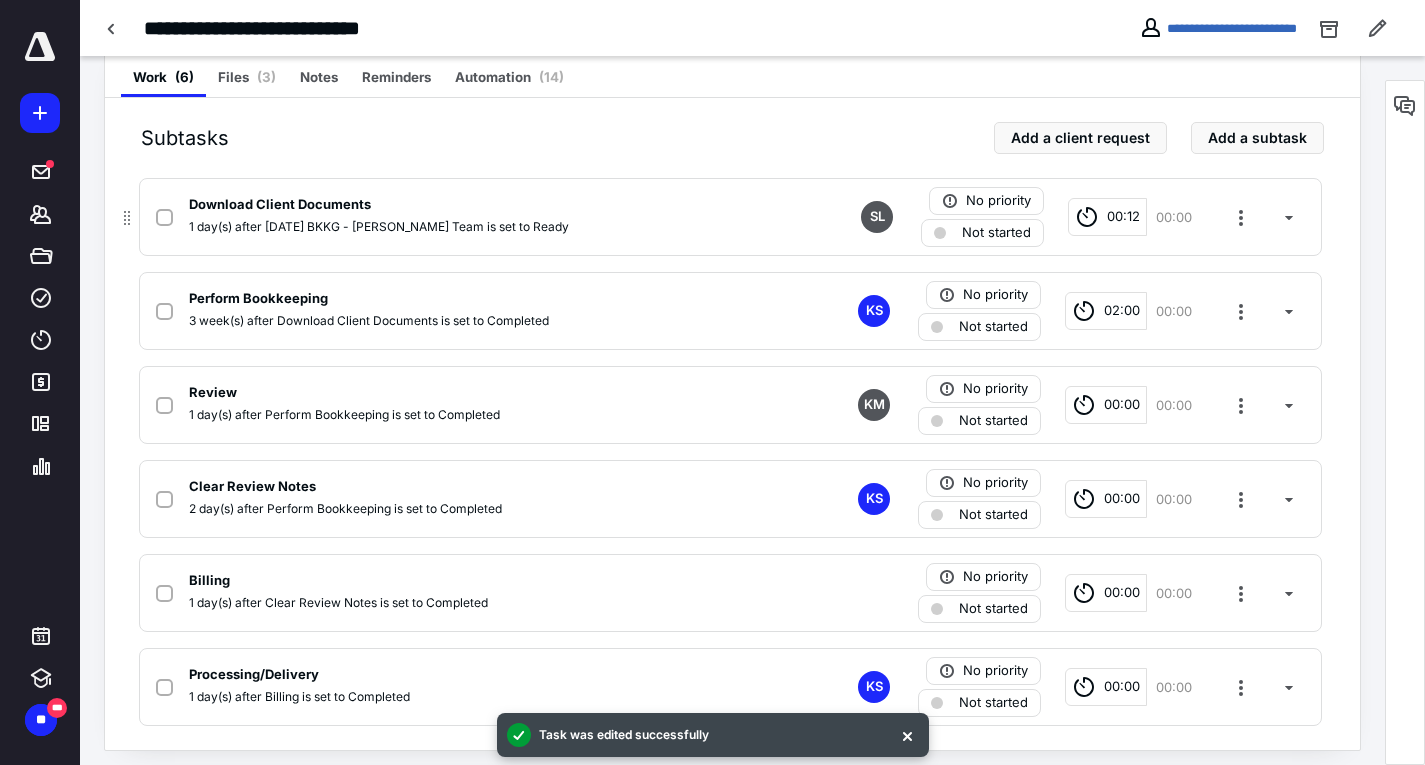 drag, startPoint x: 169, startPoint y: 214, endPoint x: 171, endPoint y: 244, distance: 30.066593 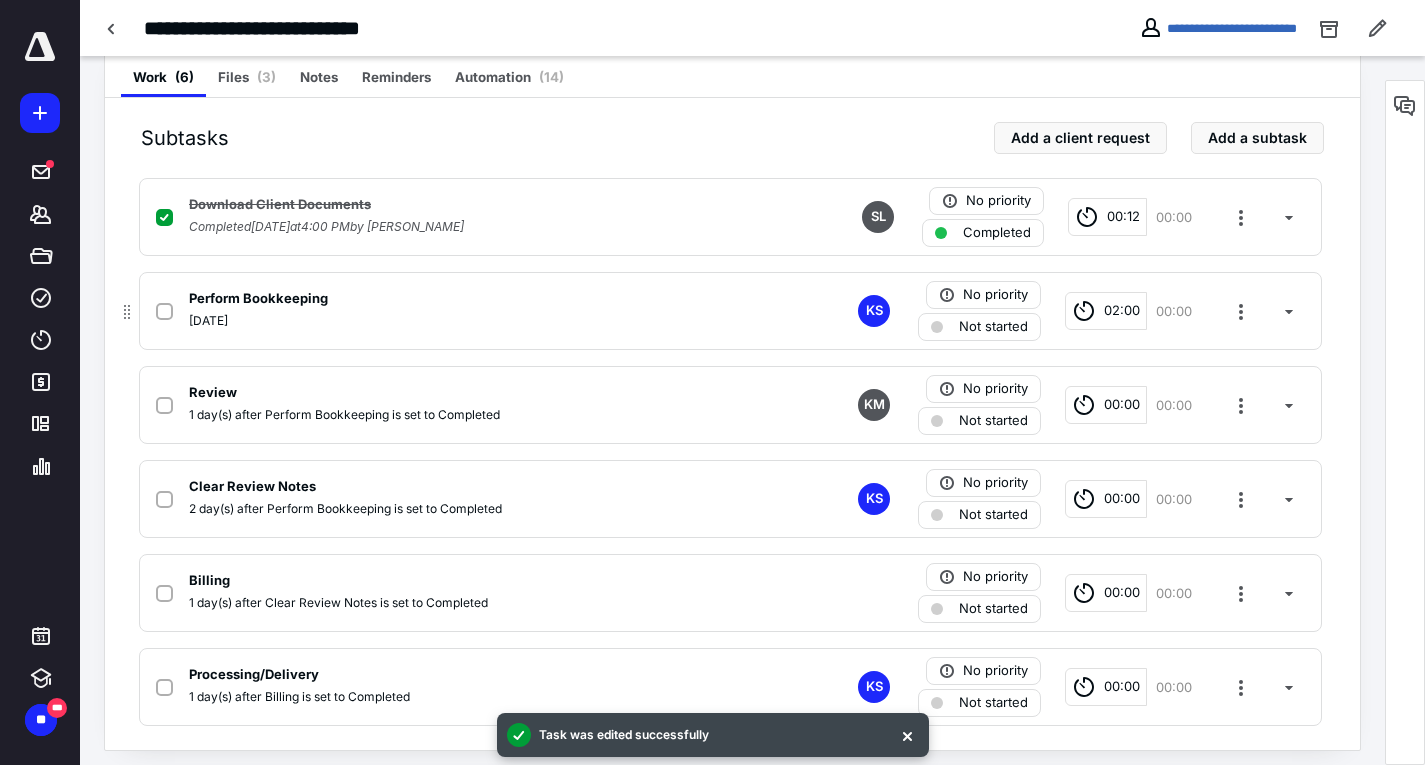 click 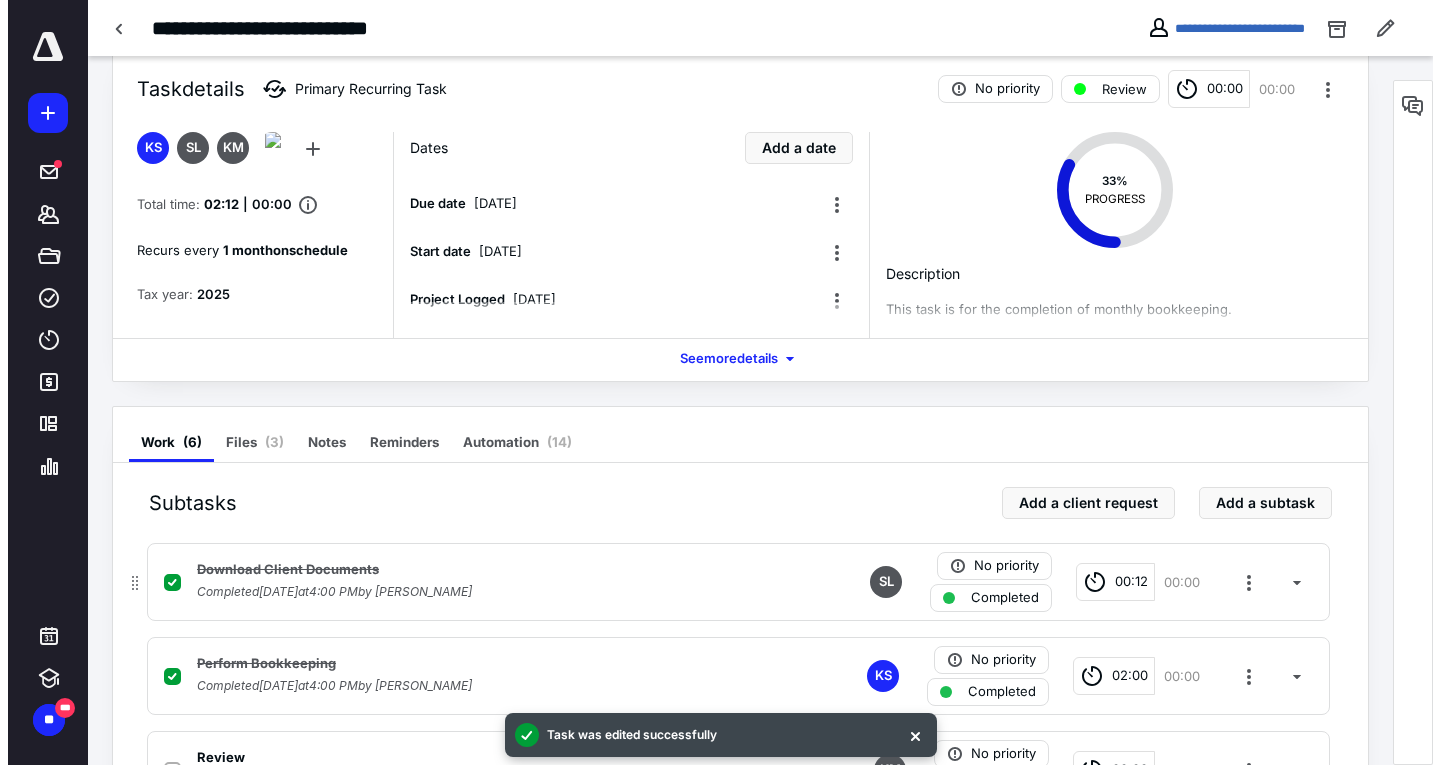 scroll, scrollTop: 0, scrollLeft: 0, axis: both 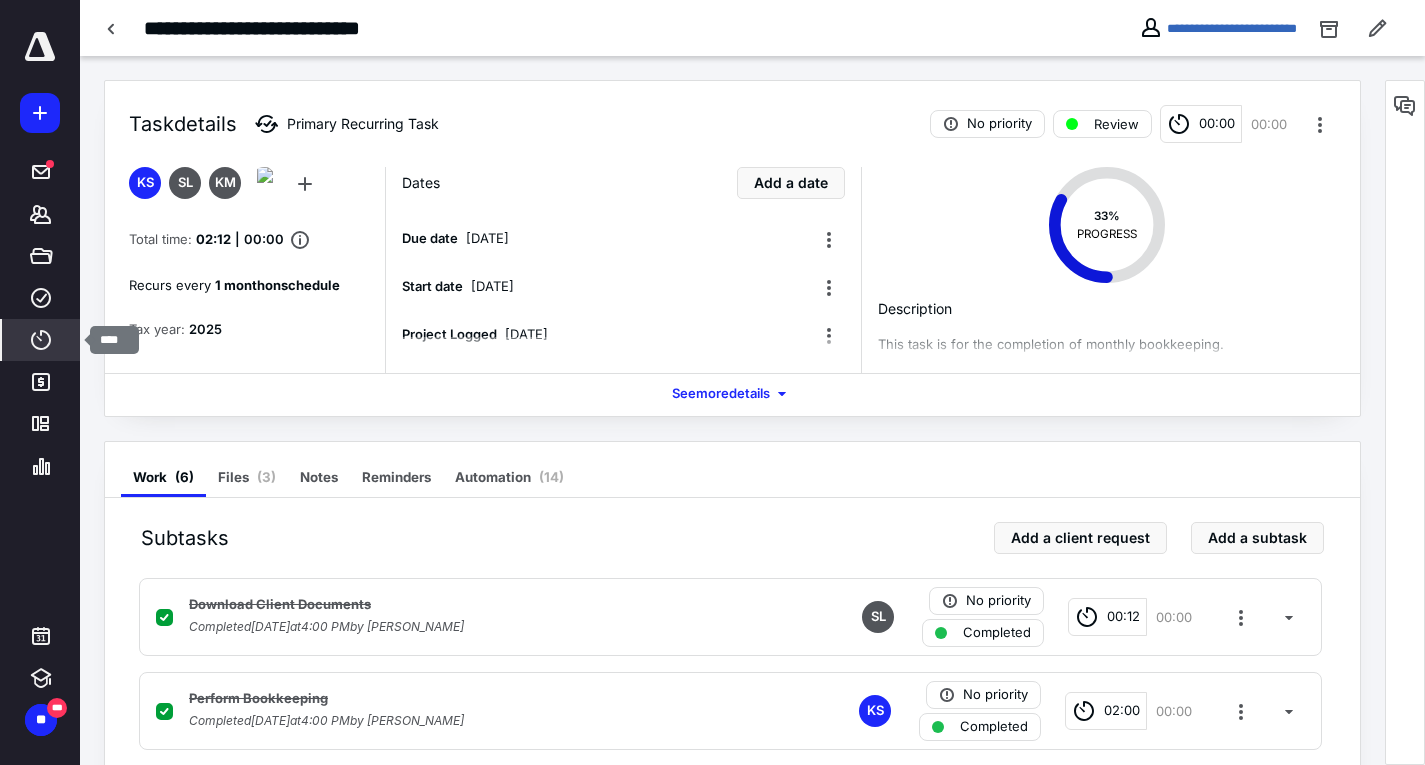 click 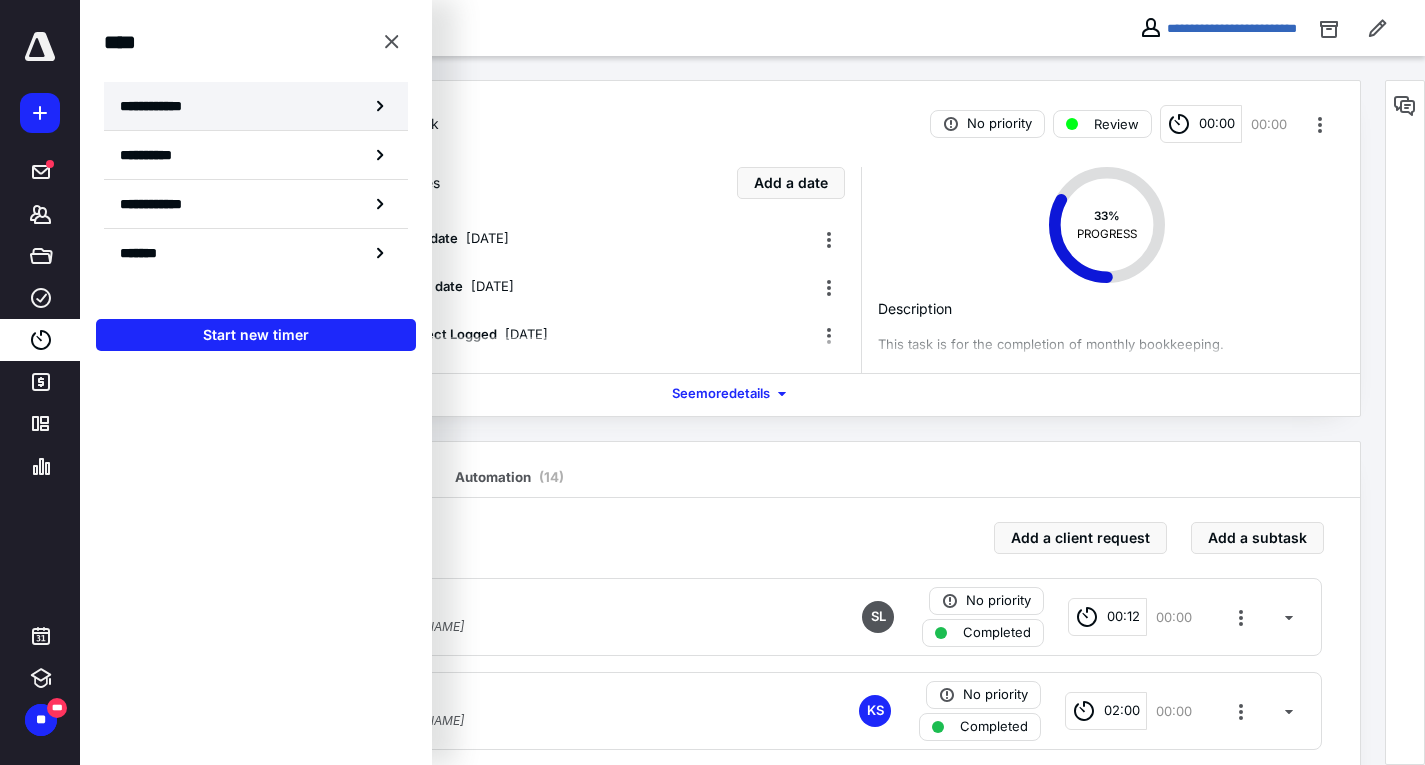 click on "**********" at bounding box center [256, 106] 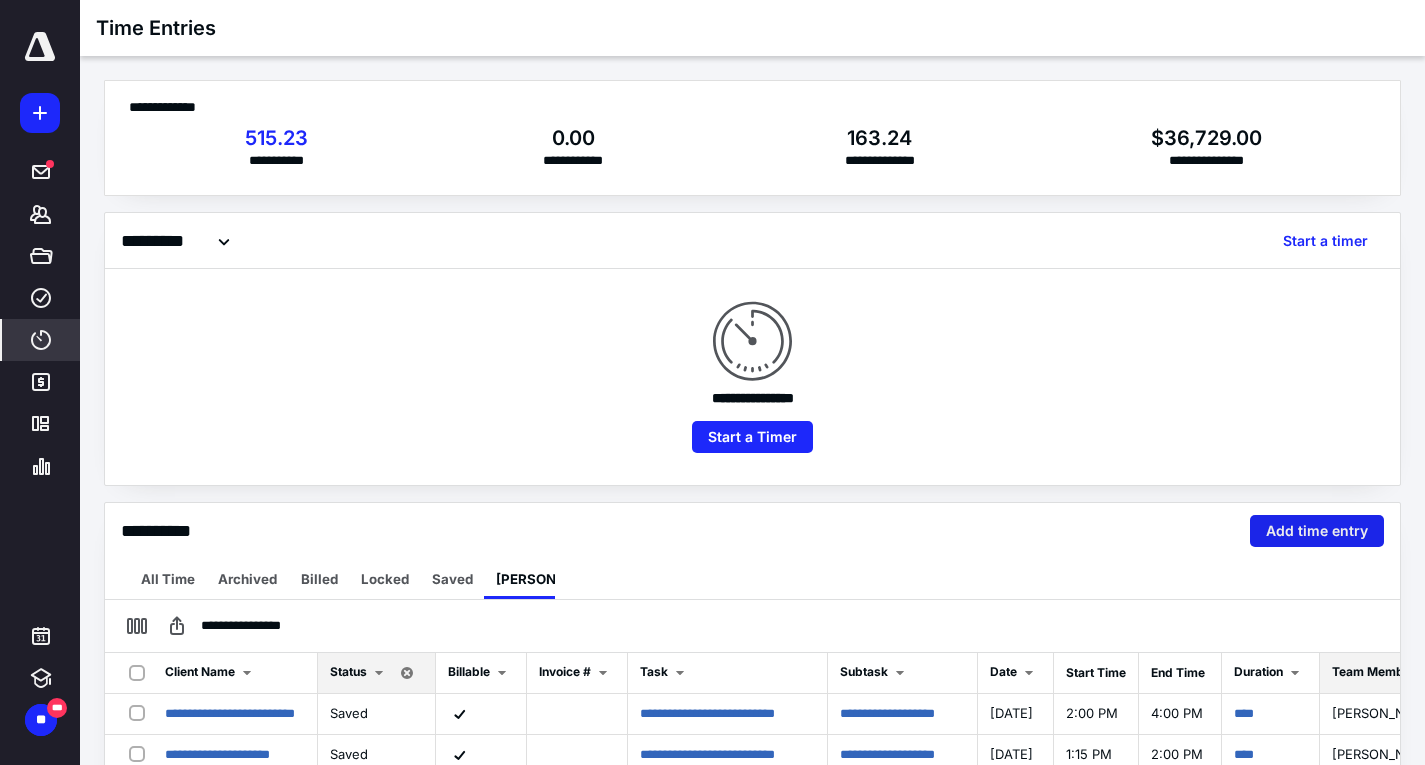 click on "Add time entry" at bounding box center (1317, 531) 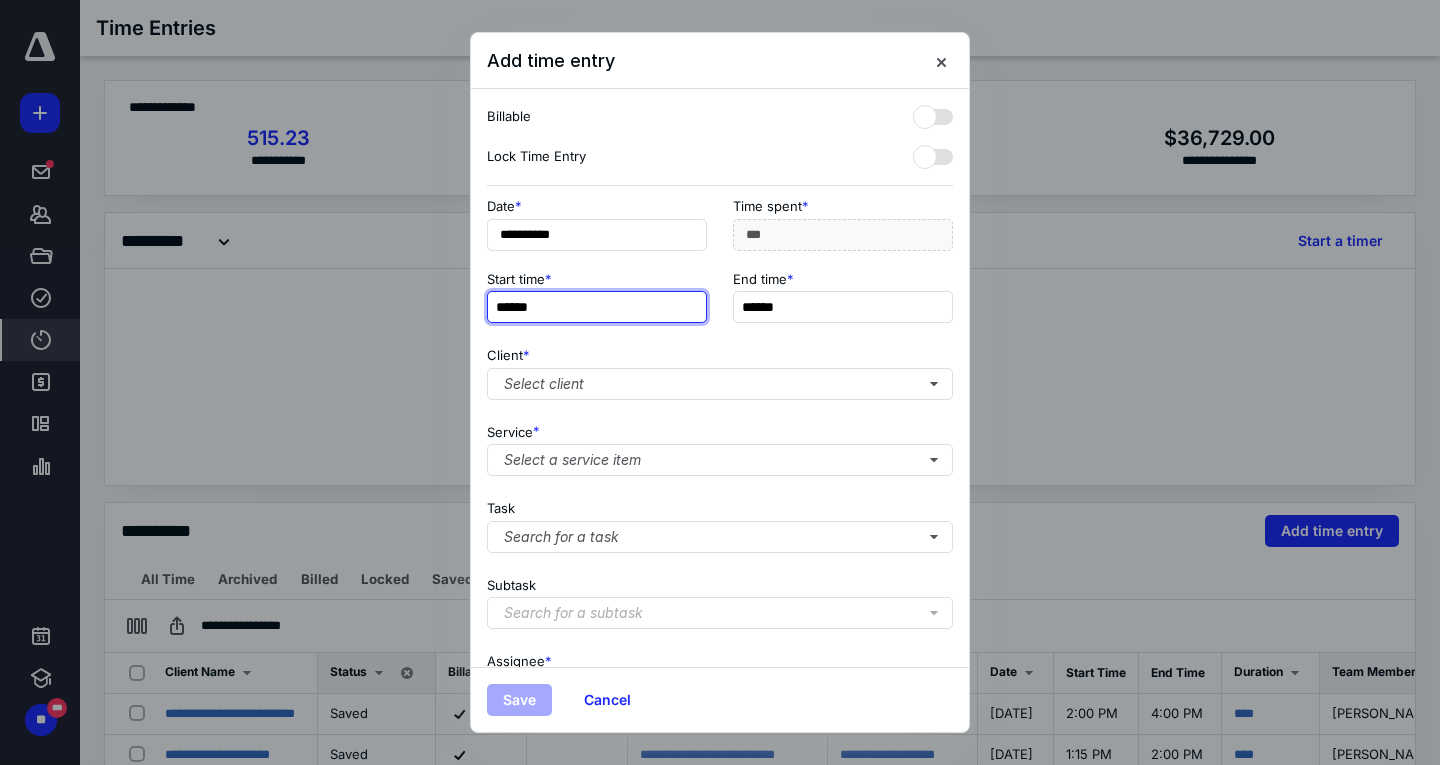 click on "******" at bounding box center [597, 307] 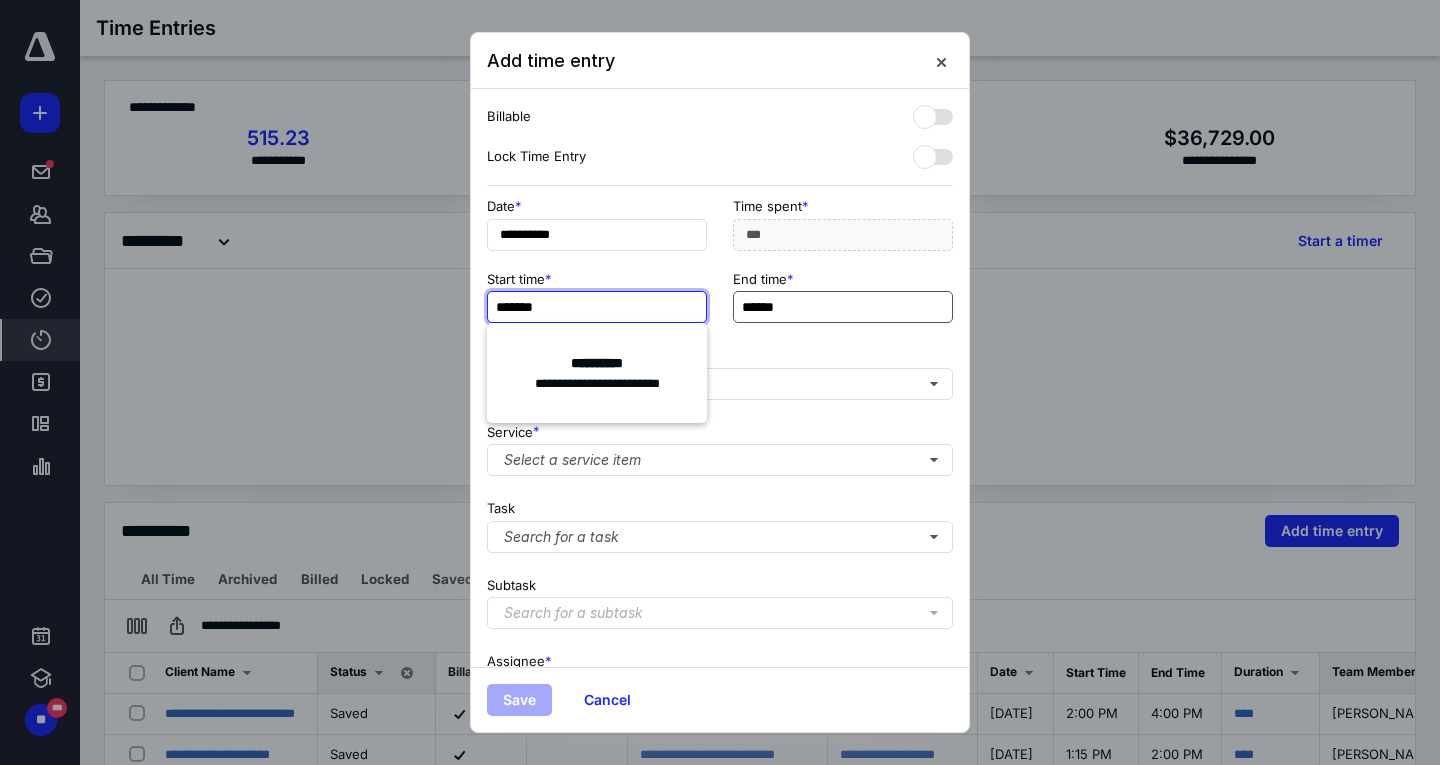 type on "*******" 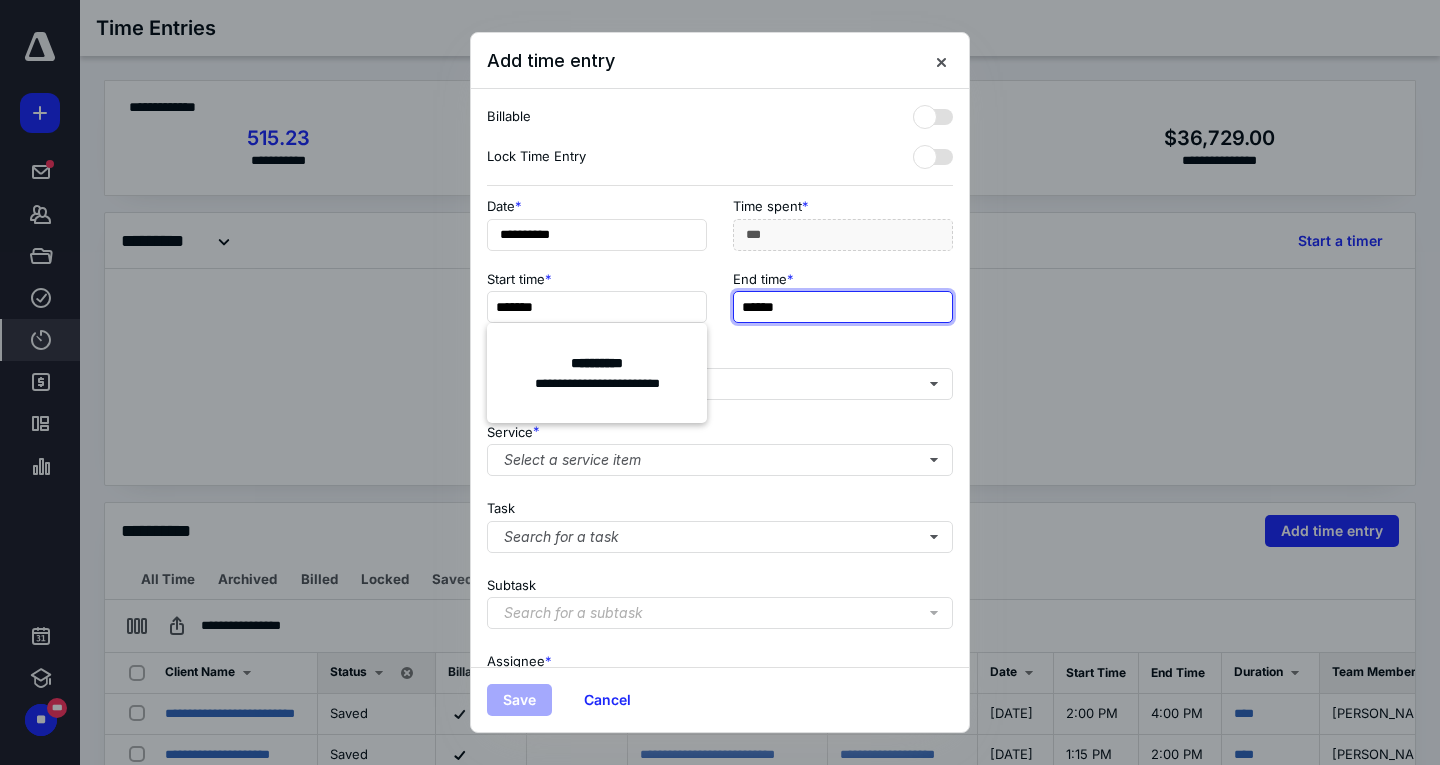 type on "*******" 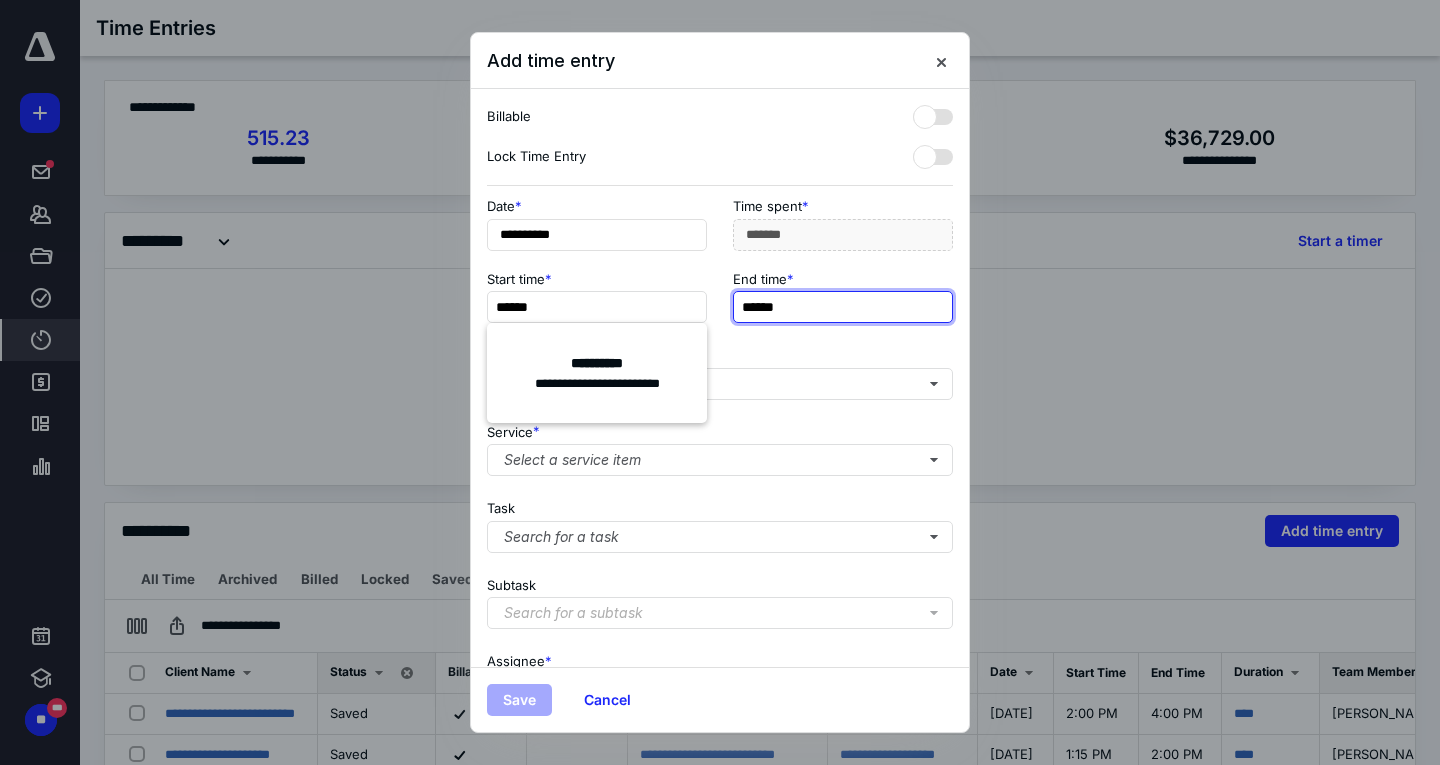 click on "******" at bounding box center (843, 307) 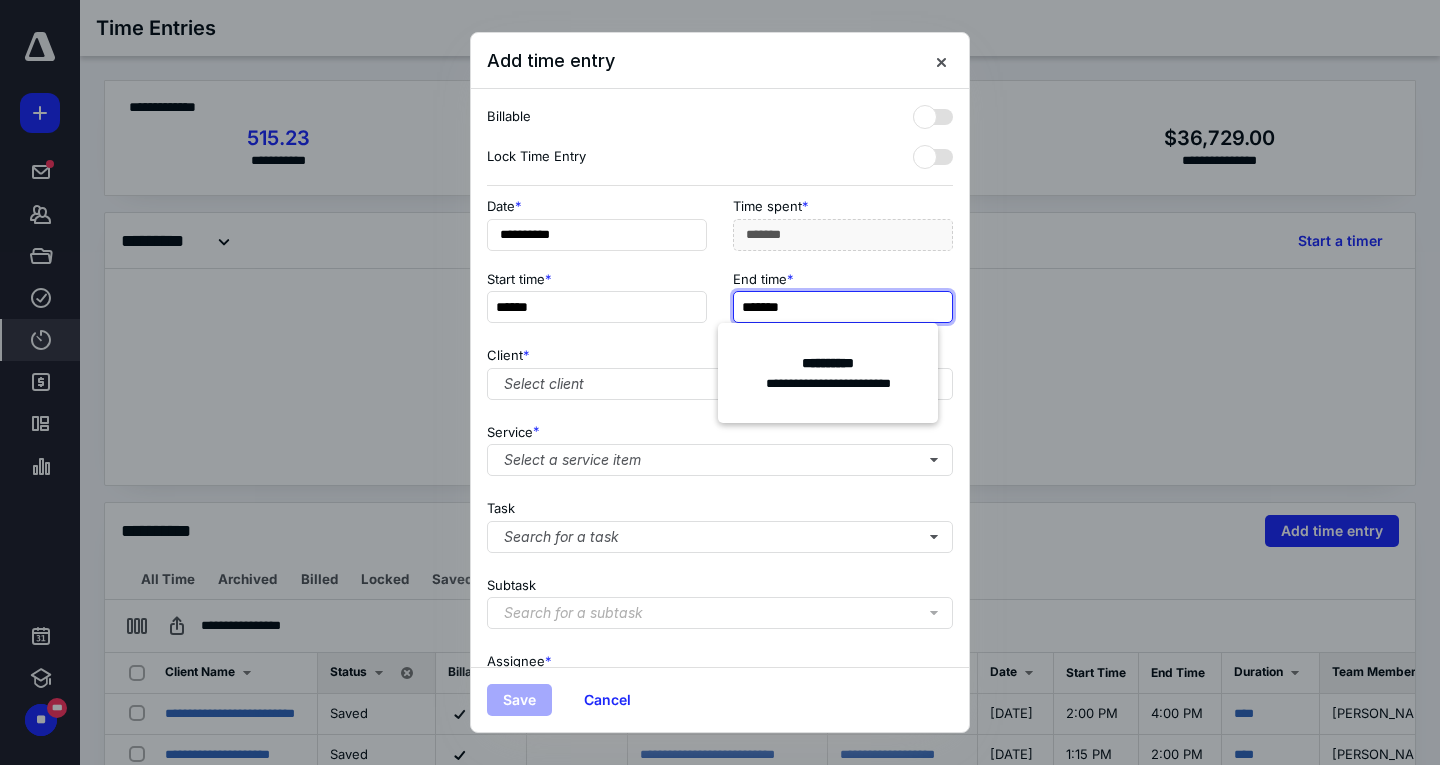 click on "*******" at bounding box center (843, 307) 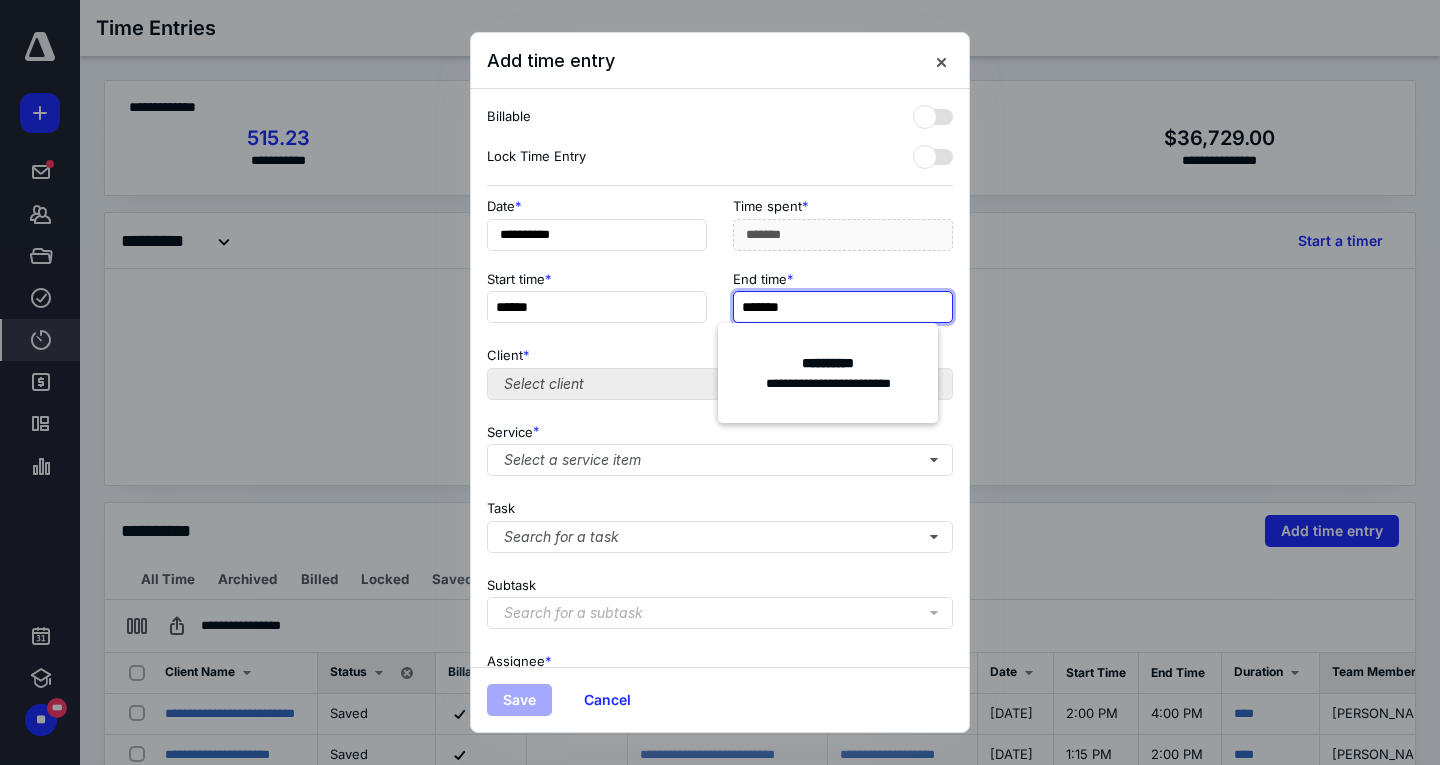 type on "*******" 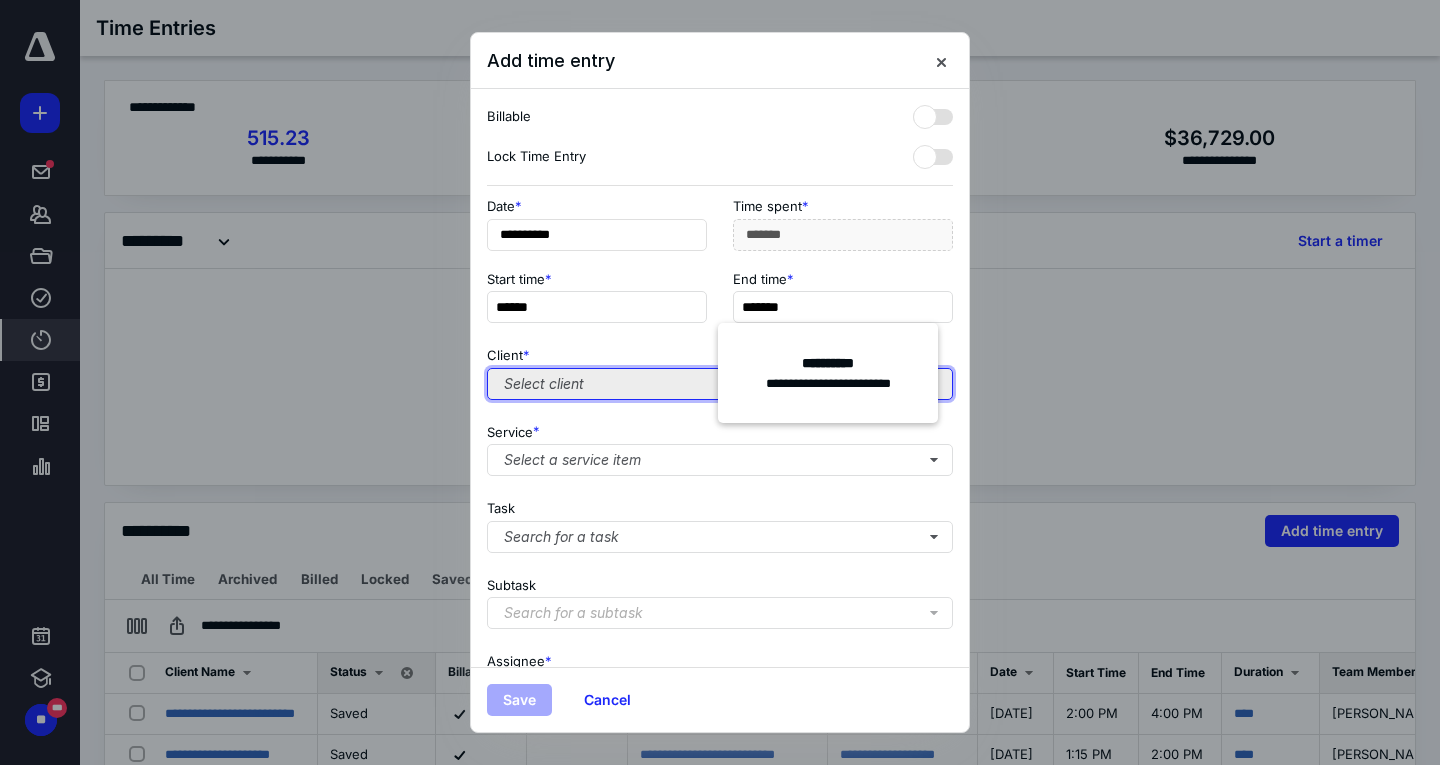 type on "*******" 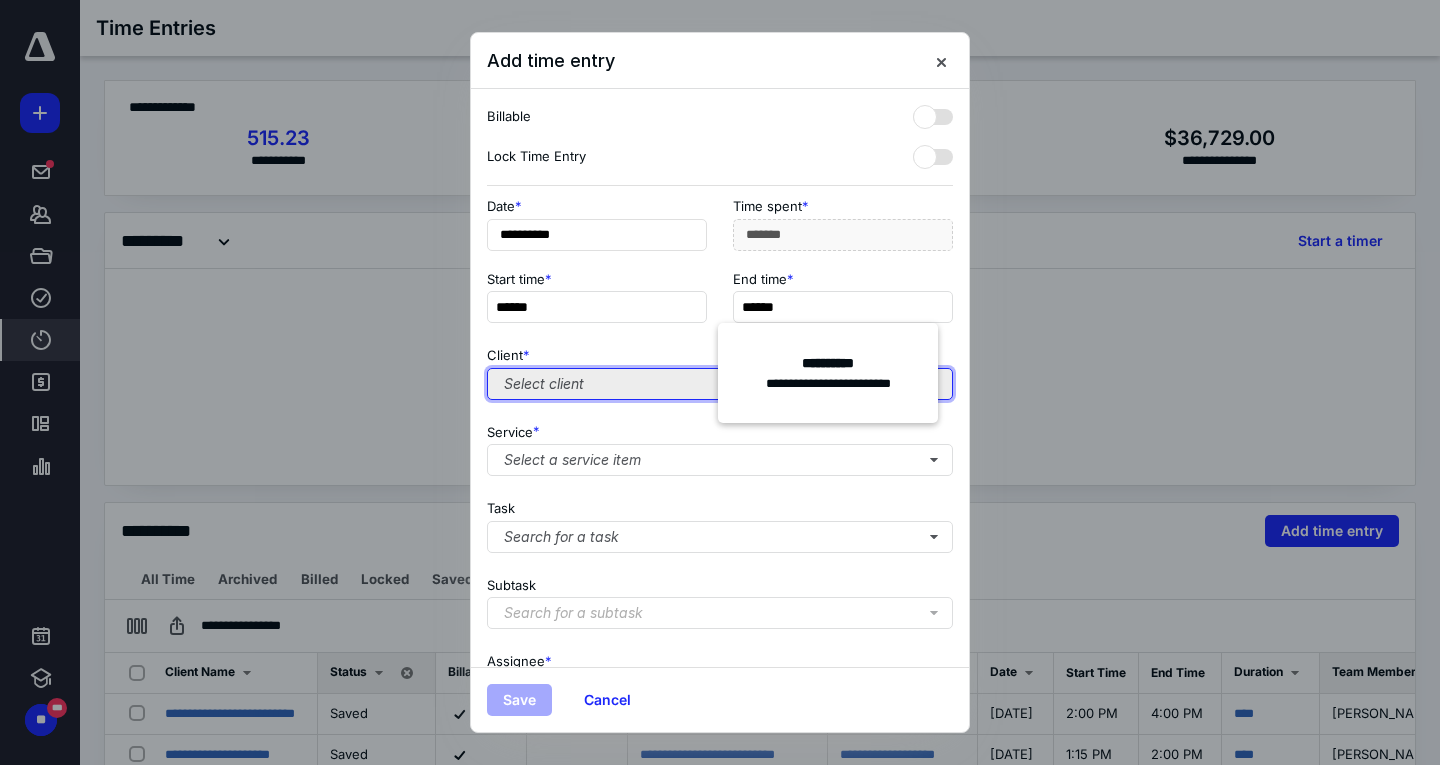 click on "Select client" at bounding box center [720, 384] 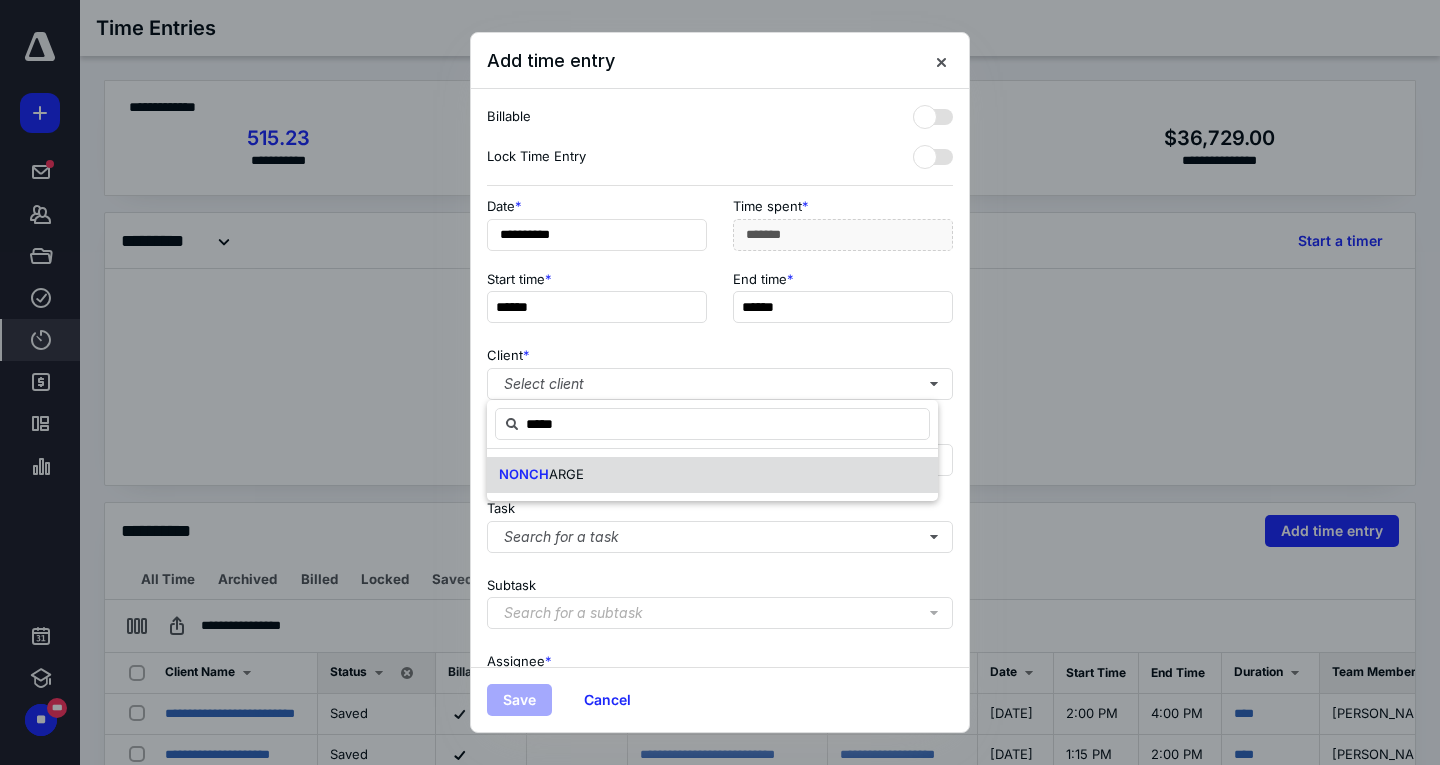 drag, startPoint x: 641, startPoint y: 482, endPoint x: 768, endPoint y: 274, distance: 243.70679 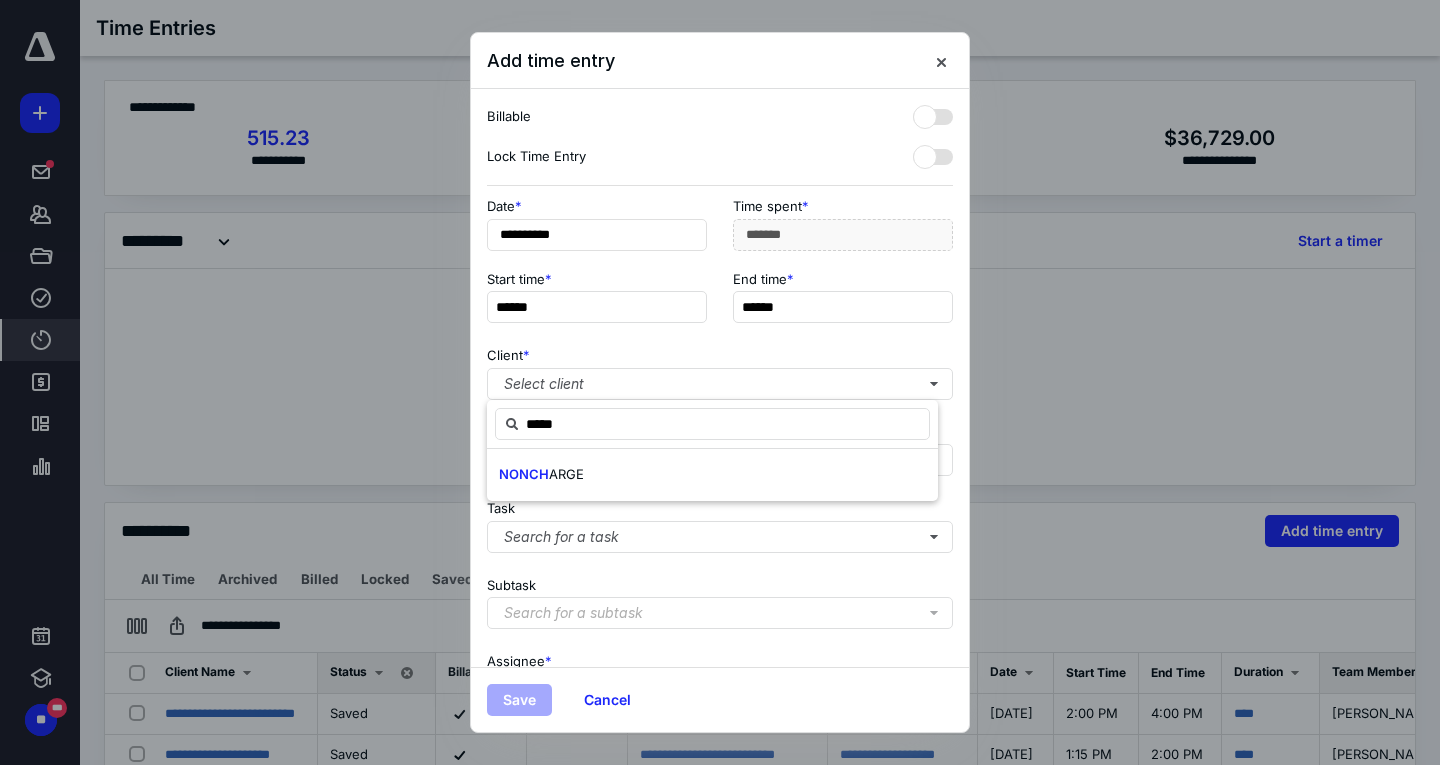 click on "NONCH ARGE" at bounding box center (712, 475) 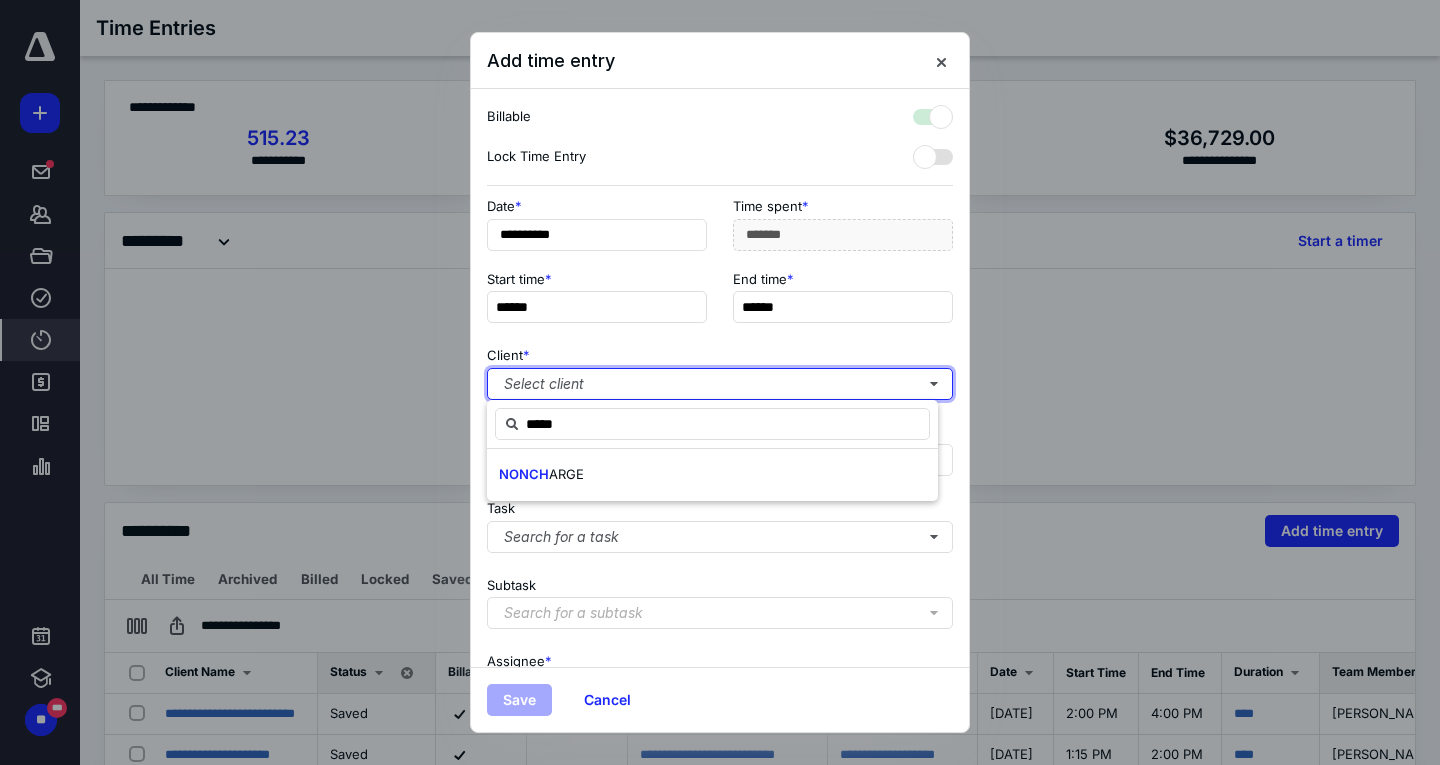 checkbox on "true" 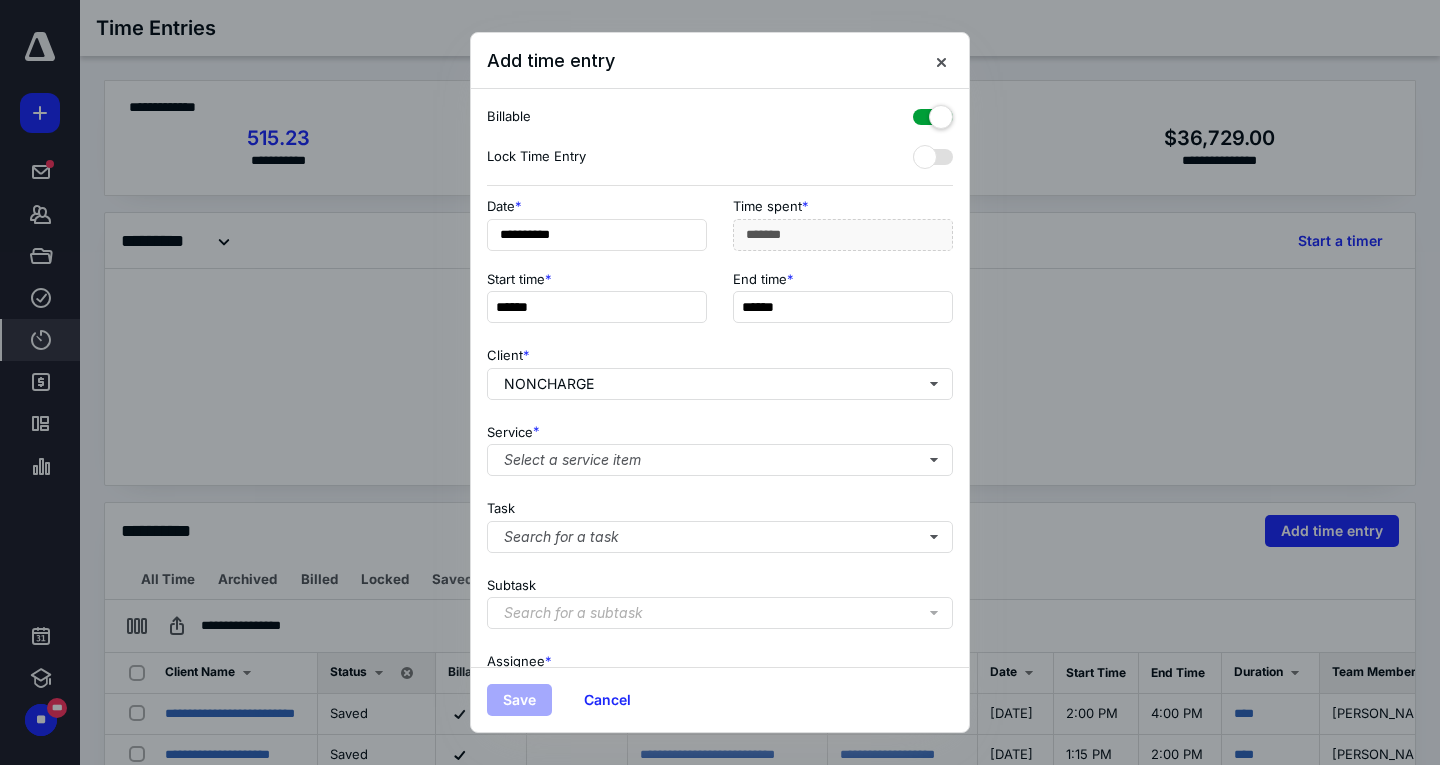 click at bounding box center [933, 113] 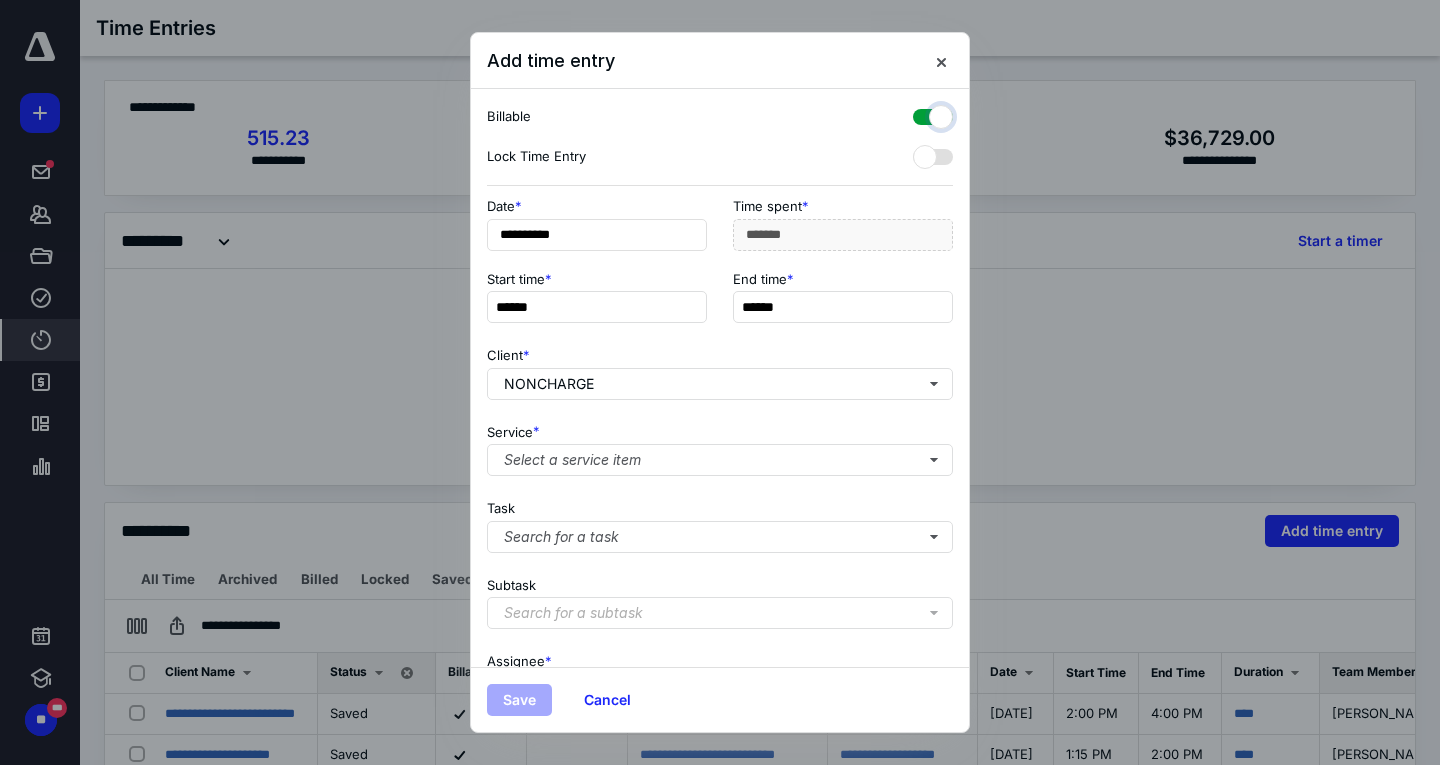 click at bounding box center (923, 114) 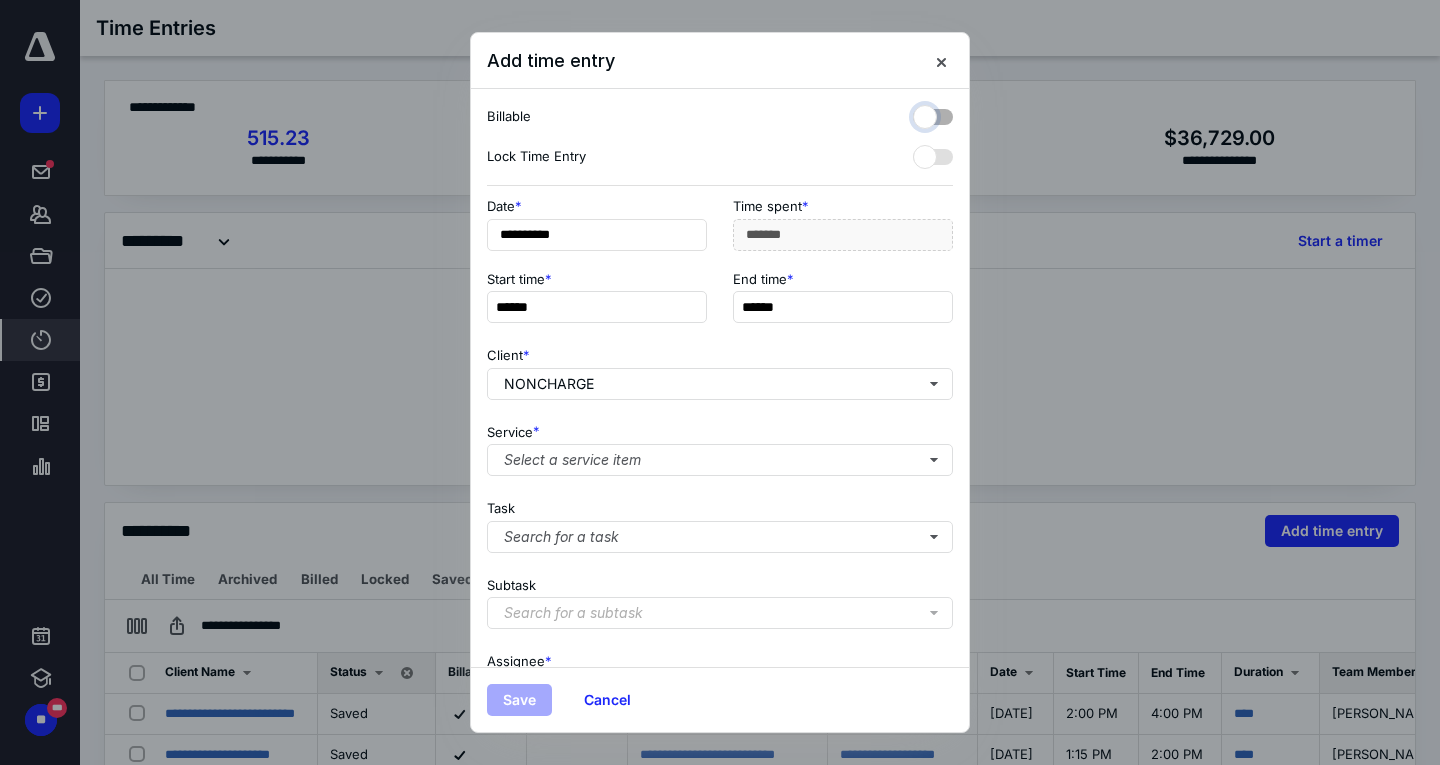 checkbox on "false" 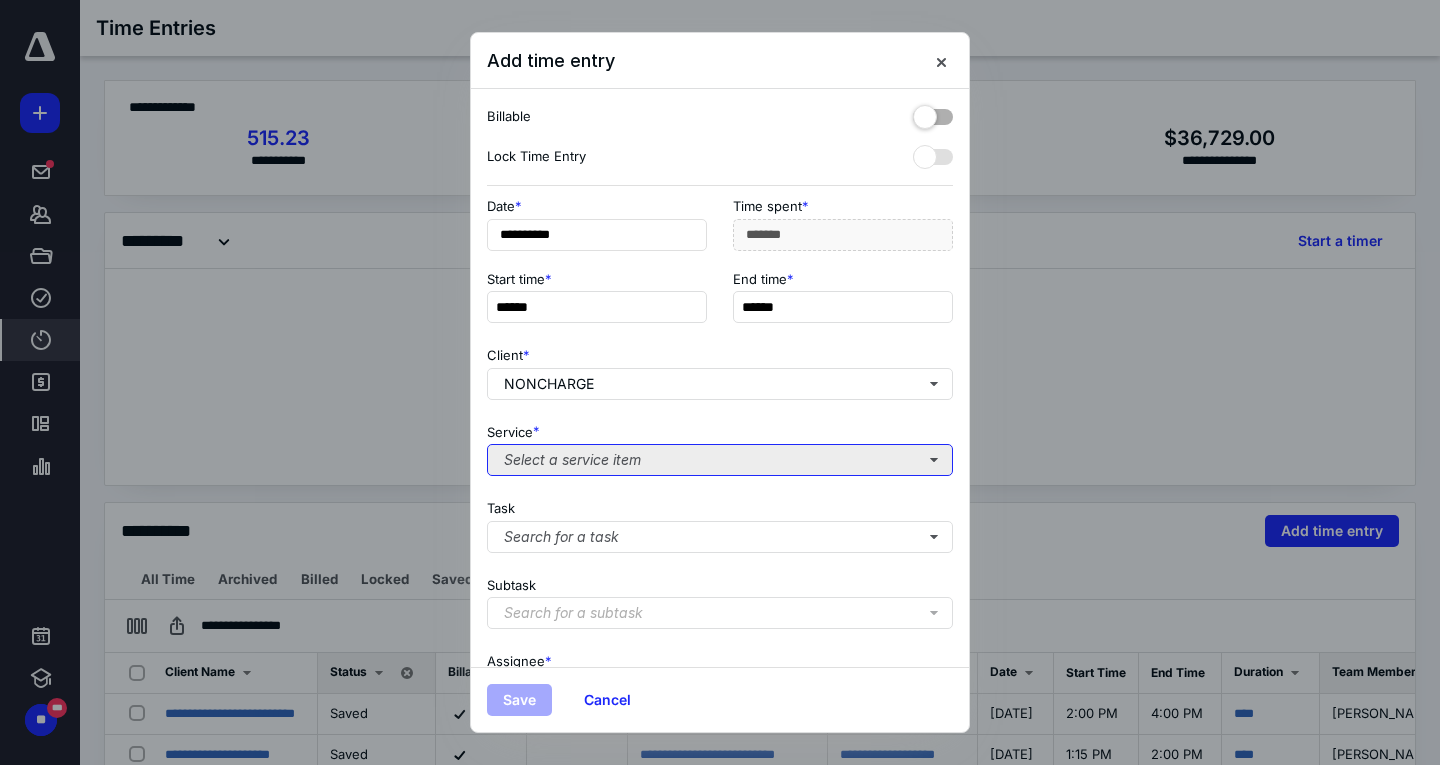 click on "Select a service item" at bounding box center (720, 460) 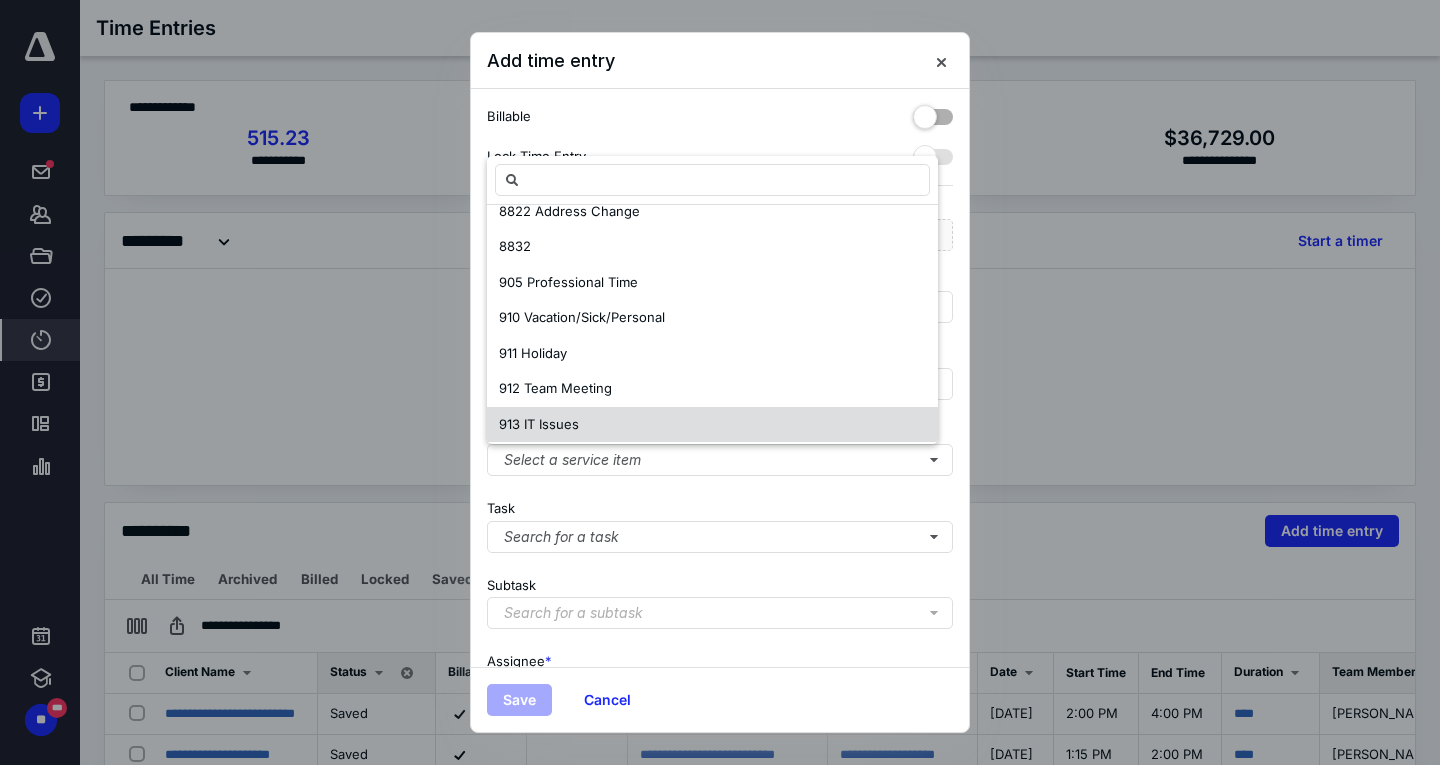 scroll, scrollTop: 900, scrollLeft: 0, axis: vertical 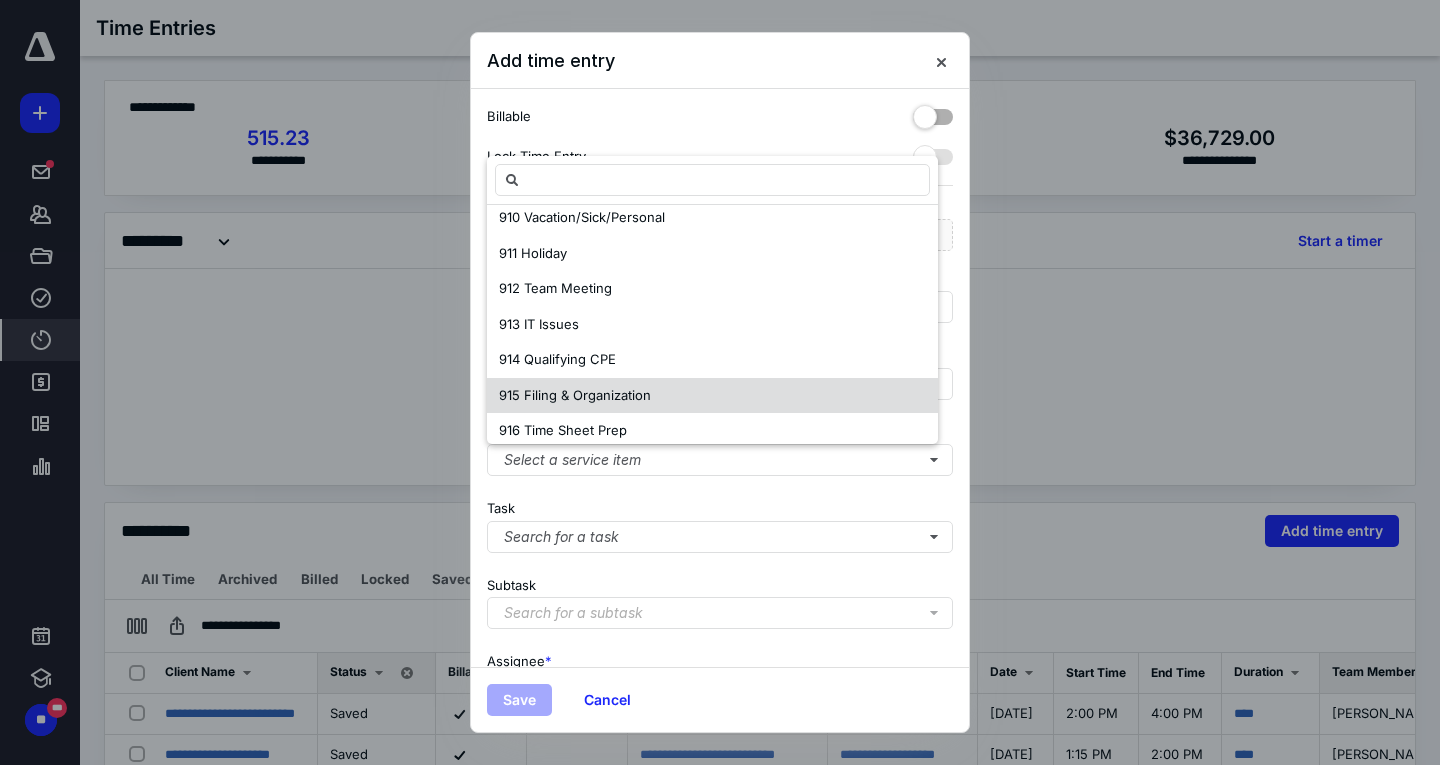 click on "915 Filing & Organization" at bounding box center [712, 396] 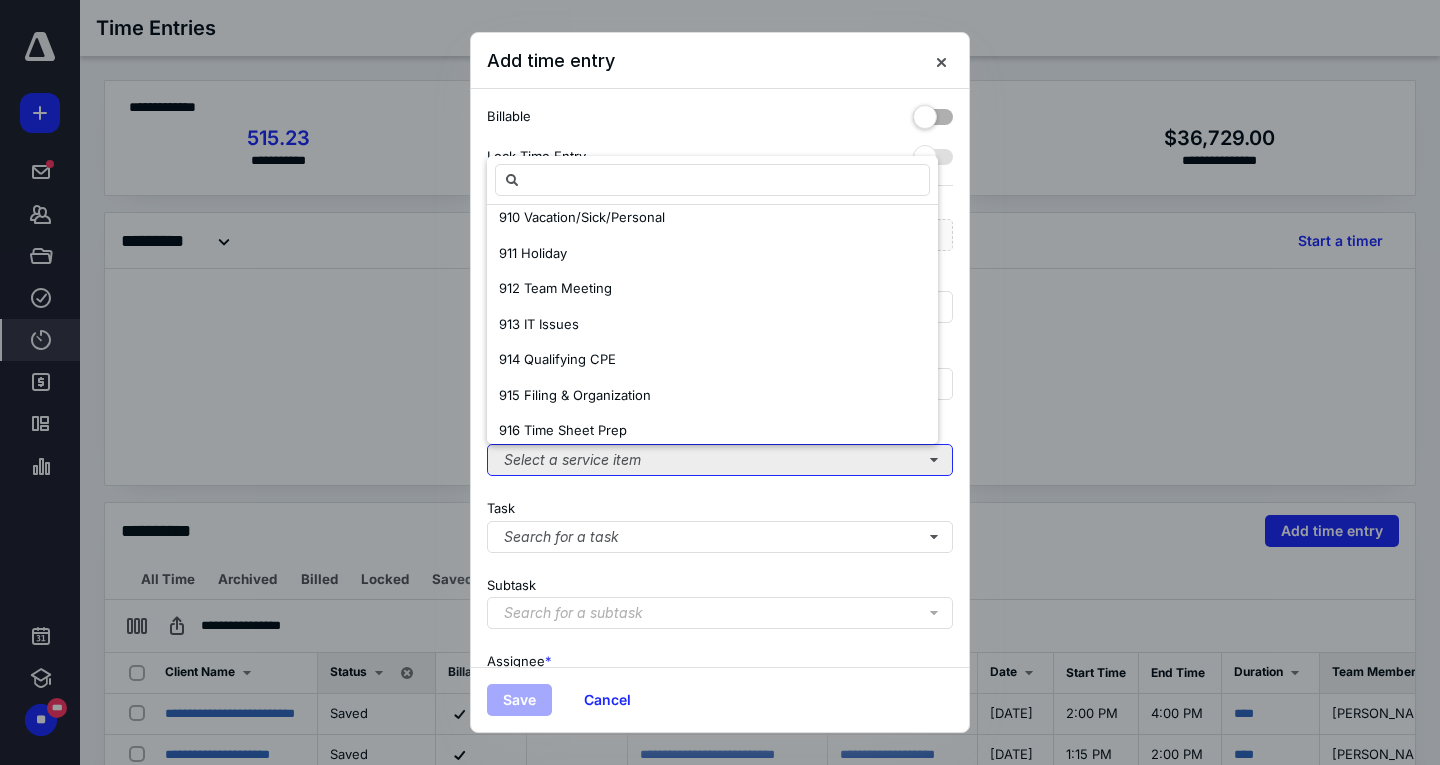 scroll, scrollTop: 0, scrollLeft: 0, axis: both 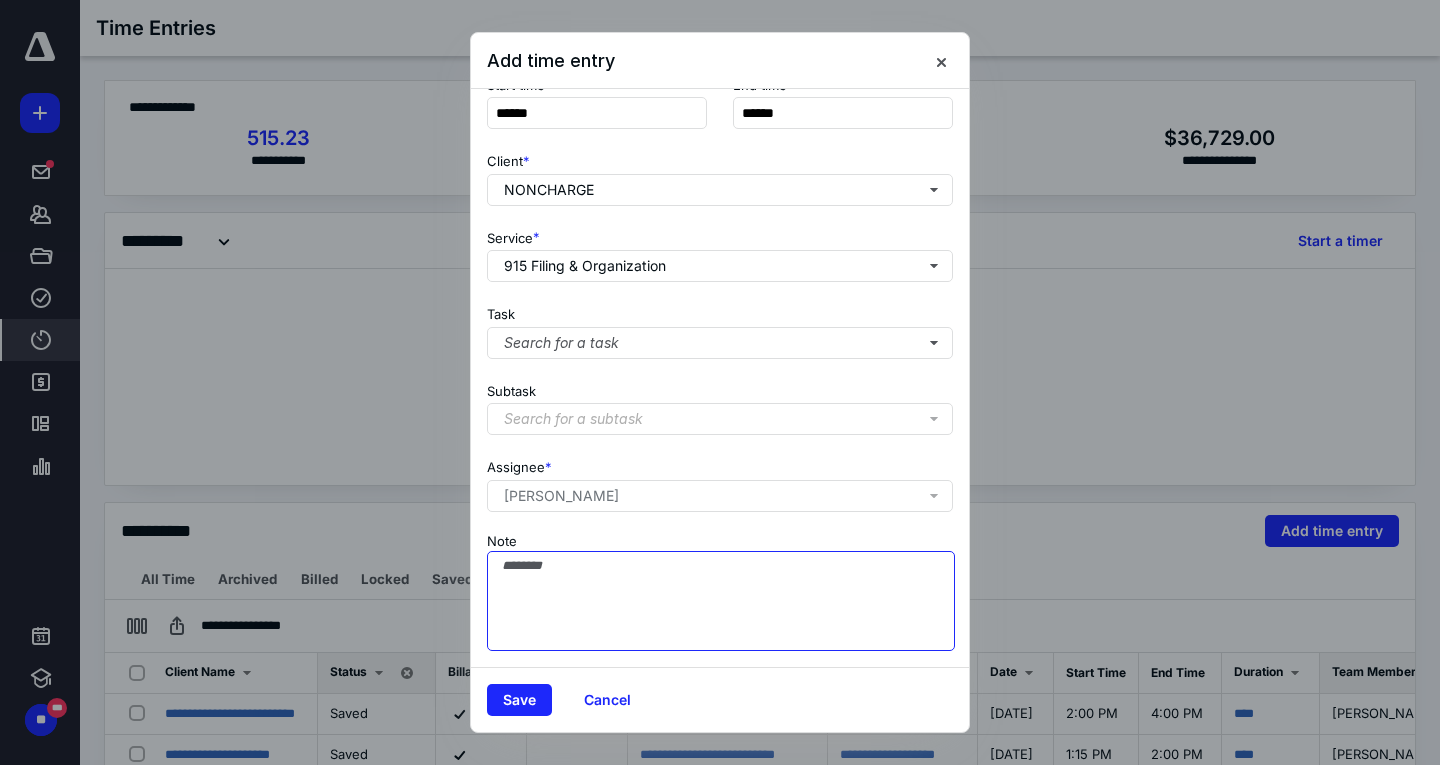 click on "Note" at bounding box center (721, 601) 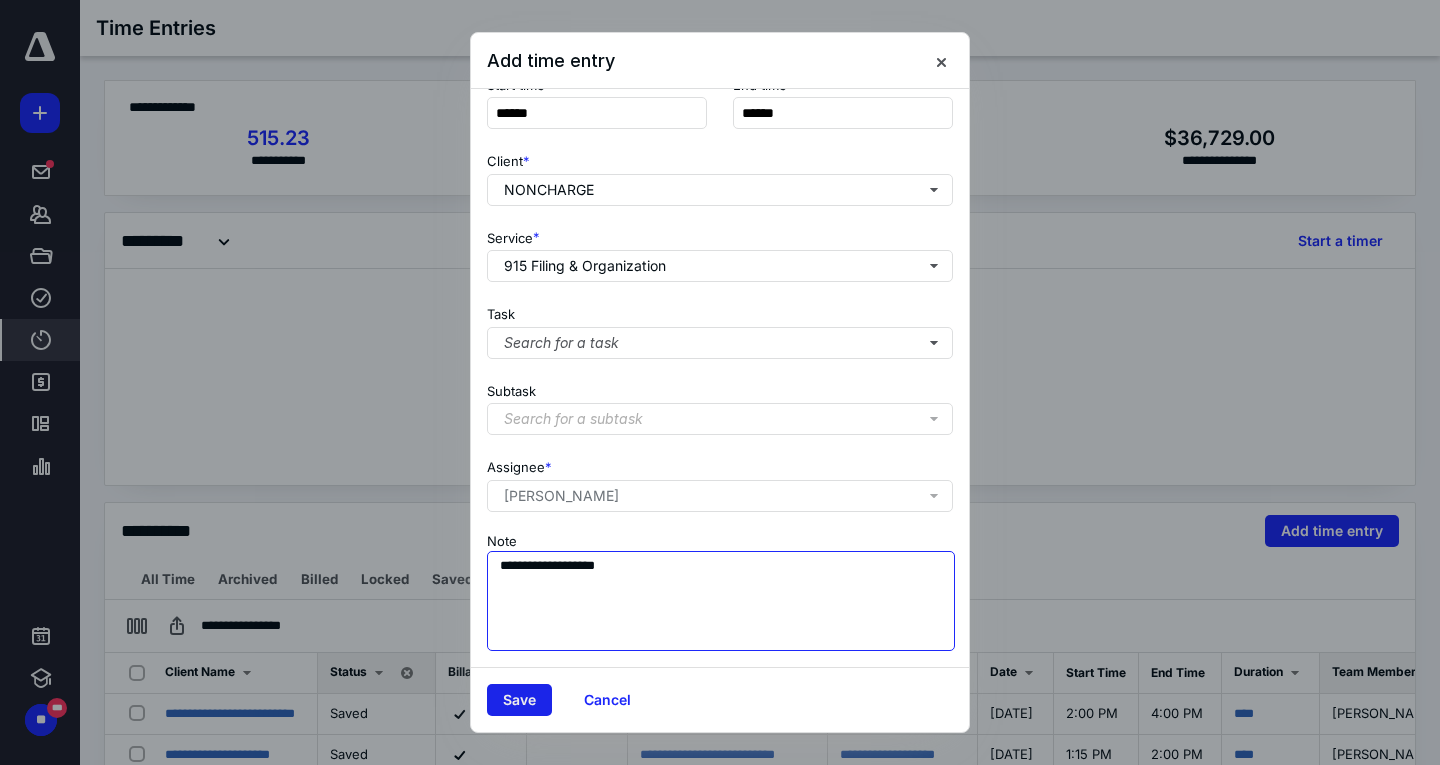 type on "**********" 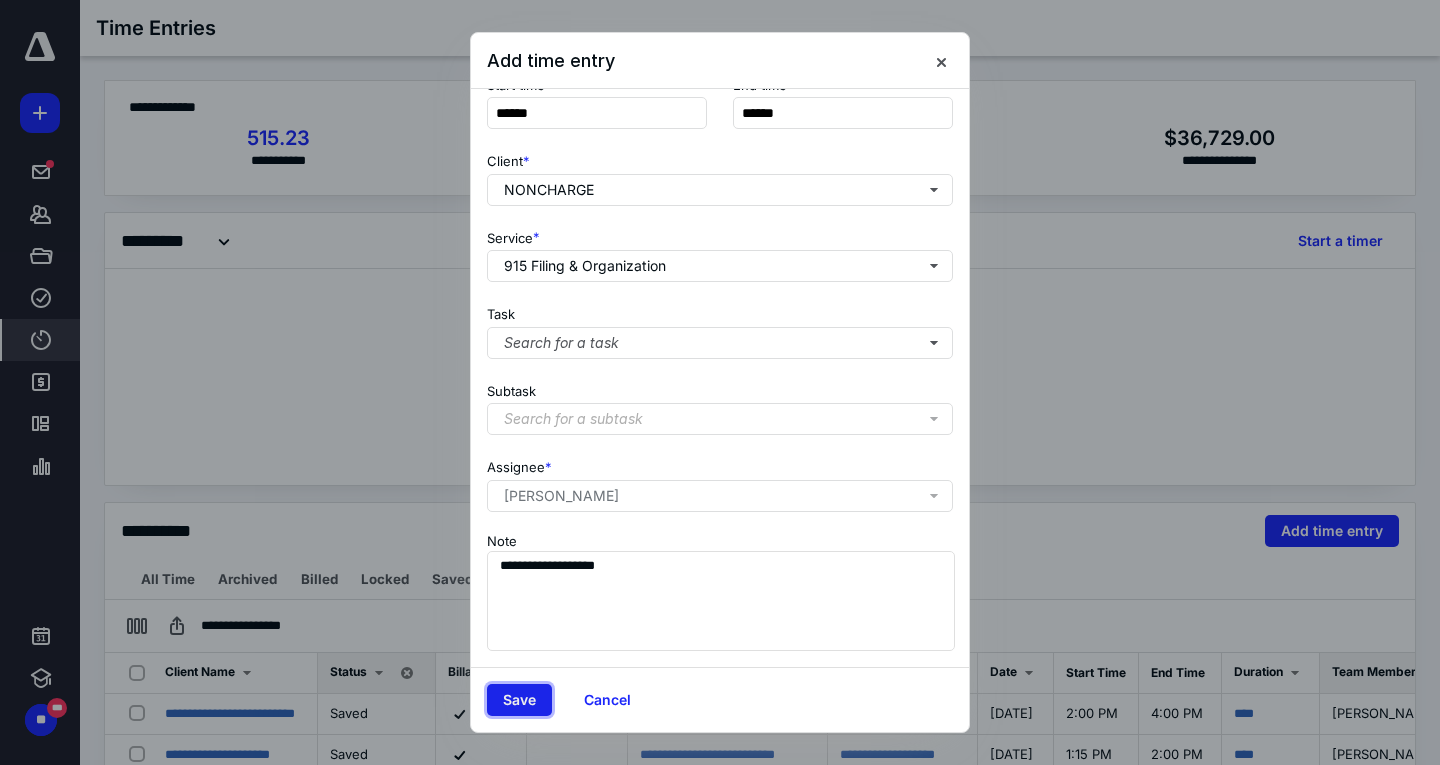 click on "Save" at bounding box center [519, 700] 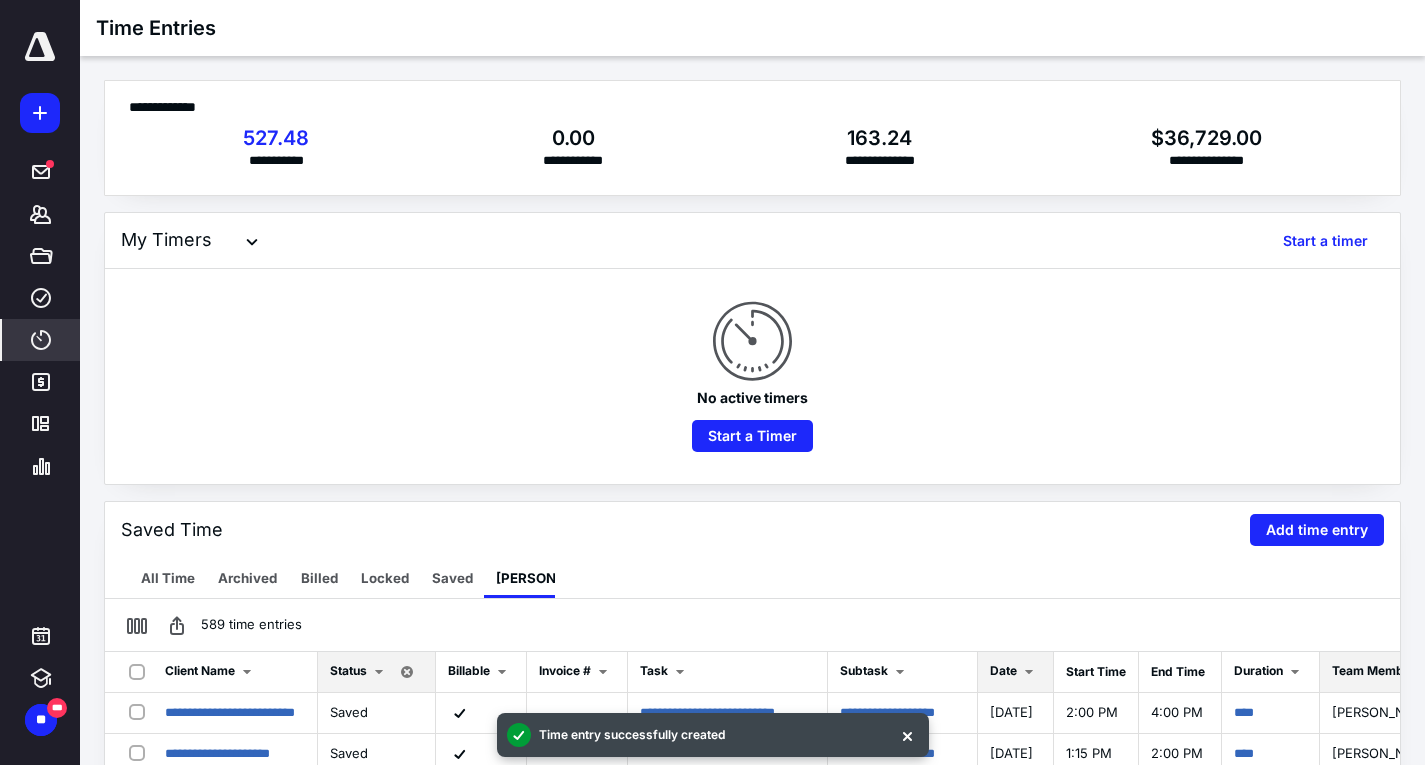 click on "Date" at bounding box center [1015, 672] 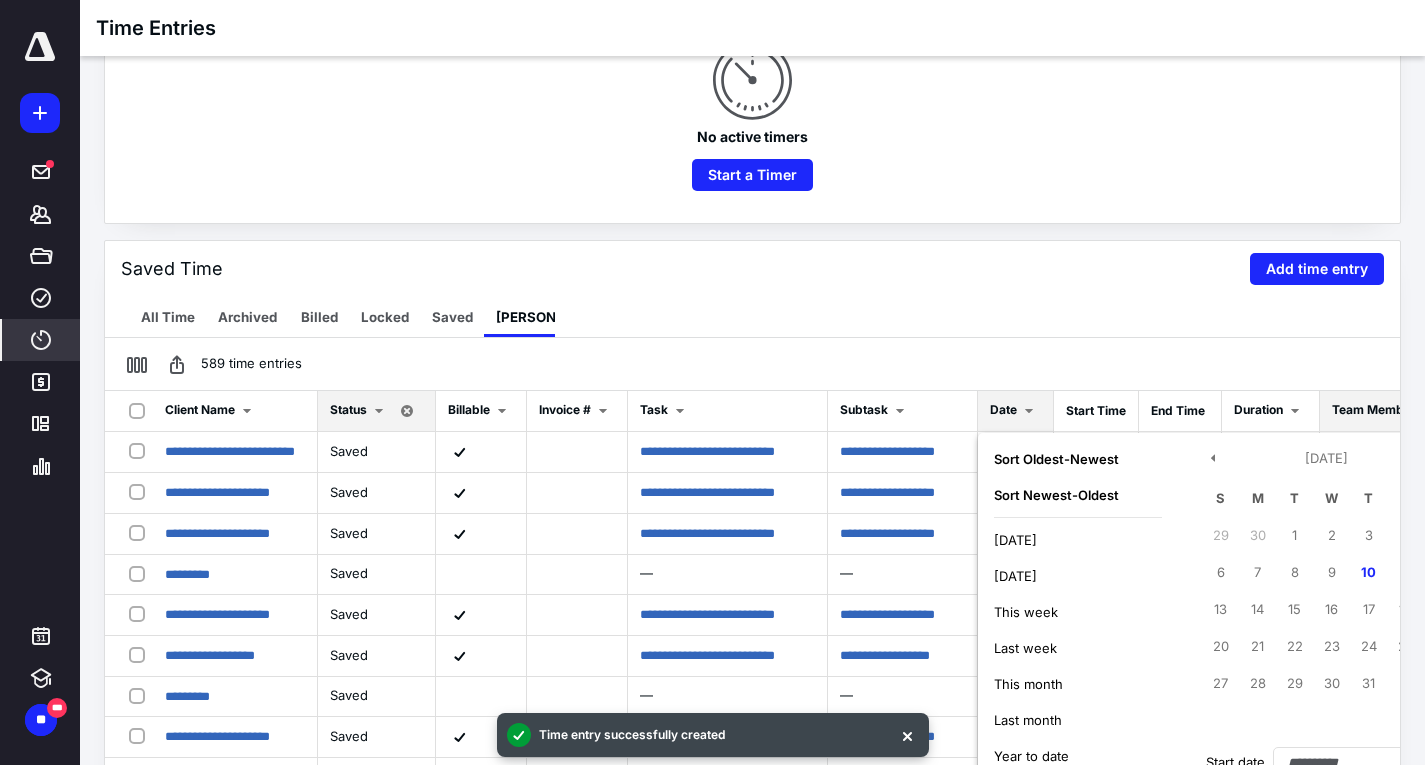 scroll, scrollTop: 400, scrollLeft: 0, axis: vertical 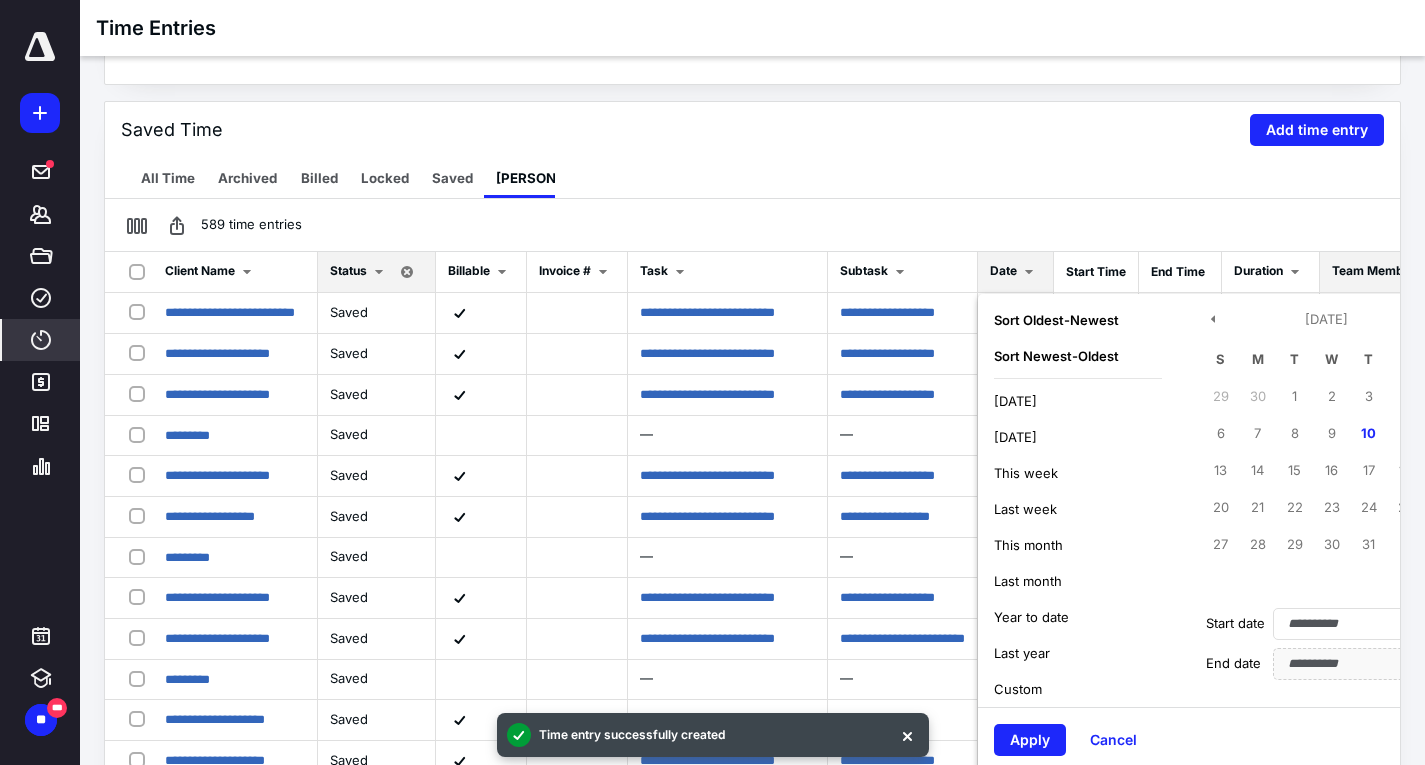 click on "[DATE]" at bounding box center [1078, 401] 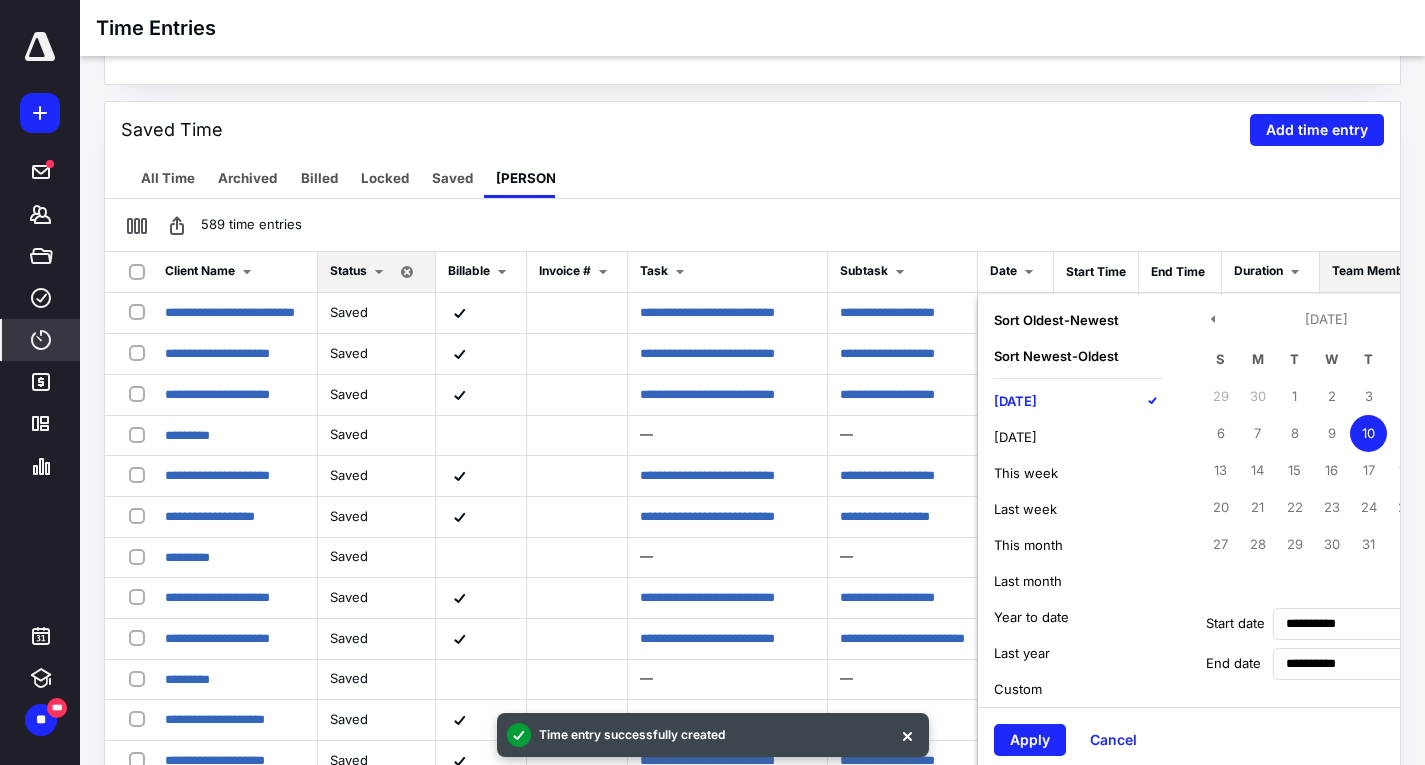 click on "Apply" at bounding box center [1030, 740] 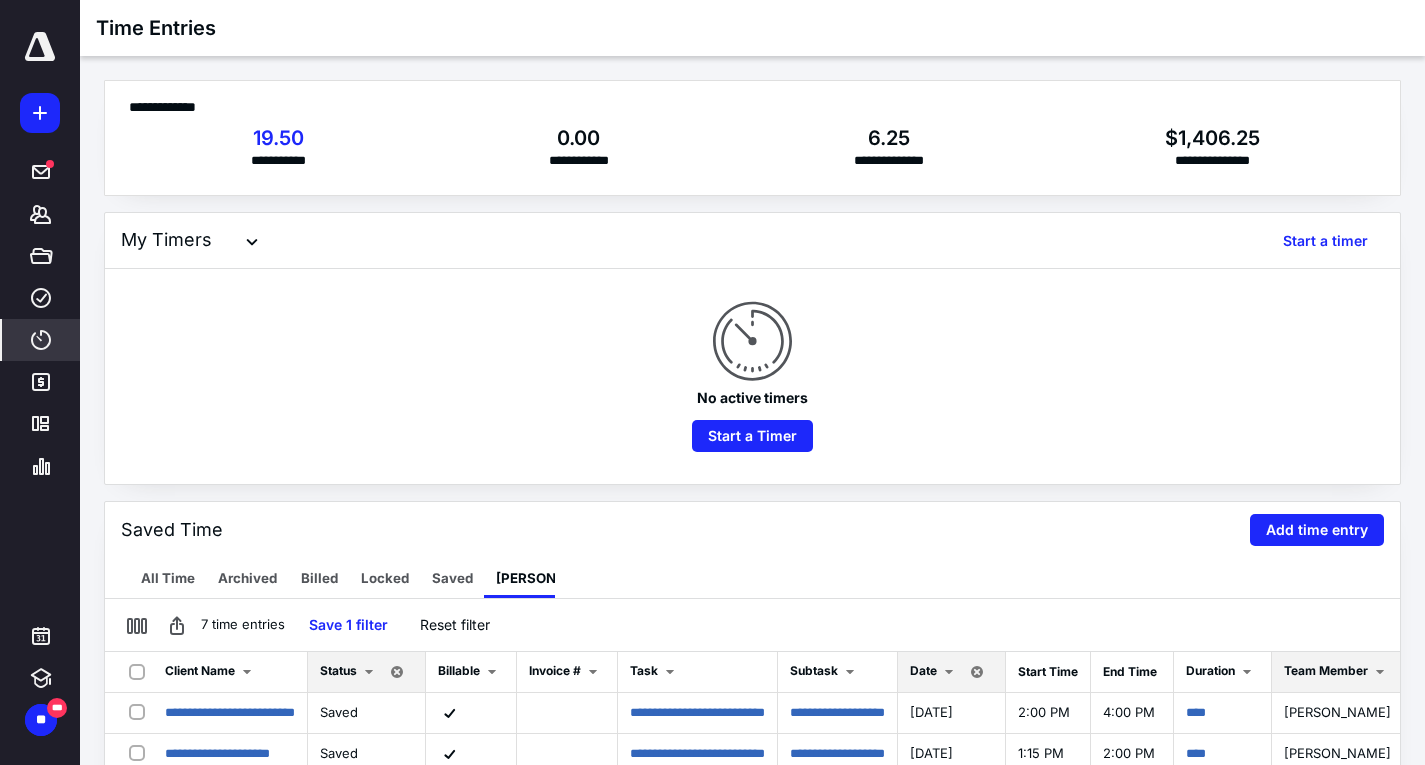 scroll, scrollTop: 300, scrollLeft: 0, axis: vertical 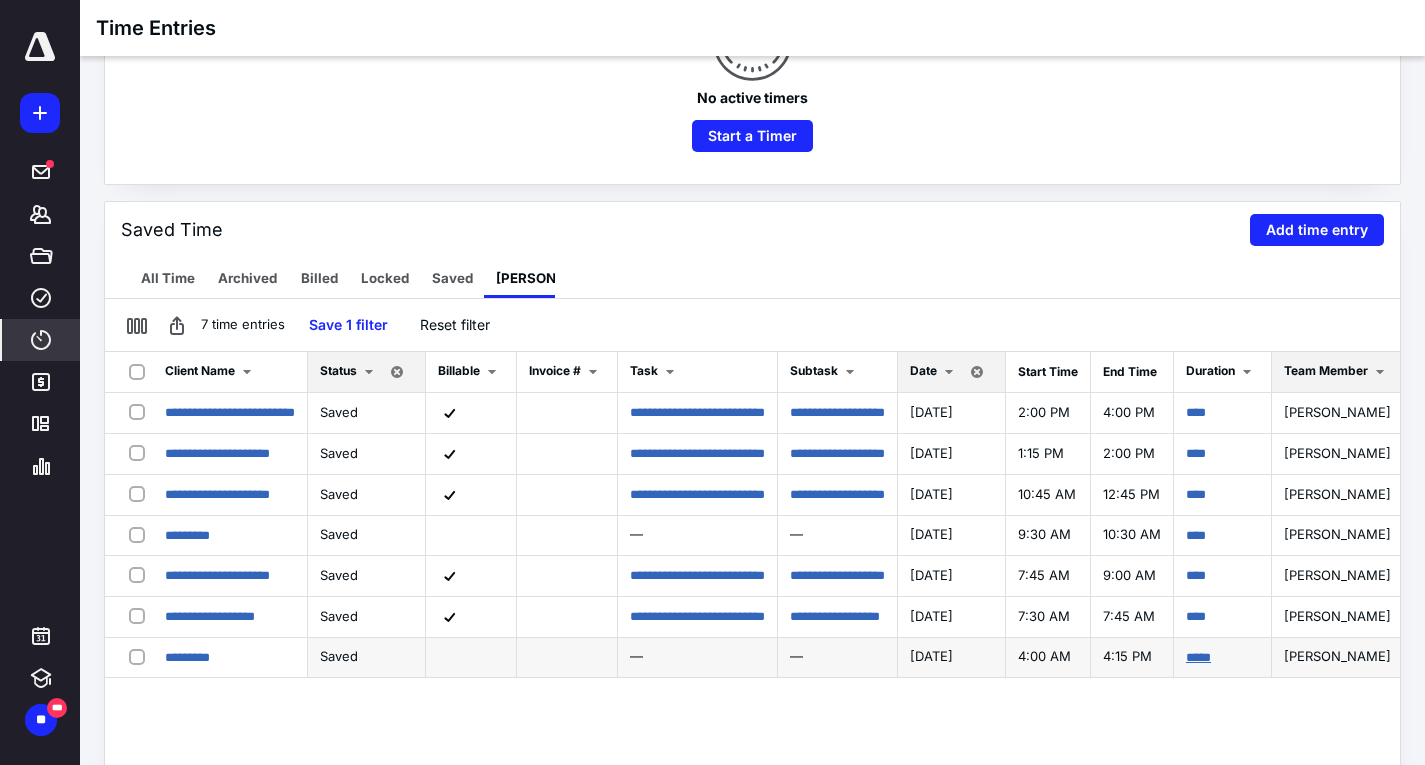 click on "*****" at bounding box center (1198, 657) 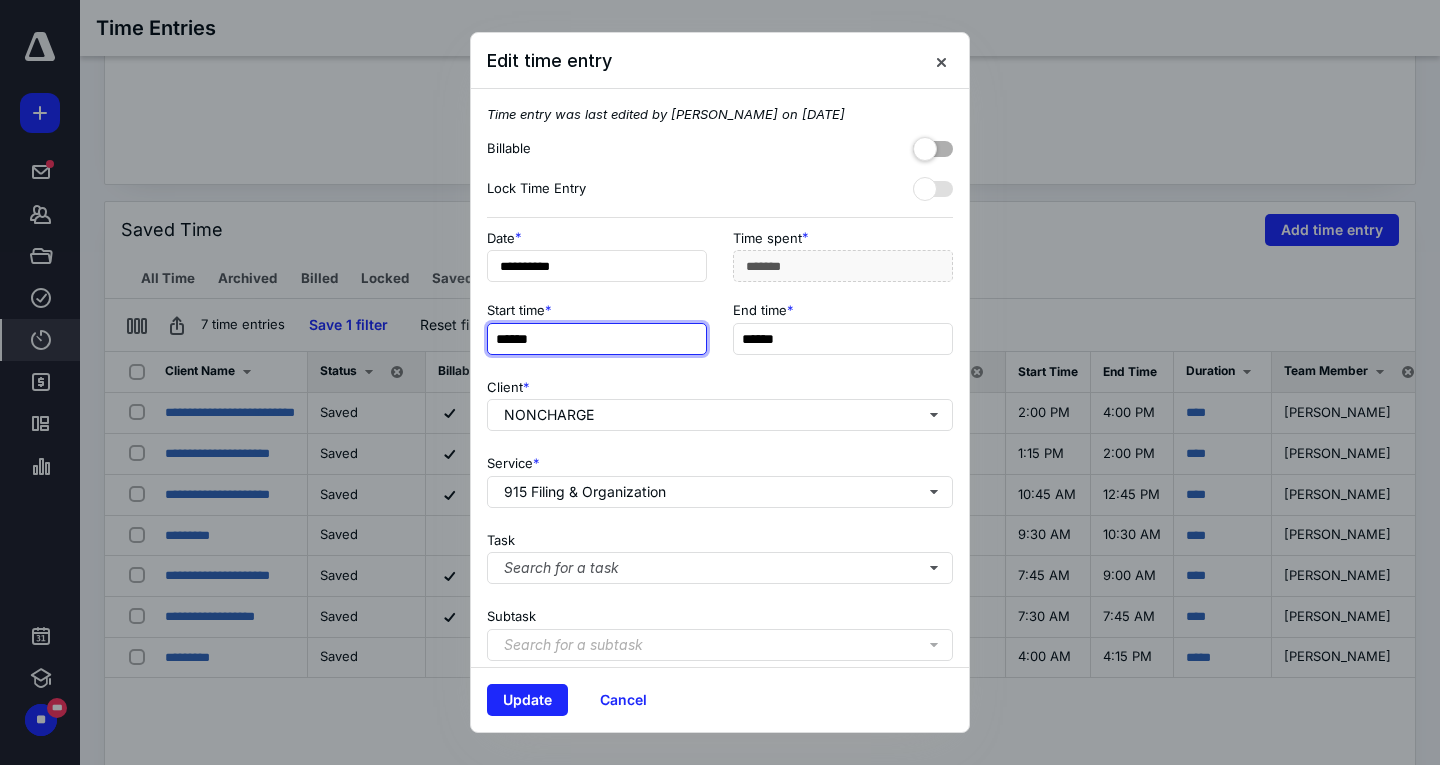 click on "******" at bounding box center (597, 339) 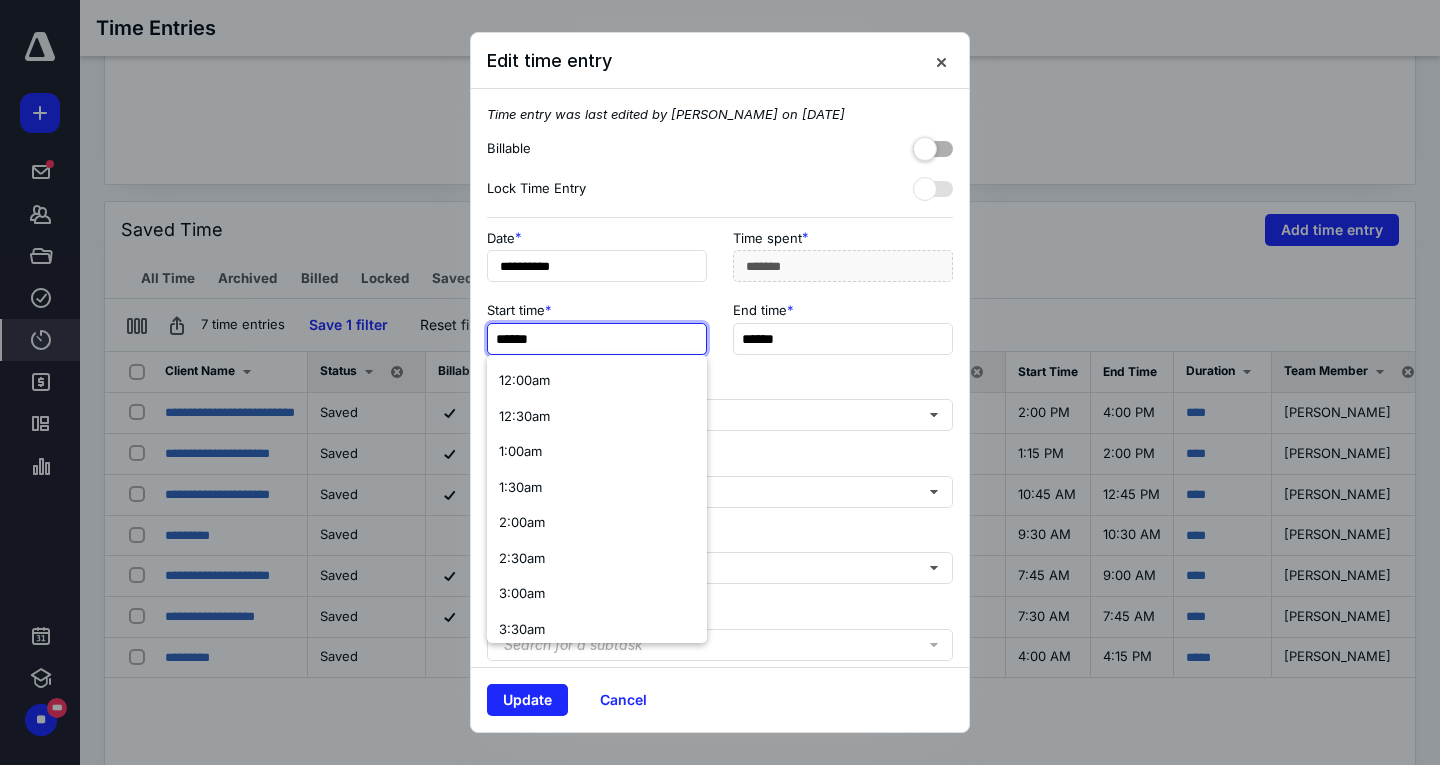 click on "******" at bounding box center (597, 339) 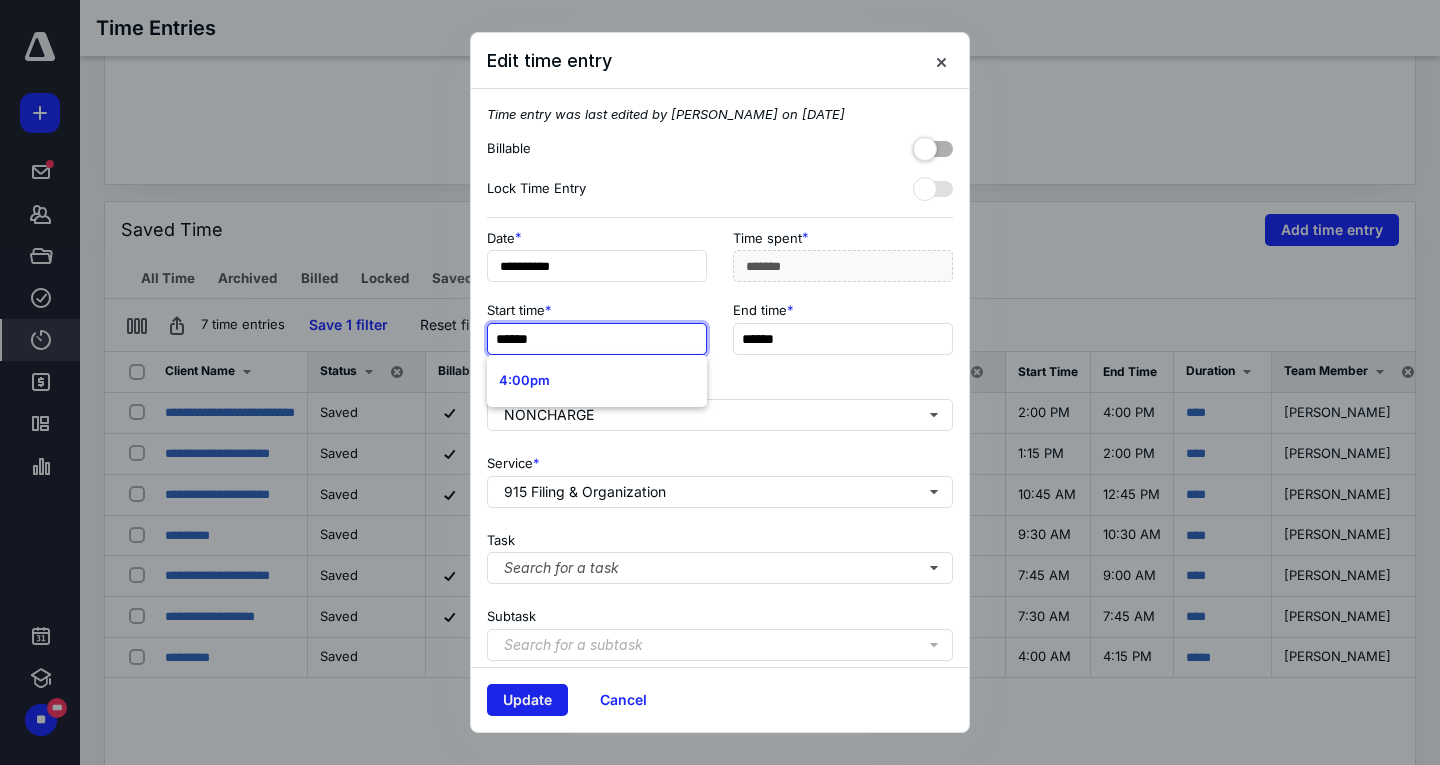 type on "******" 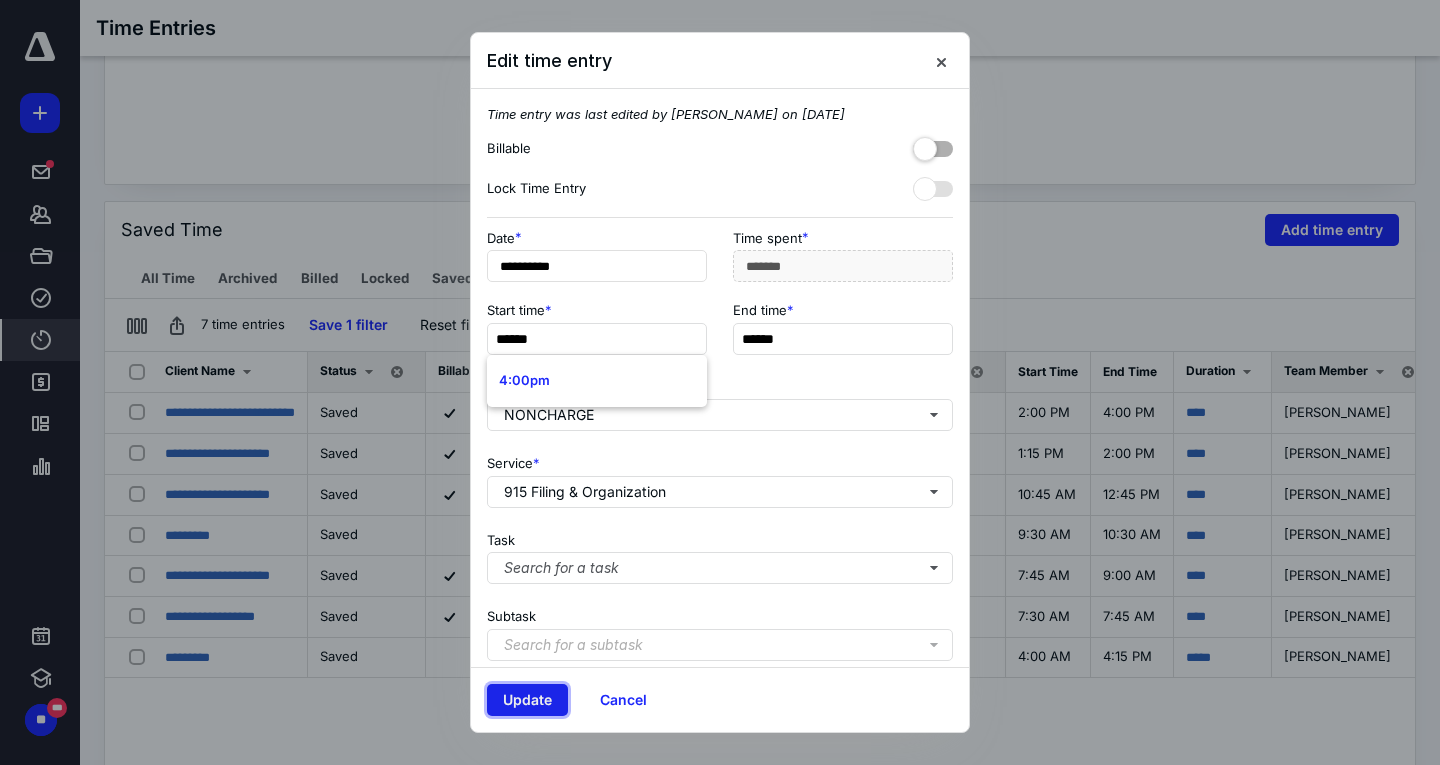 type on "***" 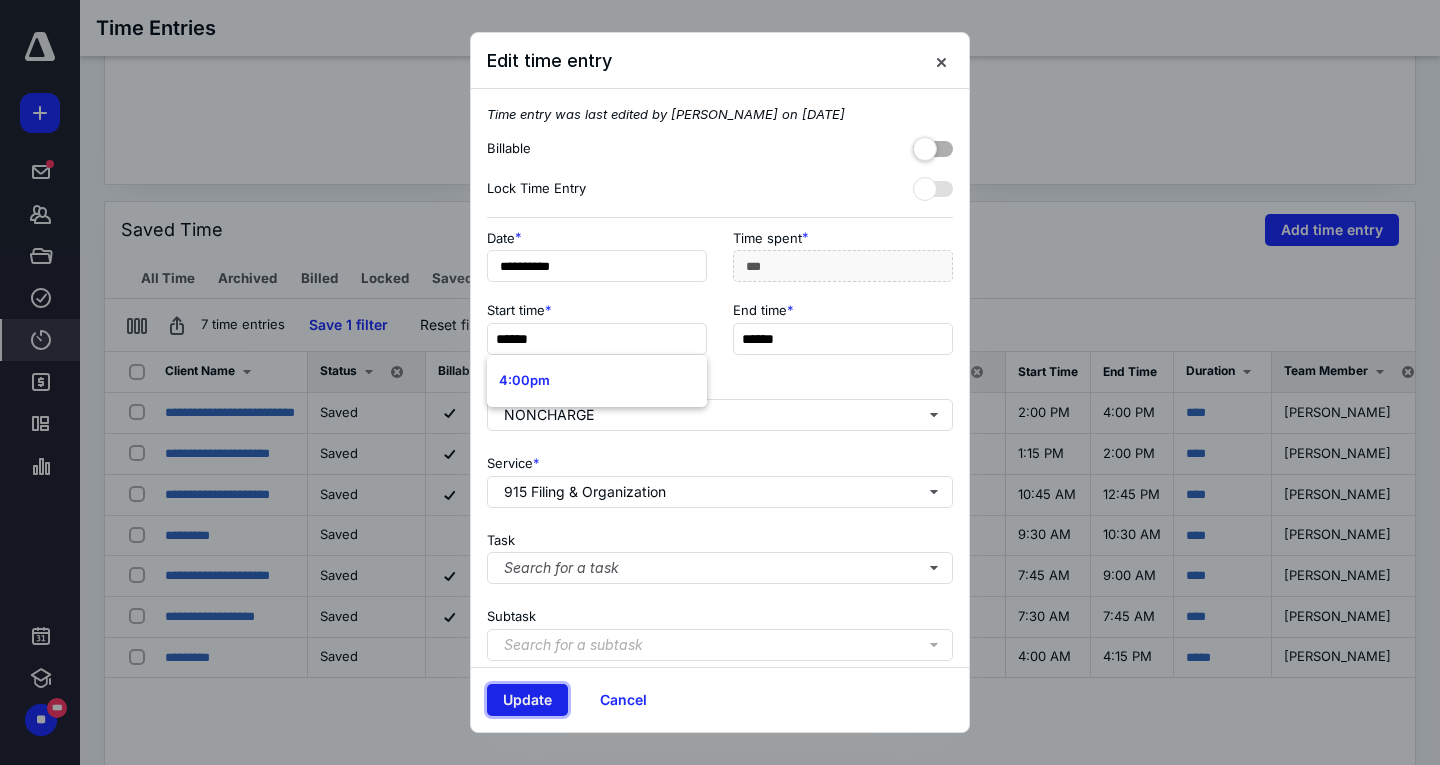 click on "Update" at bounding box center (527, 700) 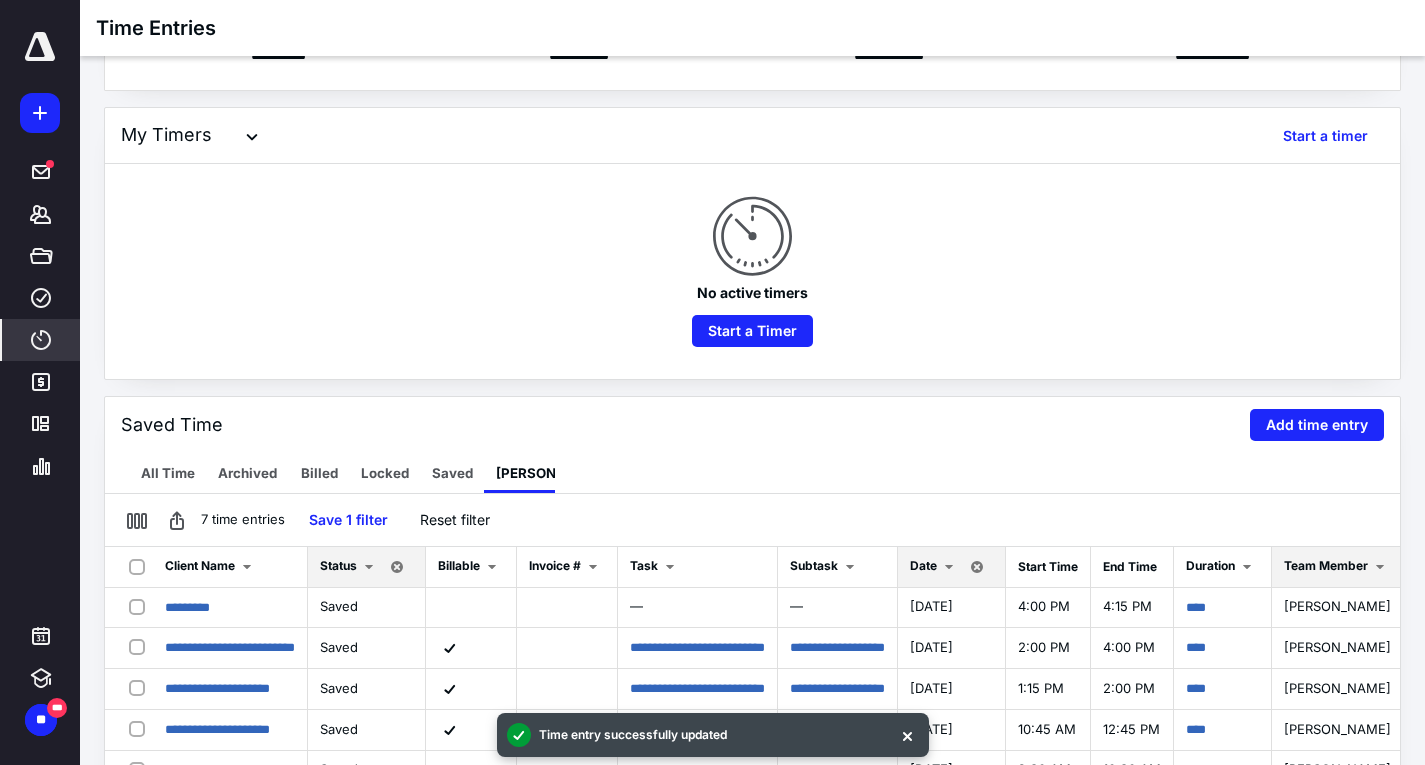 scroll, scrollTop: 400, scrollLeft: 0, axis: vertical 